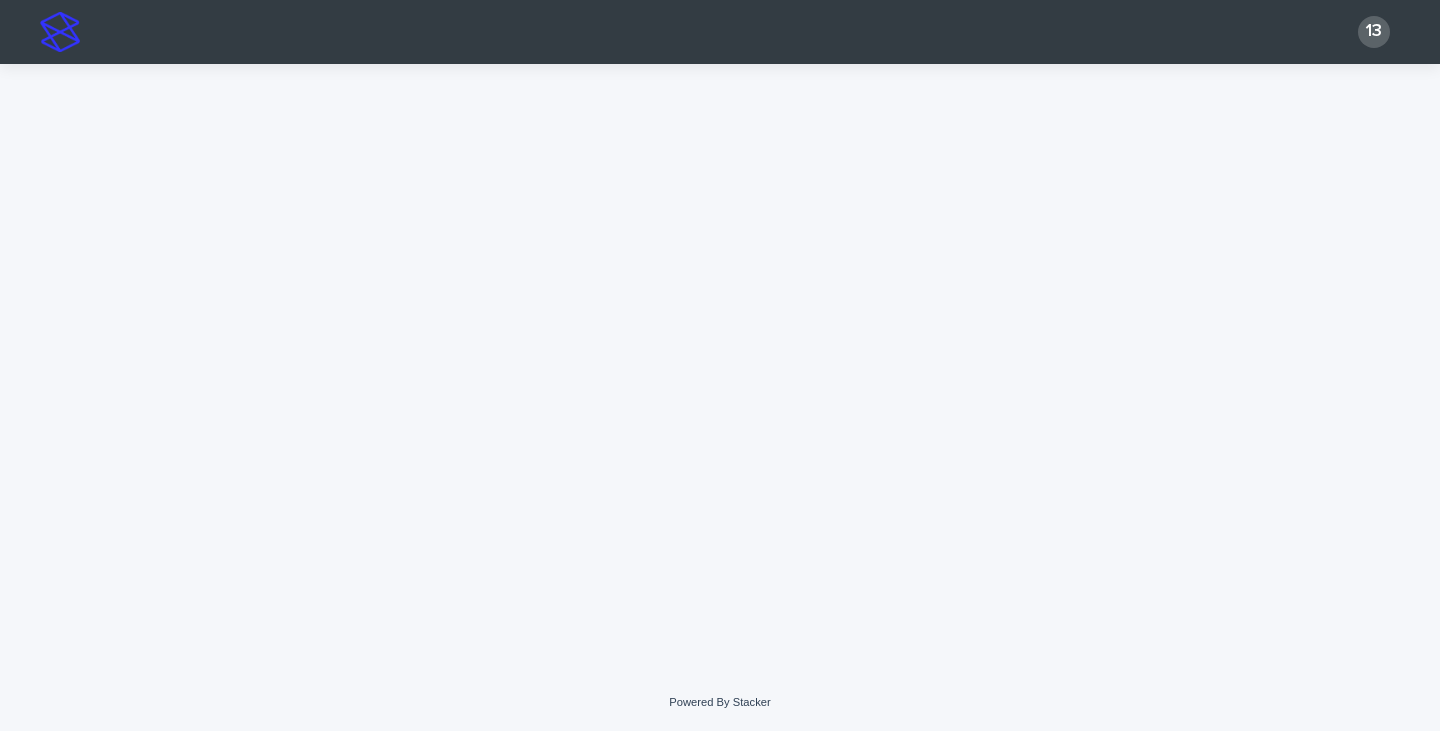 scroll, scrollTop: 0, scrollLeft: 0, axis: both 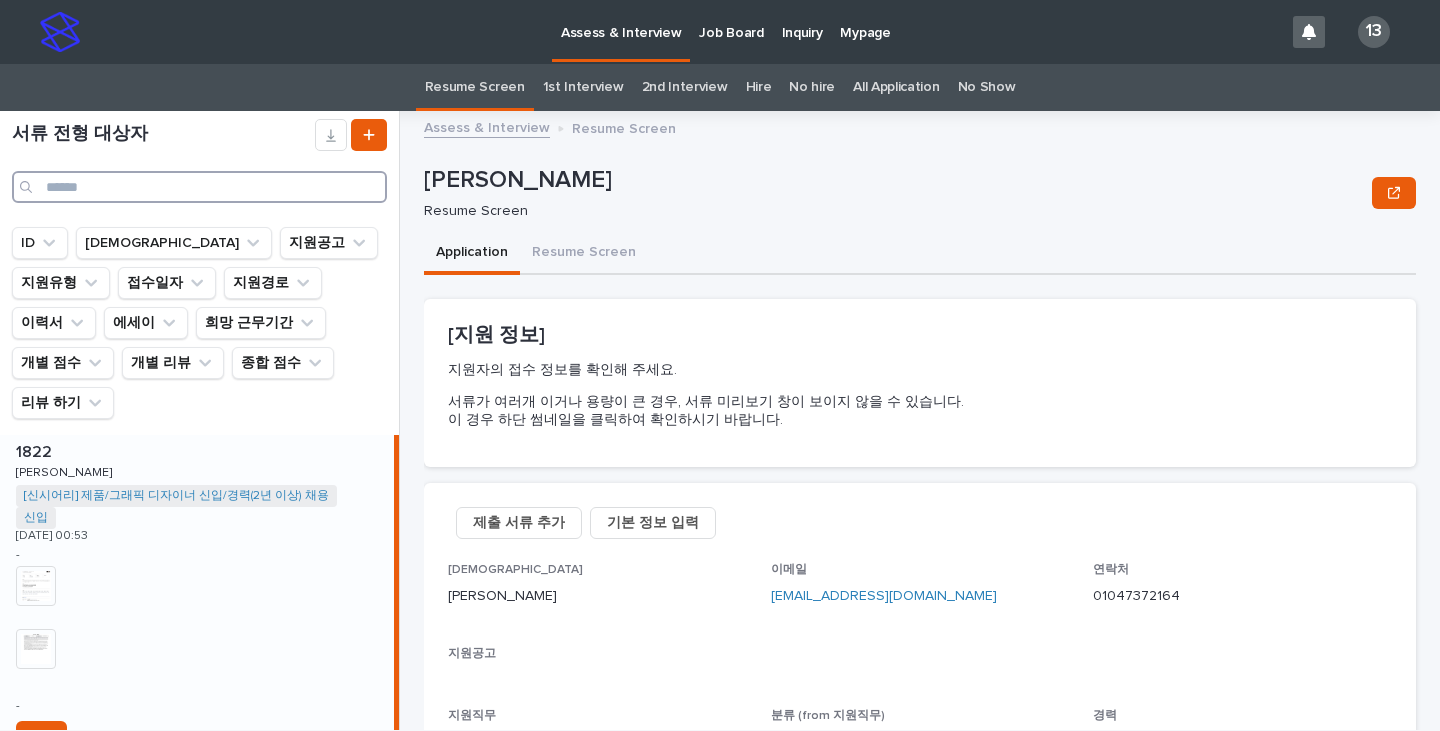 click at bounding box center [199, 187] 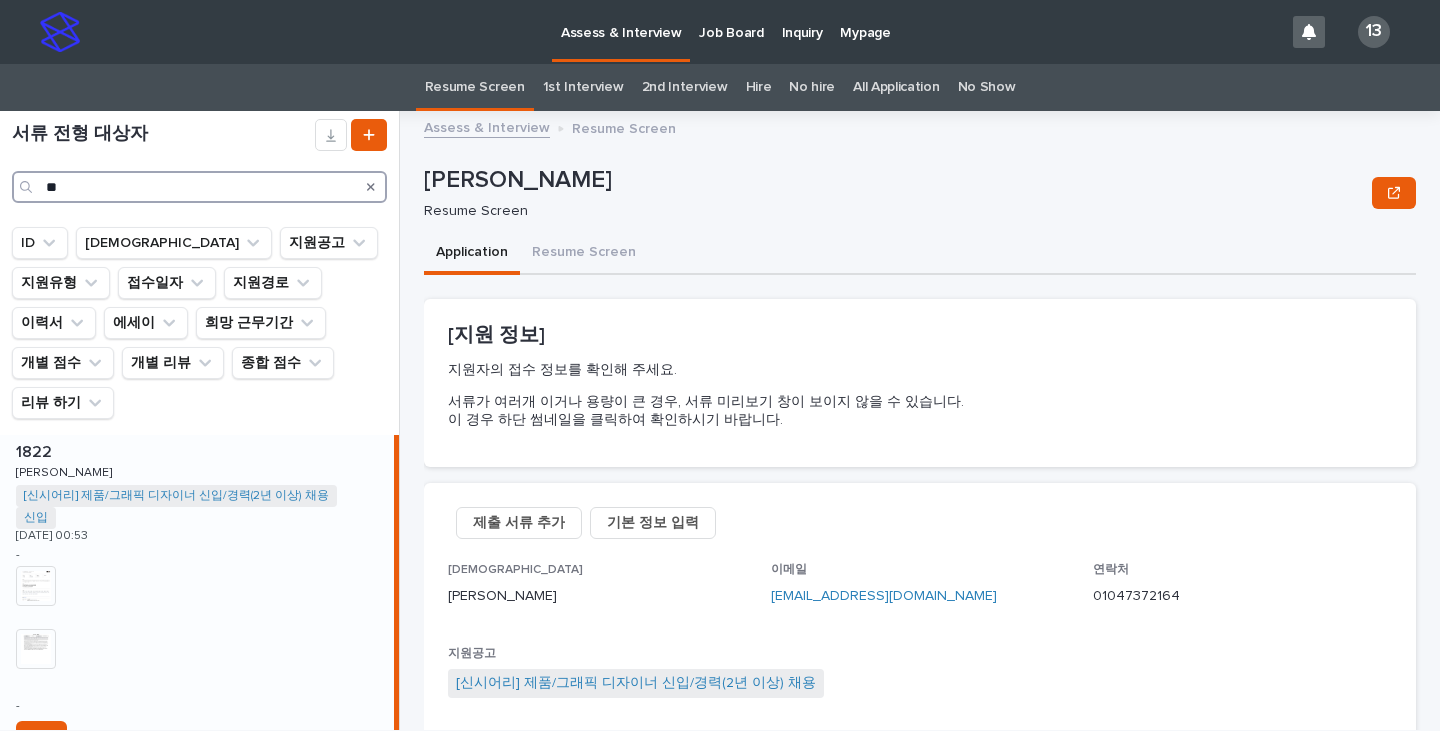 type on "*" 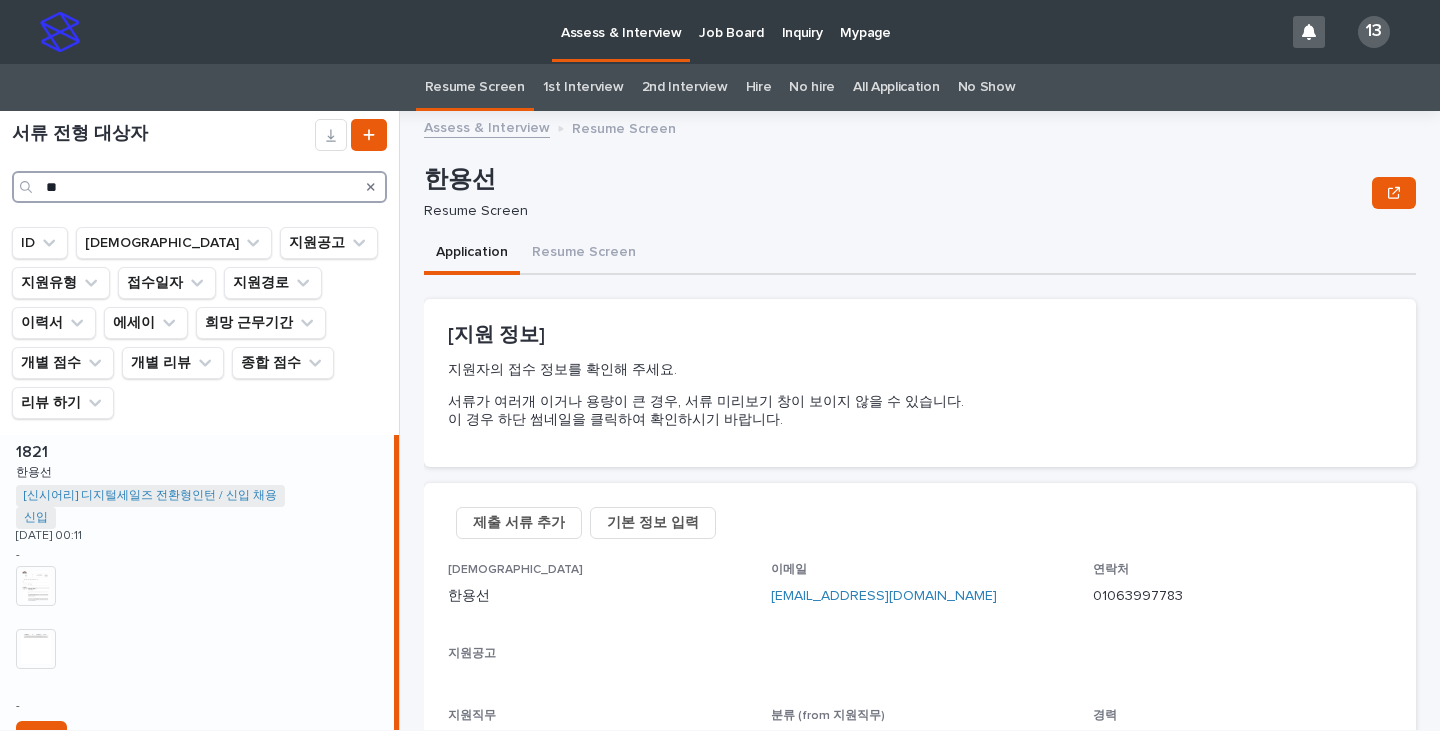 type on "*" 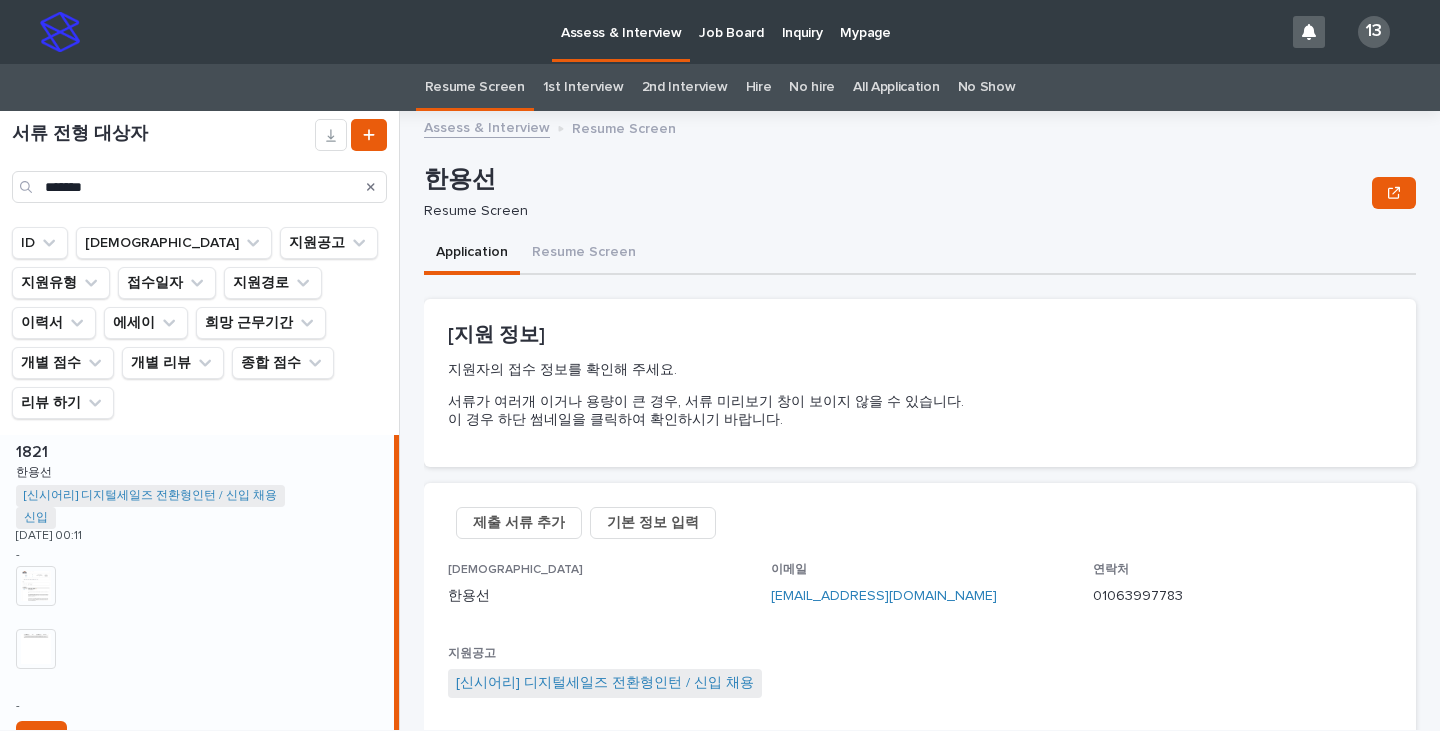 click on "1821 1821   한용선  한용선    [신시어리] 디지털세일즈 전환형인턴 / 신입 채용   + 0 신입   + 0 [DATE] 00:11 - + 0 This file cannot be opened Download File + 0 This file cannot be opened Download File - Go" at bounding box center (197, 600) 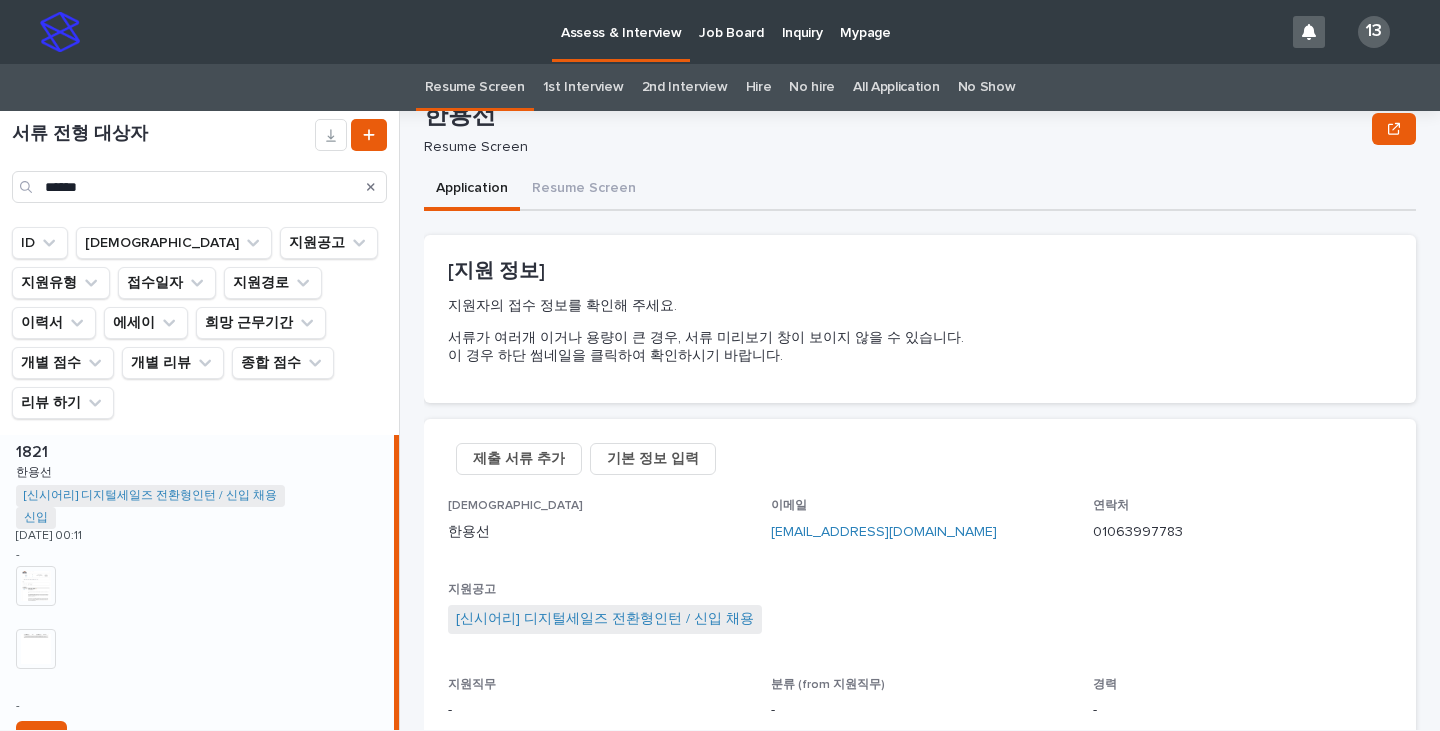 scroll, scrollTop: 65, scrollLeft: 0, axis: vertical 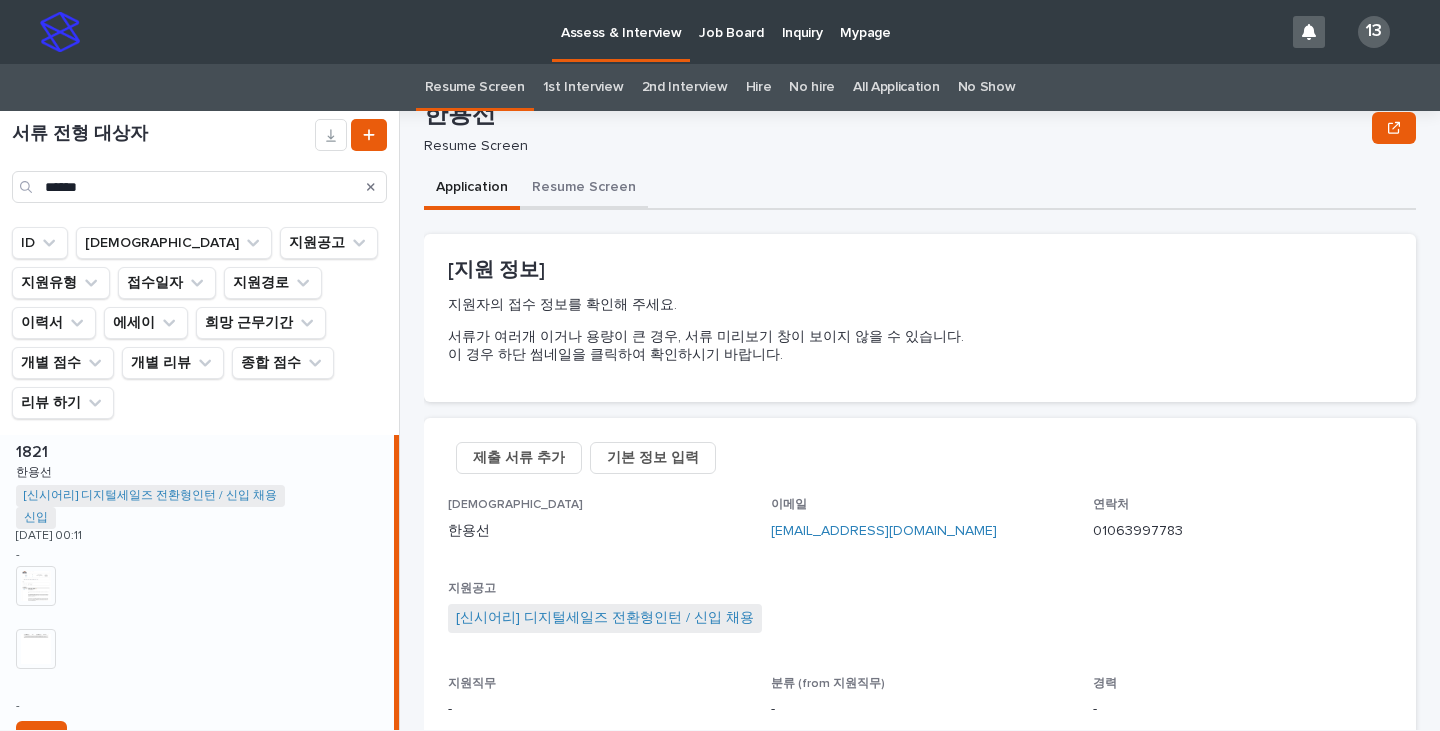 click on "한용선  한용선  Resume Screen Sorry, there was an error saving your record. Please try again. Please fill out the required fields below. Application Resume Screen Loading... Saving… Loading... Saving… Loading... Saving… [지원 정보] 지원자의 접수 정보를 확인해 주세요. 서류가 여러개 이거나 용량이 큰 경우, 서류 미리보기 창이 보이지 않을 수 있습니다.
이 경우 하단 썸네일을 클릭하여 확인하시기 바랍니다. Loading... Saving… 제출 서류 추가 기본 정보 입력 성함 한용선  이메일 [EMAIL_ADDRESS][DOMAIN_NAME] 연락처 01063997783  지원공고 [신시어리] 디지털세일즈 전환형인턴 / 신입 채용   지원직무 - 분류 (from 지원직무) - 경력 - 지원유형 신입   접수일자 [DATE] 00:11 관심본부(수시채용) - 이력서 This file cannot be opened Download File 에세이 This file cannot be opened Download File 포트폴리오 - 기타 참고 URL - 지원경로 - 지원경로 (부연설명) - 2" at bounding box center [920, 725] 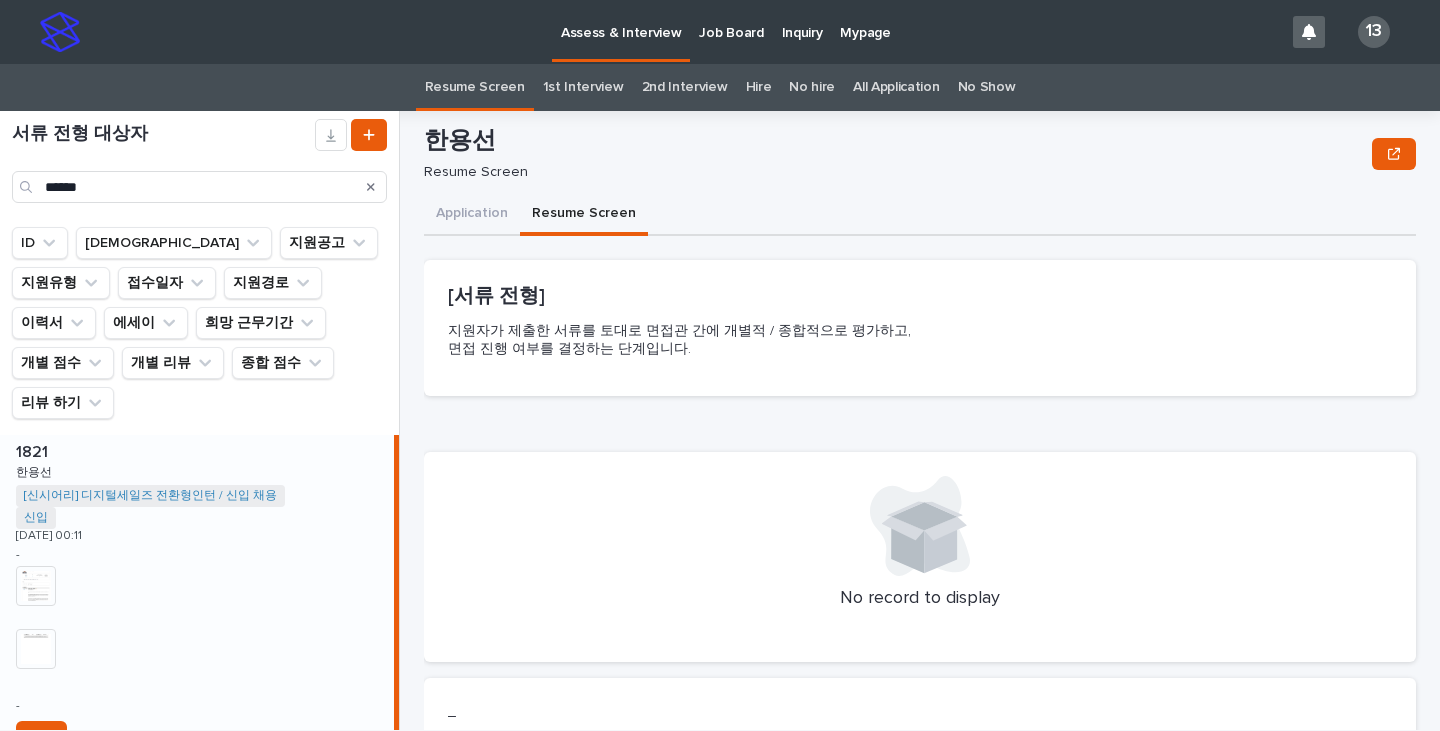 scroll, scrollTop: 192, scrollLeft: 0, axis: vertical 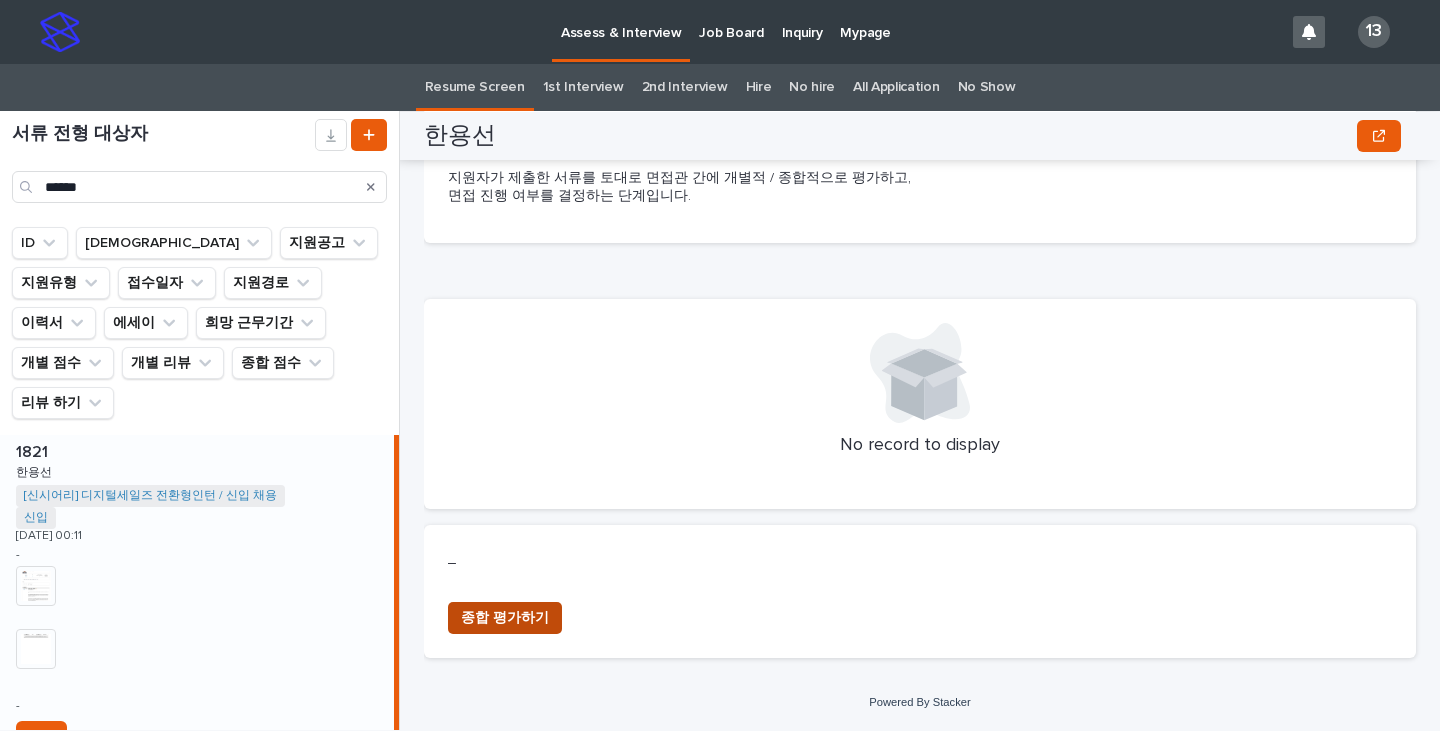 click on "종합 평가하기" at bounding box center (505, 618) 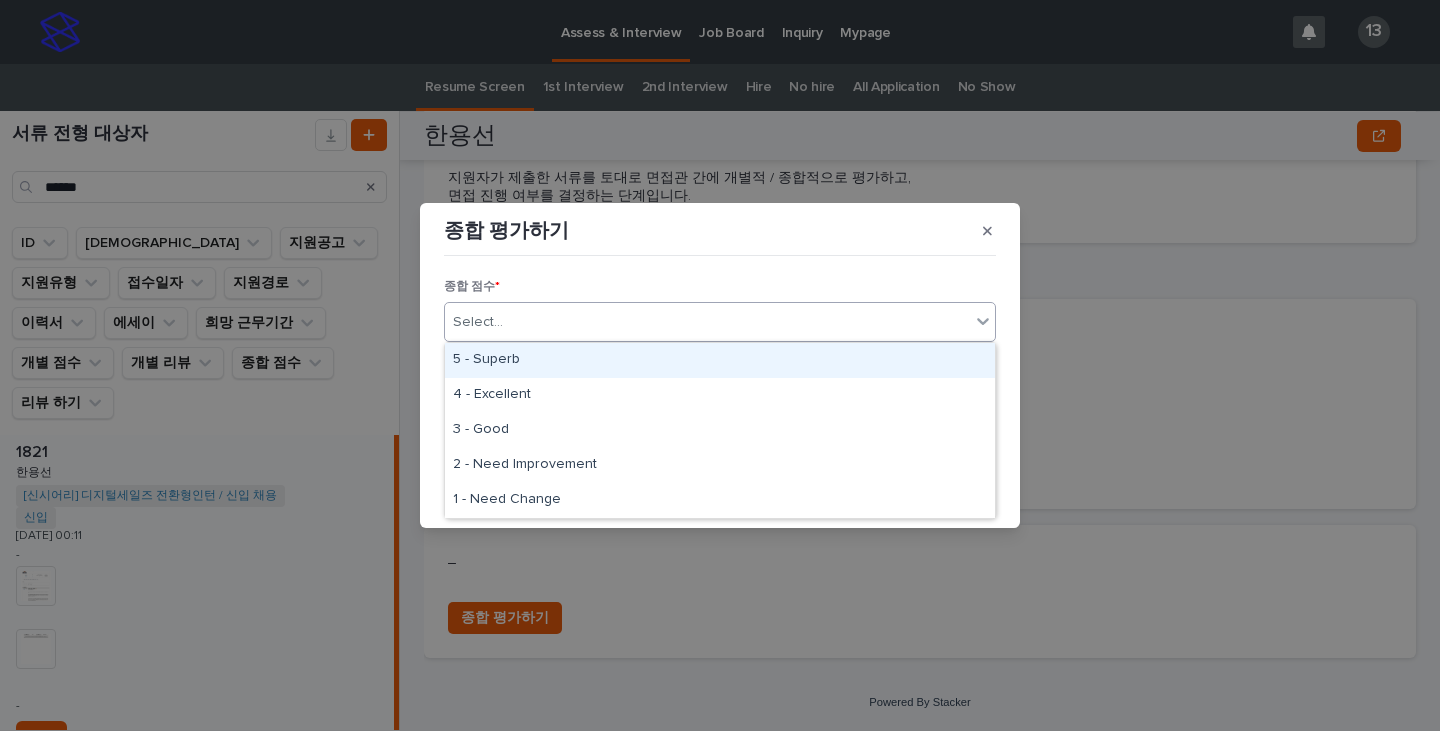click on "Select..." at bounding box center [720, 322] 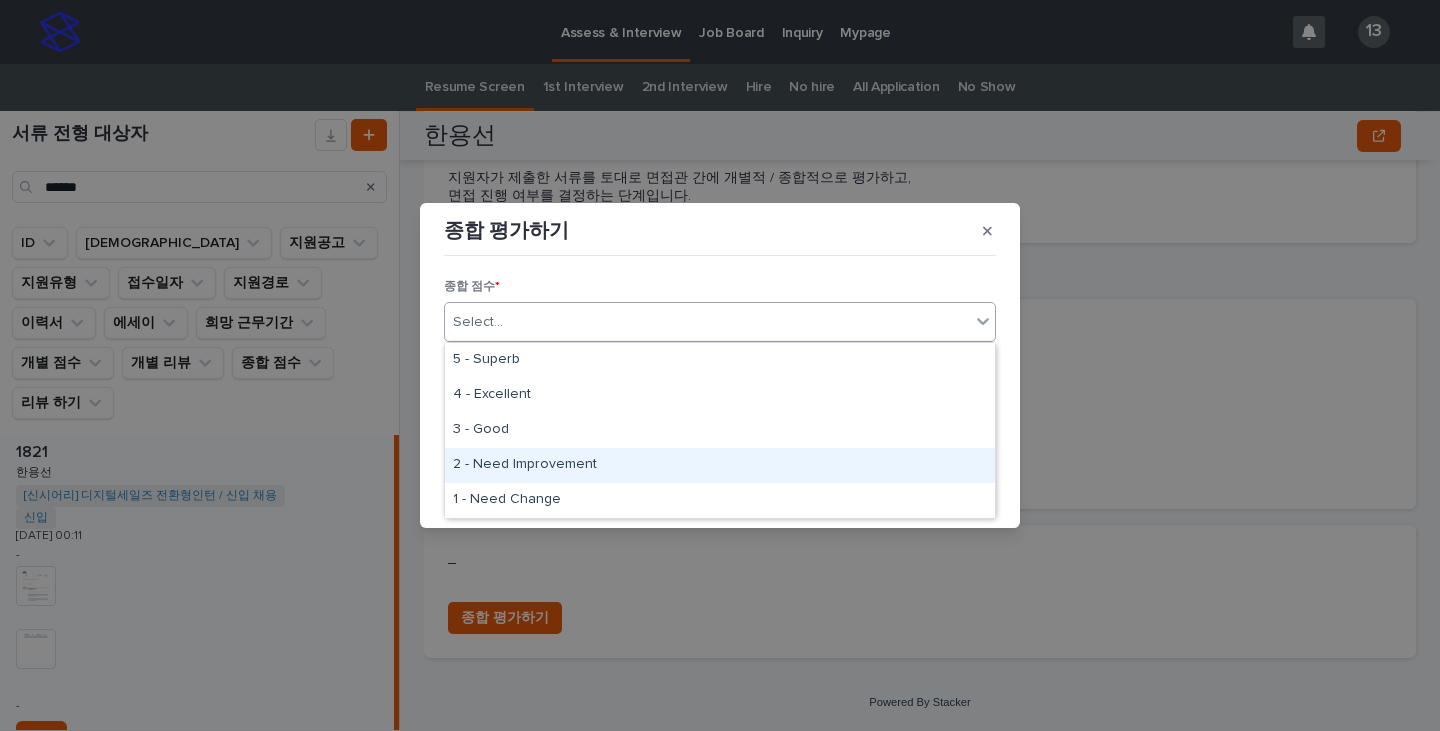 click on "2 - Need Improvement" at bounding box center [720, 465] 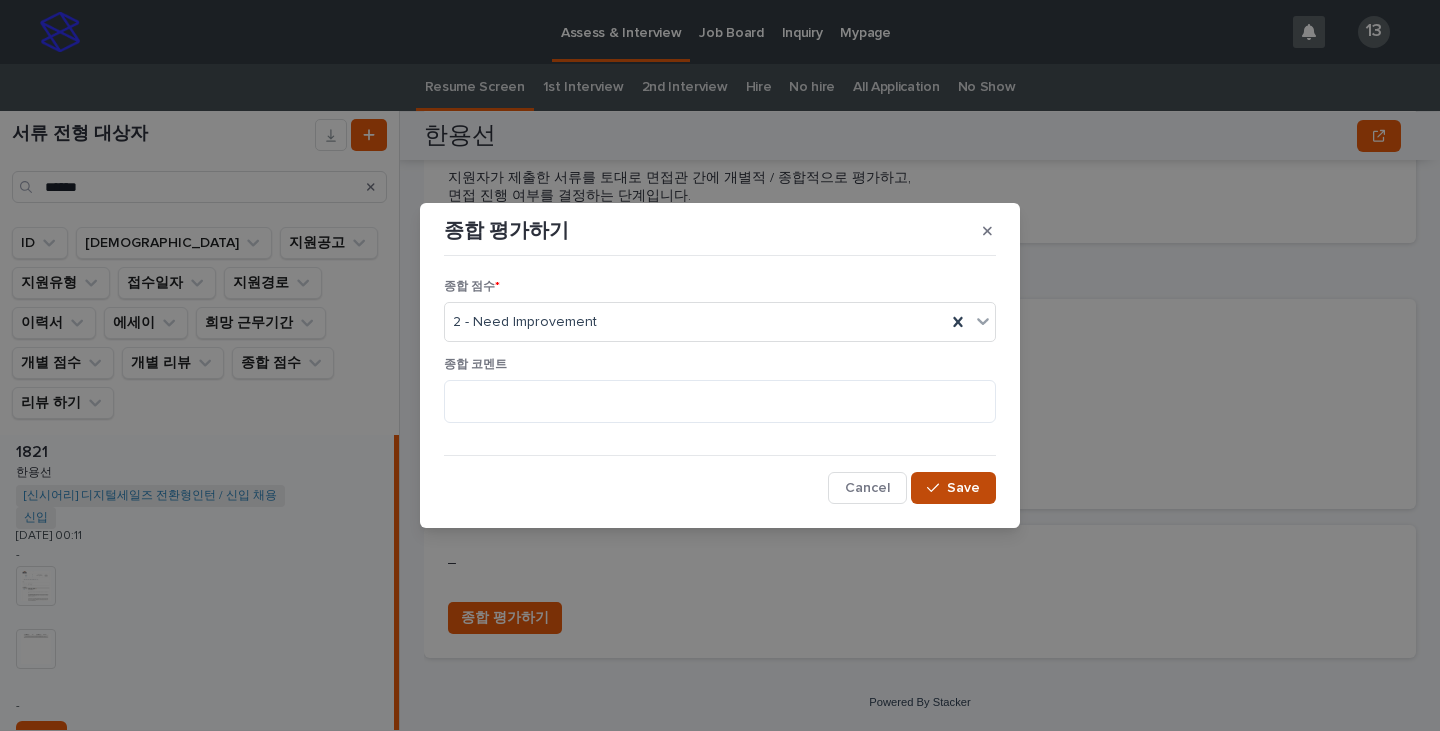 click on "Save" at bounding box center (953, 488) 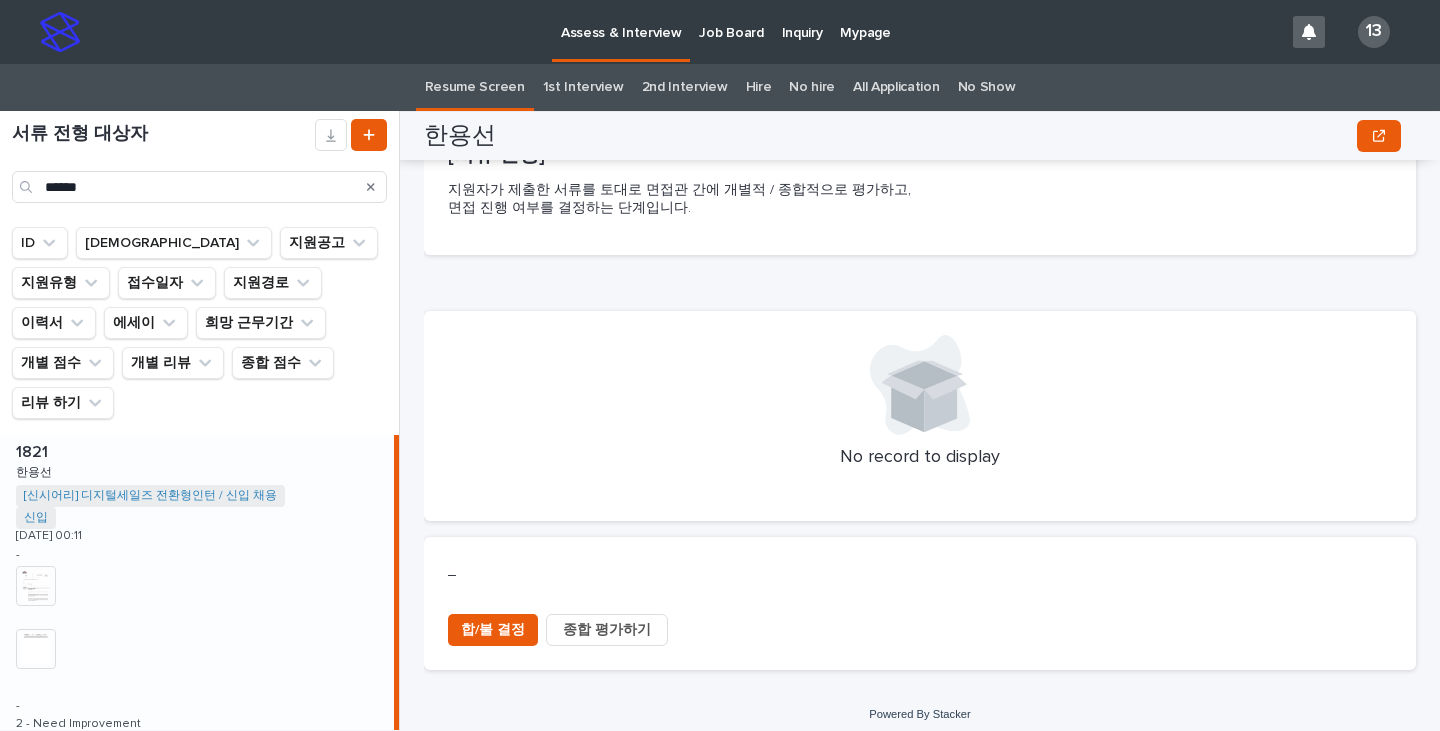 scroll, scrollTop: 181, scrollLeft: 0, axis: vertical 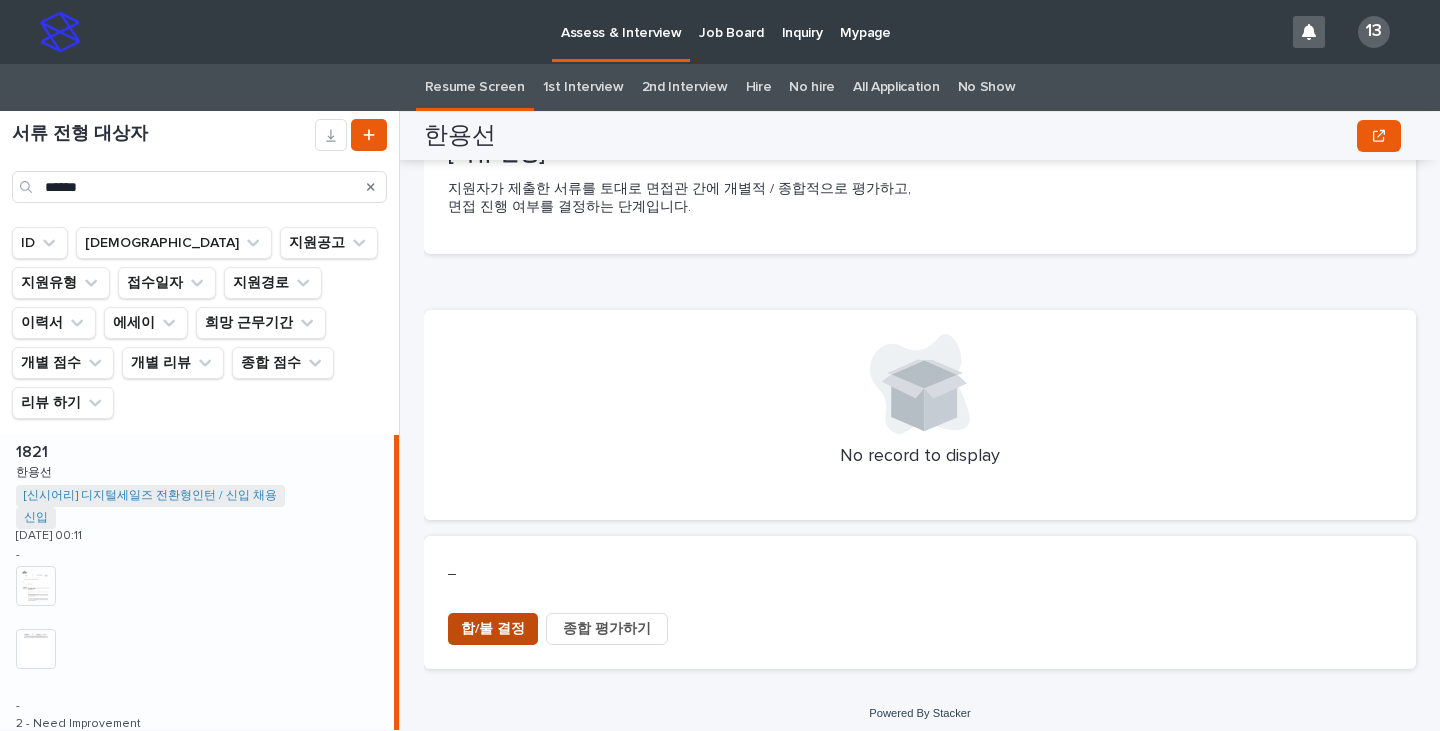 click on "합/불 결정" at bounding box center (493, 629) 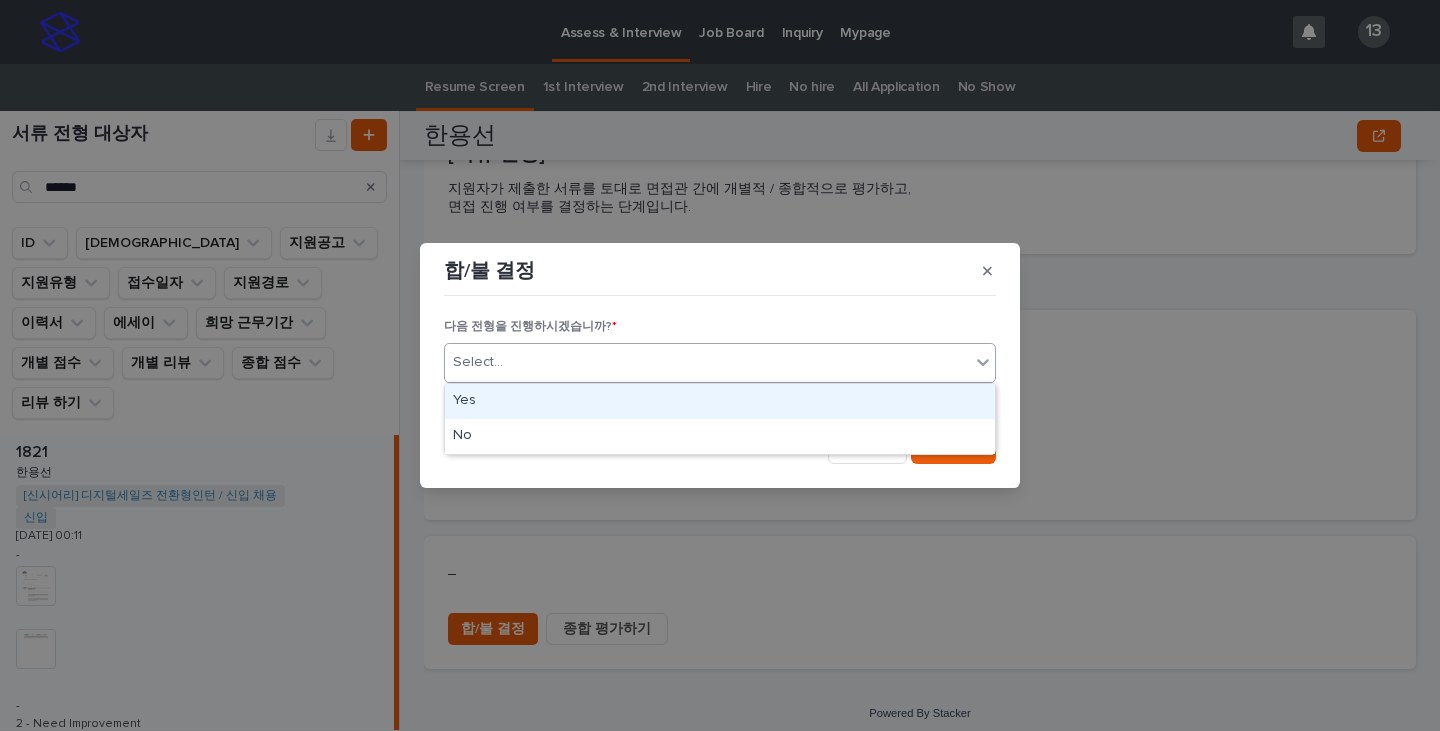 click on "Select..." at bounding box center (707, 362) 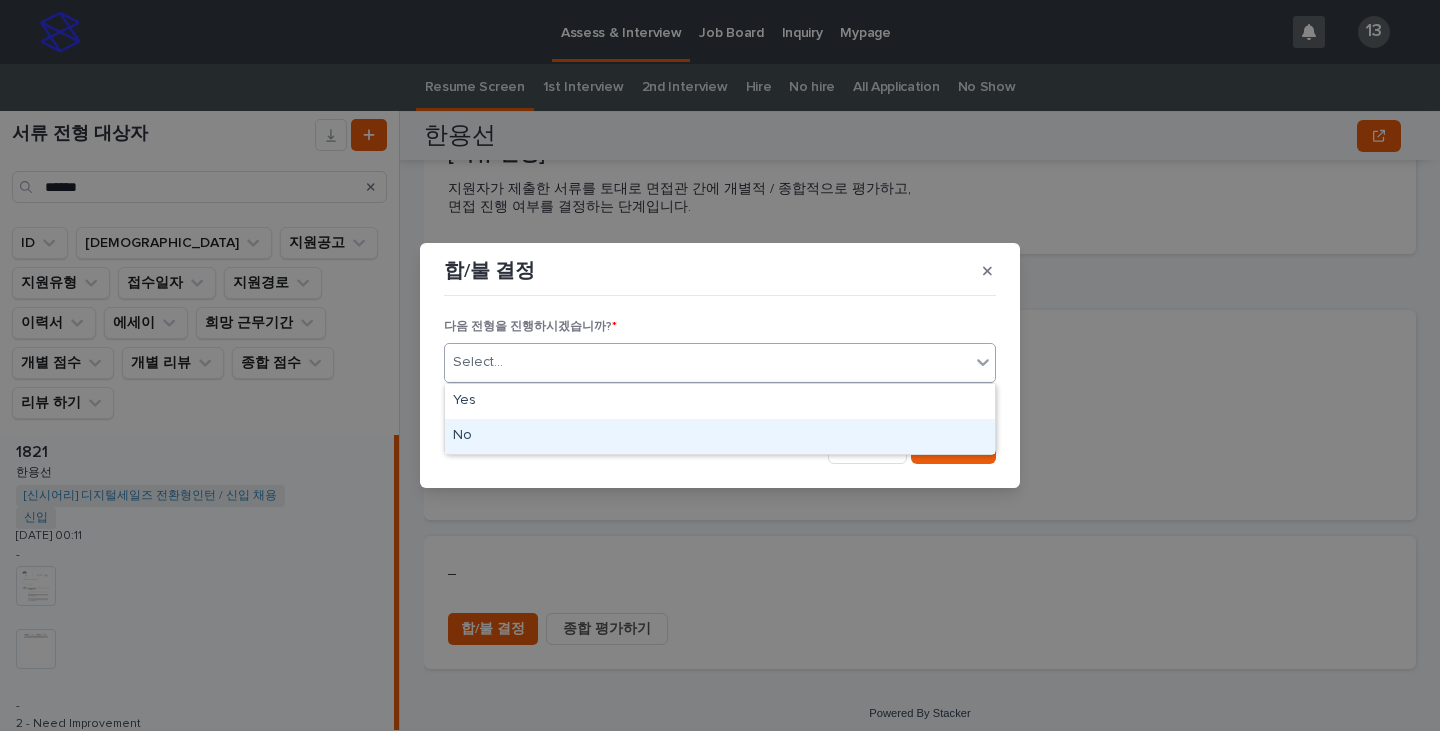 click on "No" at bounding box center [720, 436] 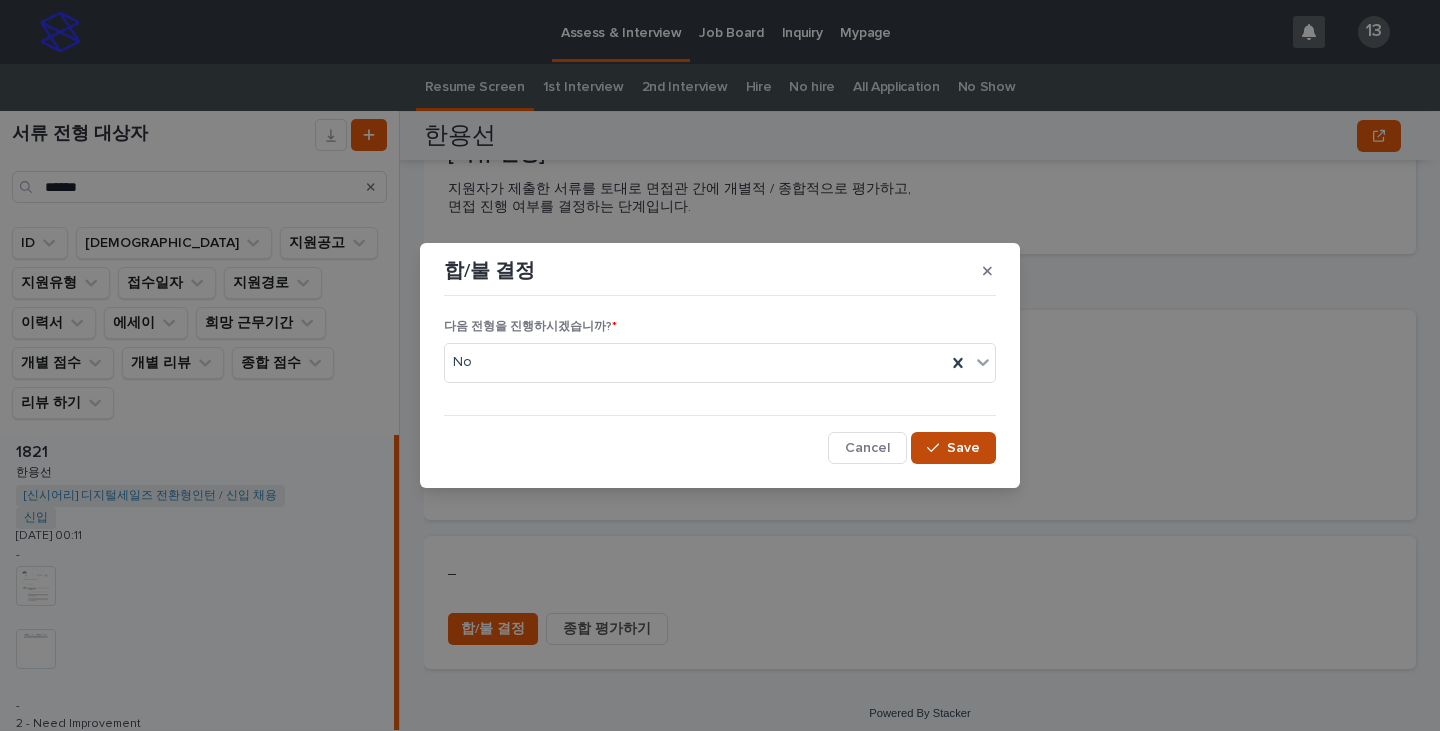 click on "Save" at bounding box center [963, 448] 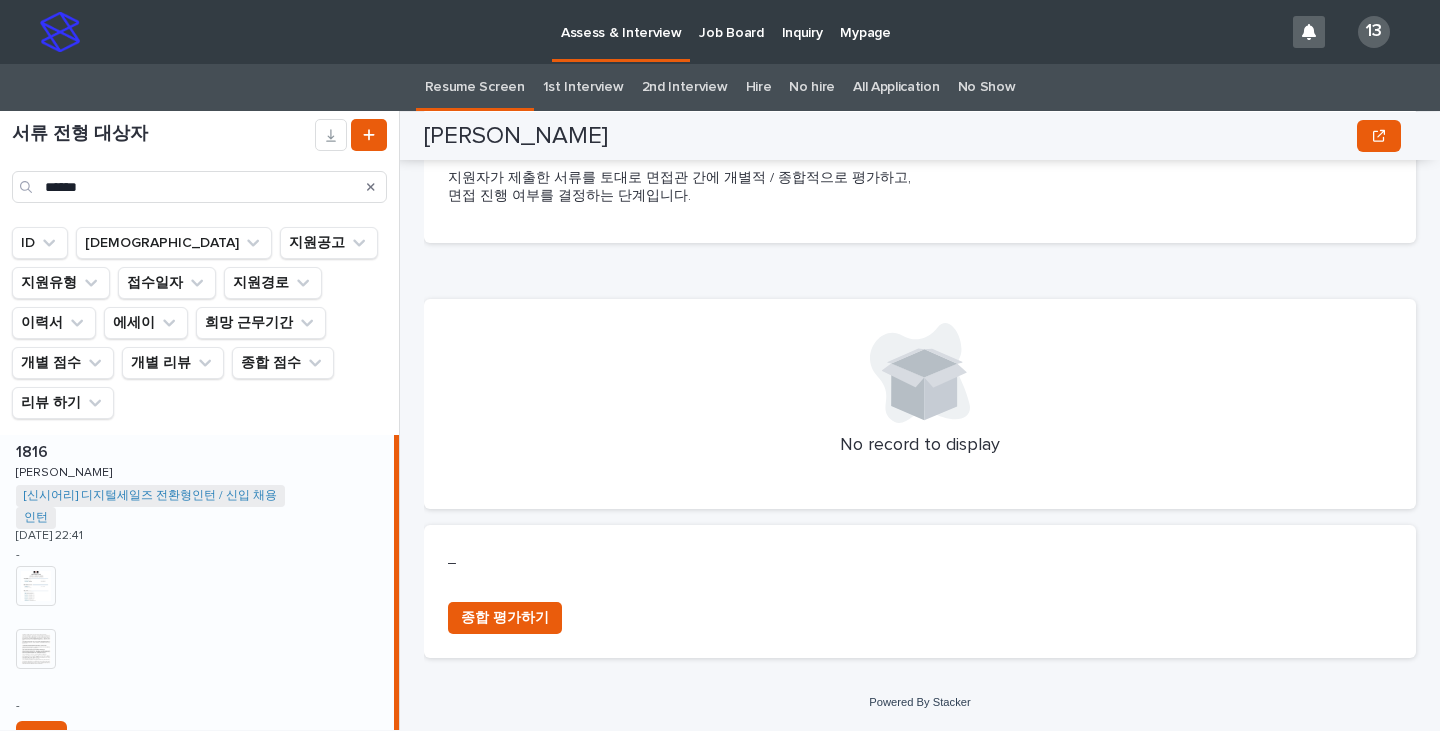 scroll, scrollTop: 0, scrollLeft: 0, axis: both 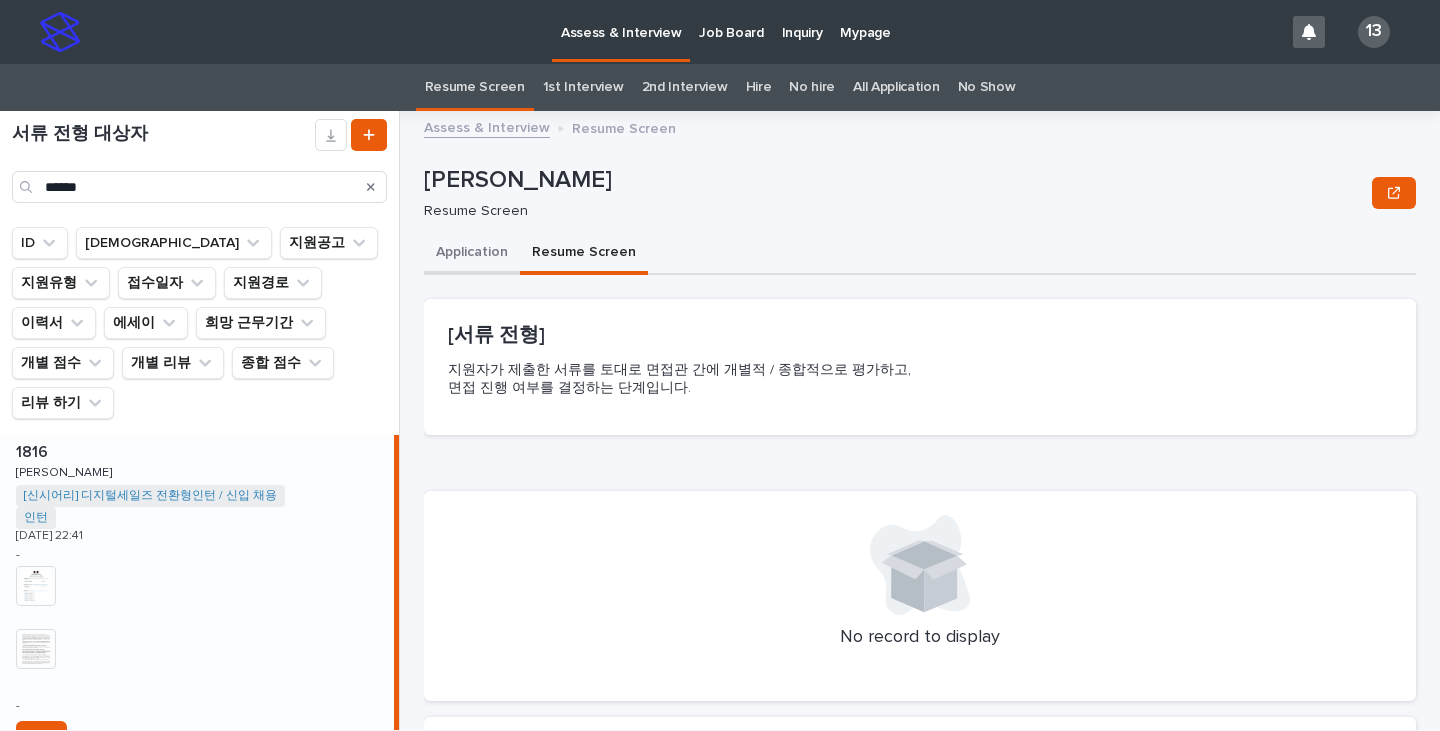 click on "Application" at bounding box center [472, 254] 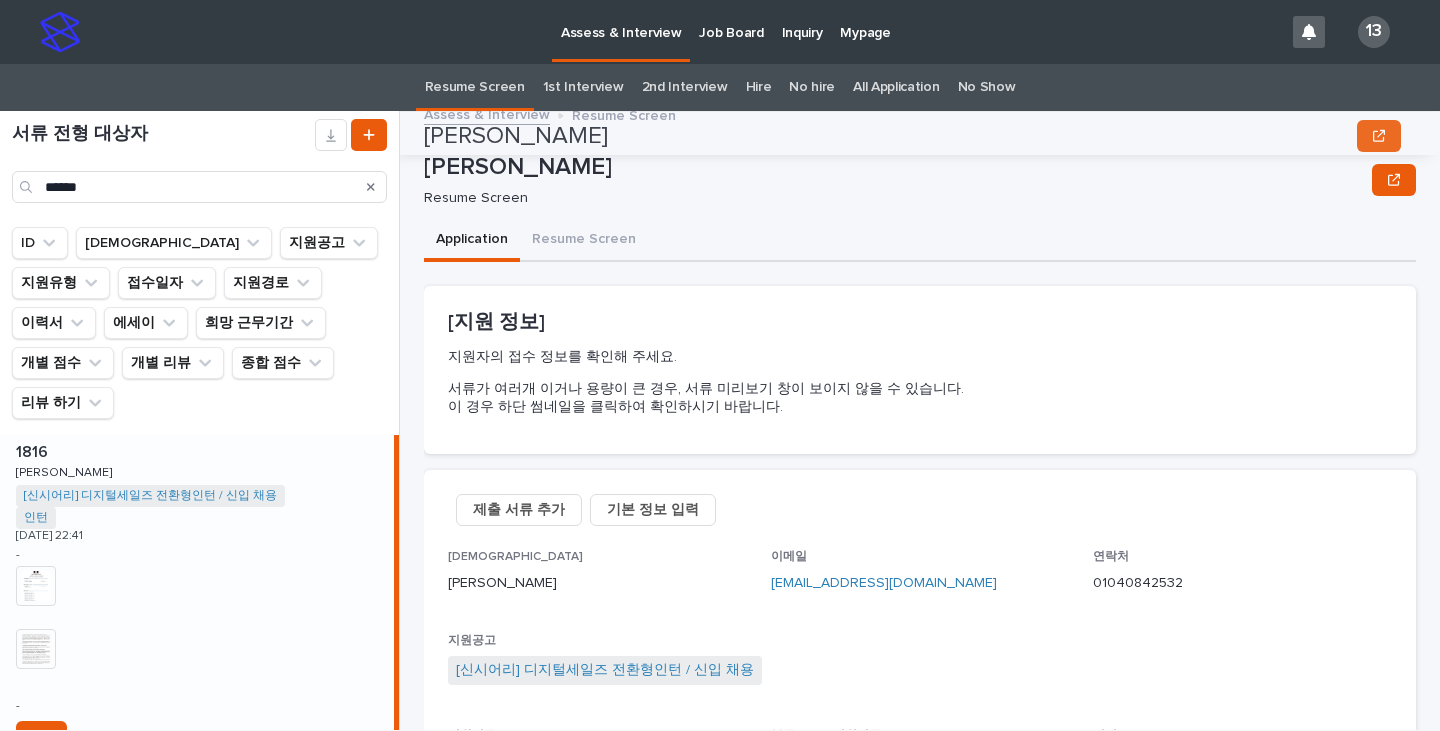 scroll, scrollTop: 0, scrollLeft: 0, axis: both 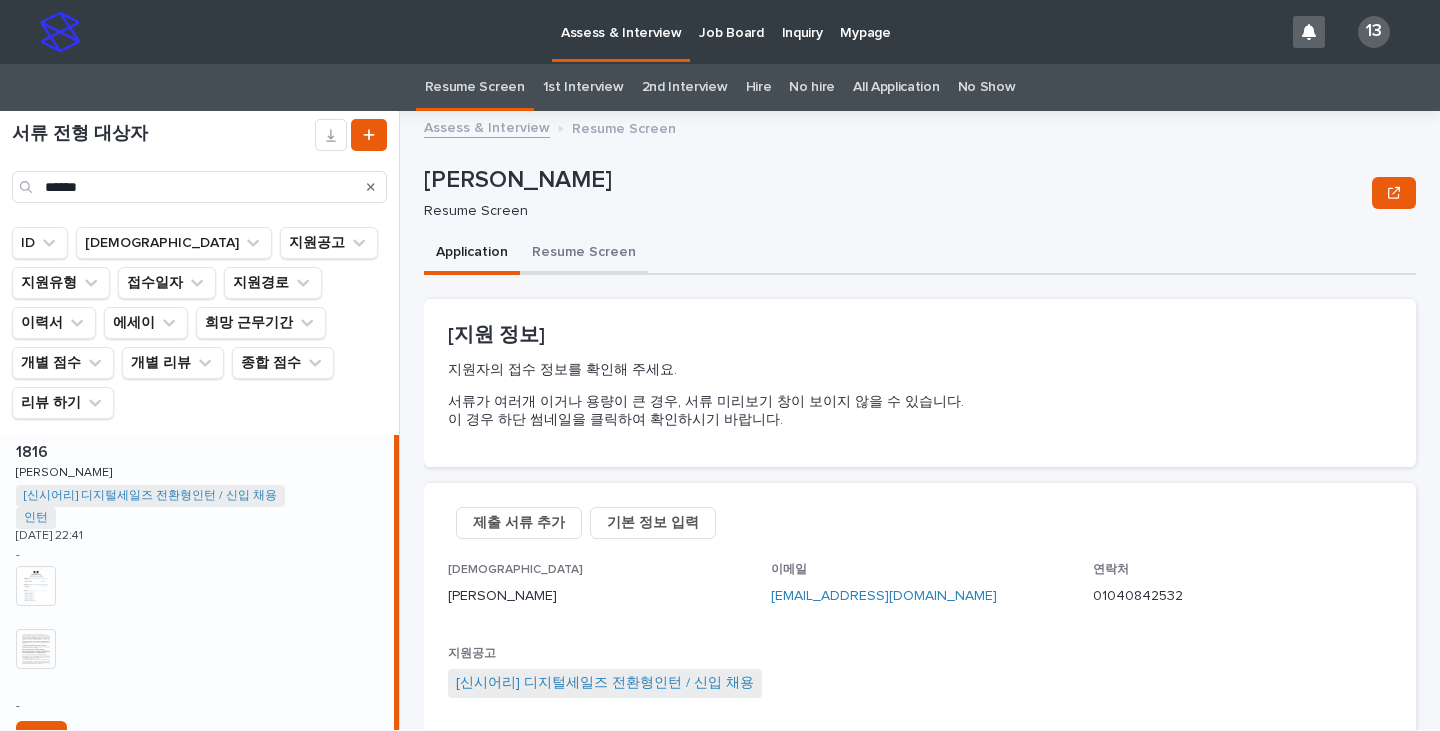 click on "Resume Screen" at bounding box center [584, 254] 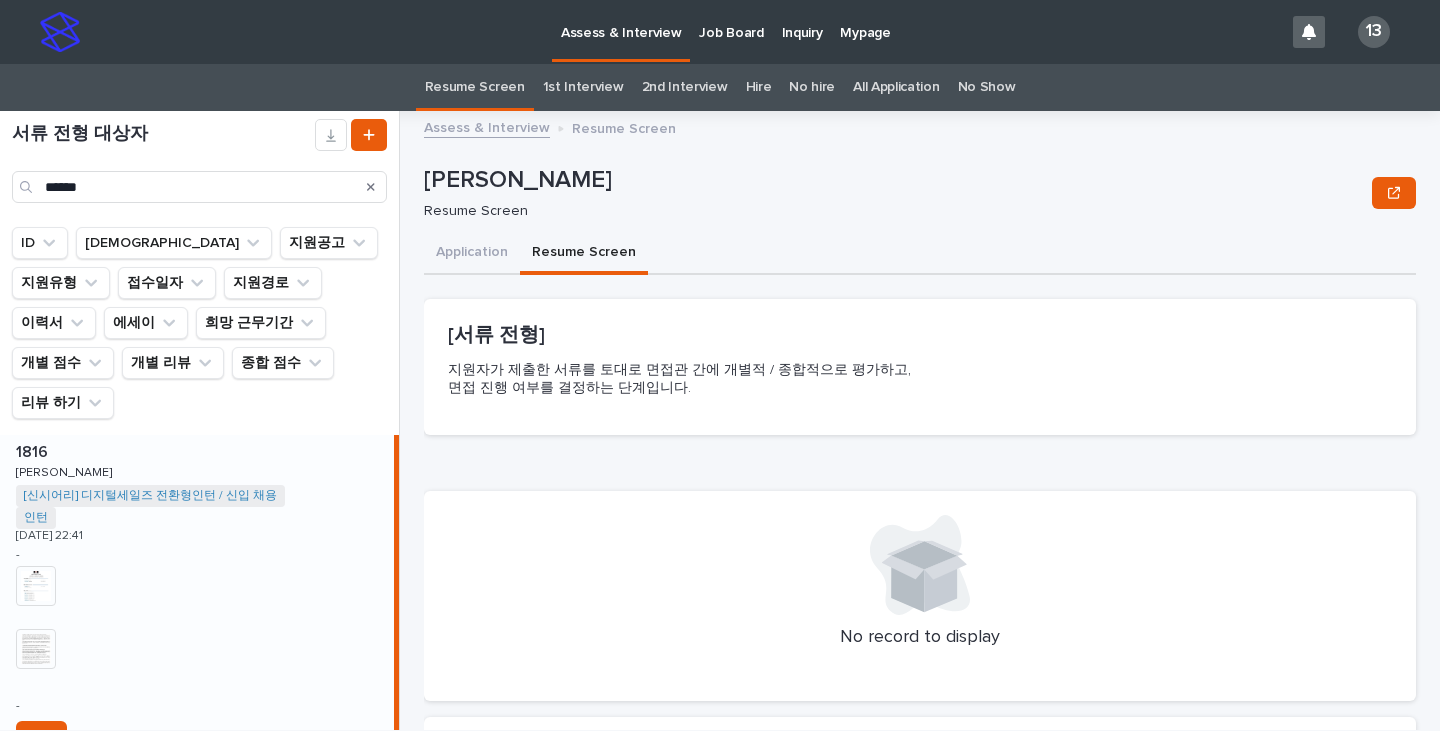 scroll, scrollTop: 192, scrollLeft: 0, axis: vertical 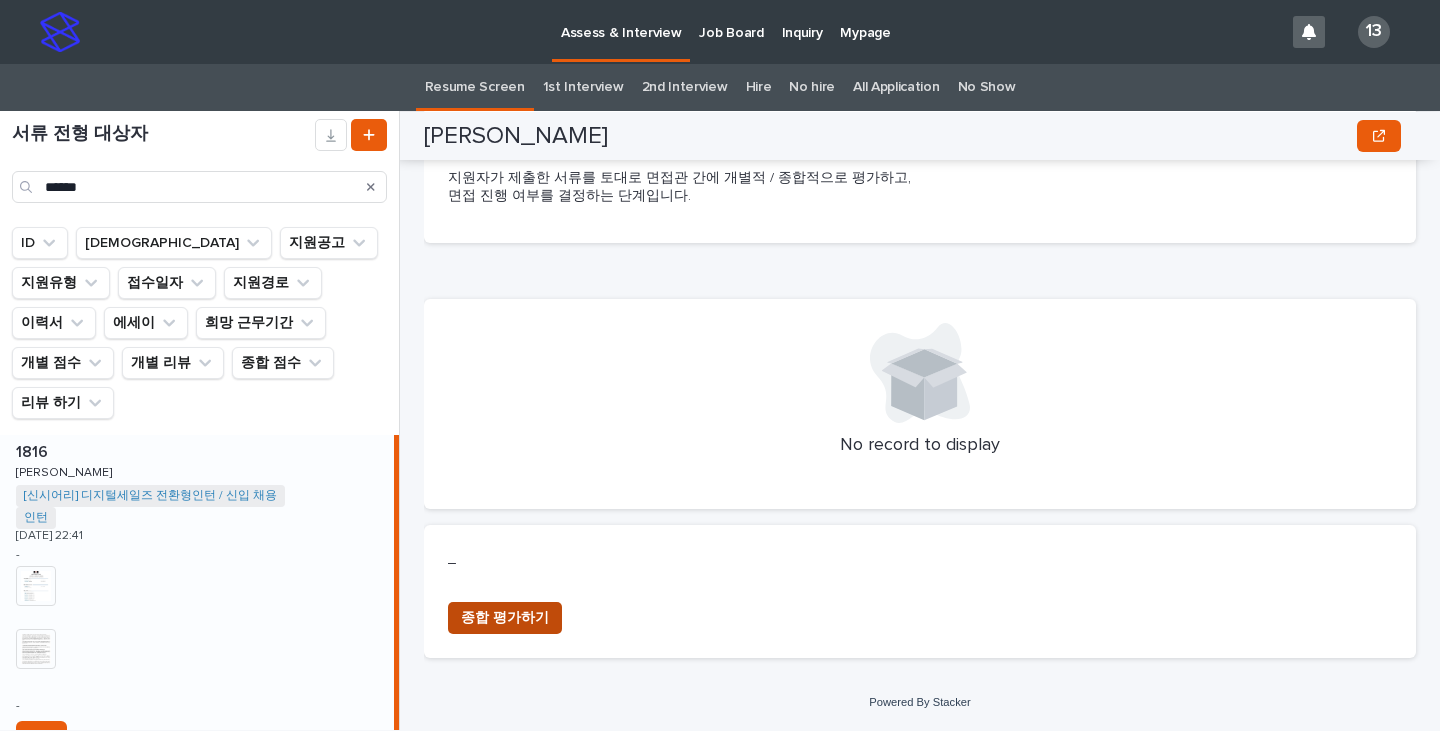 click on "종합 평가하기" at bounding box center (505, 618) 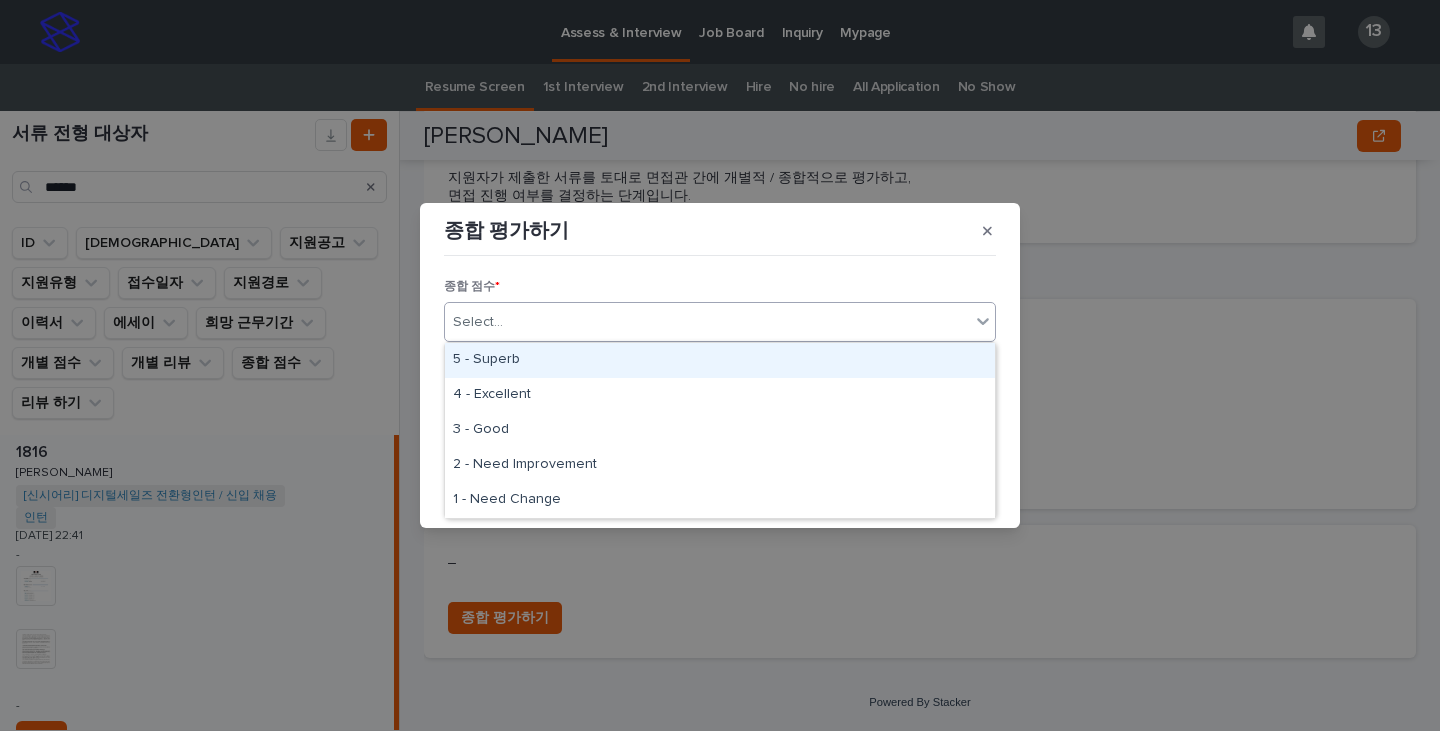 click on "Select..." at bounding box center (707, 322) 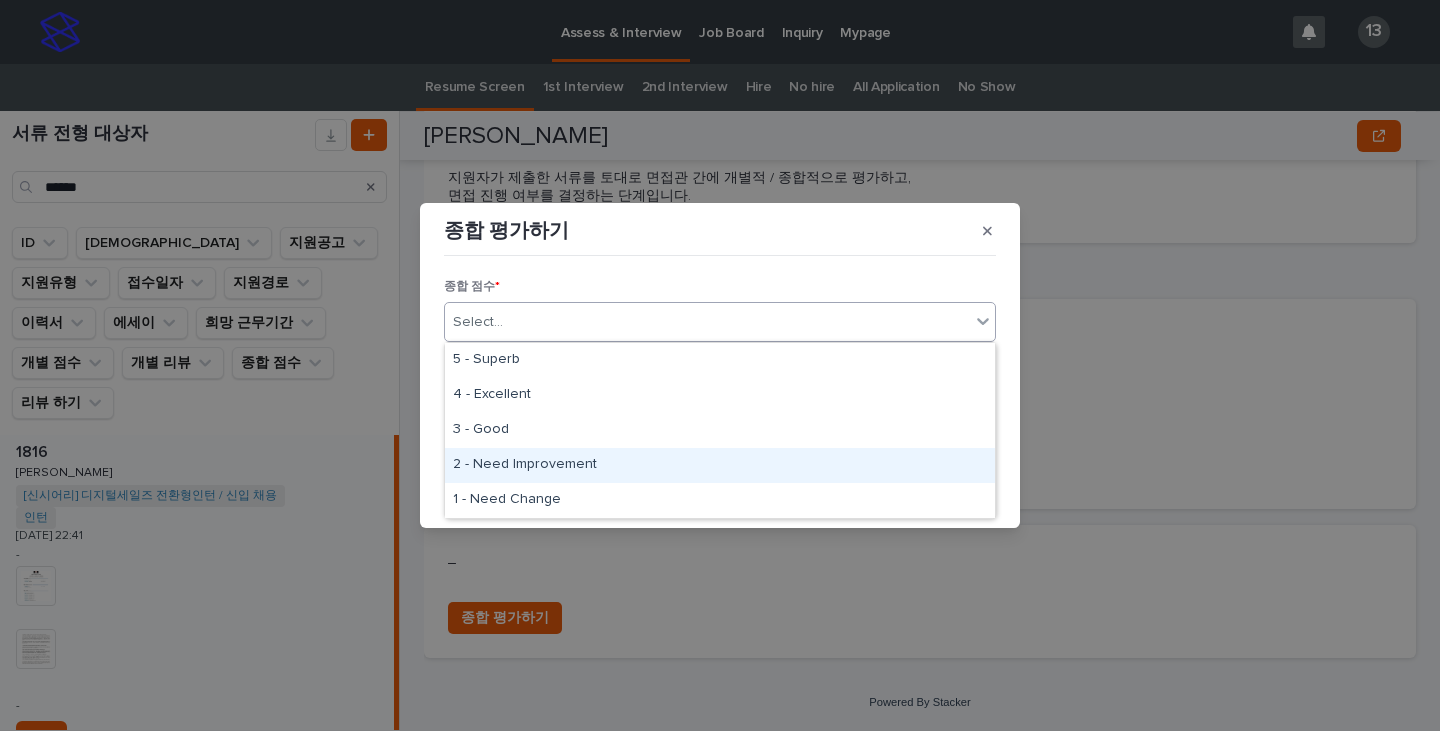 click on "2 - Need Improvement" at bounding box center (720, 465) 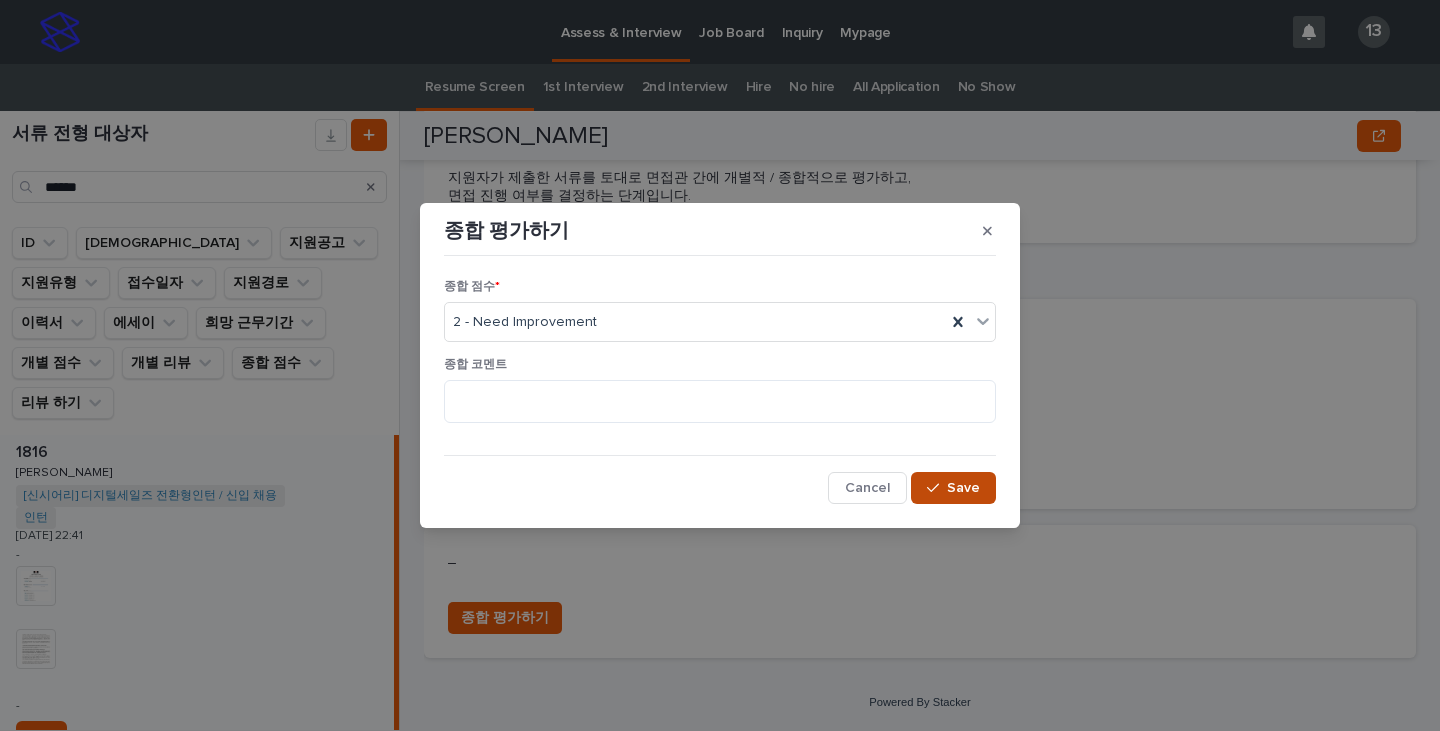 click on "Save" at bounding box center (953, 488) 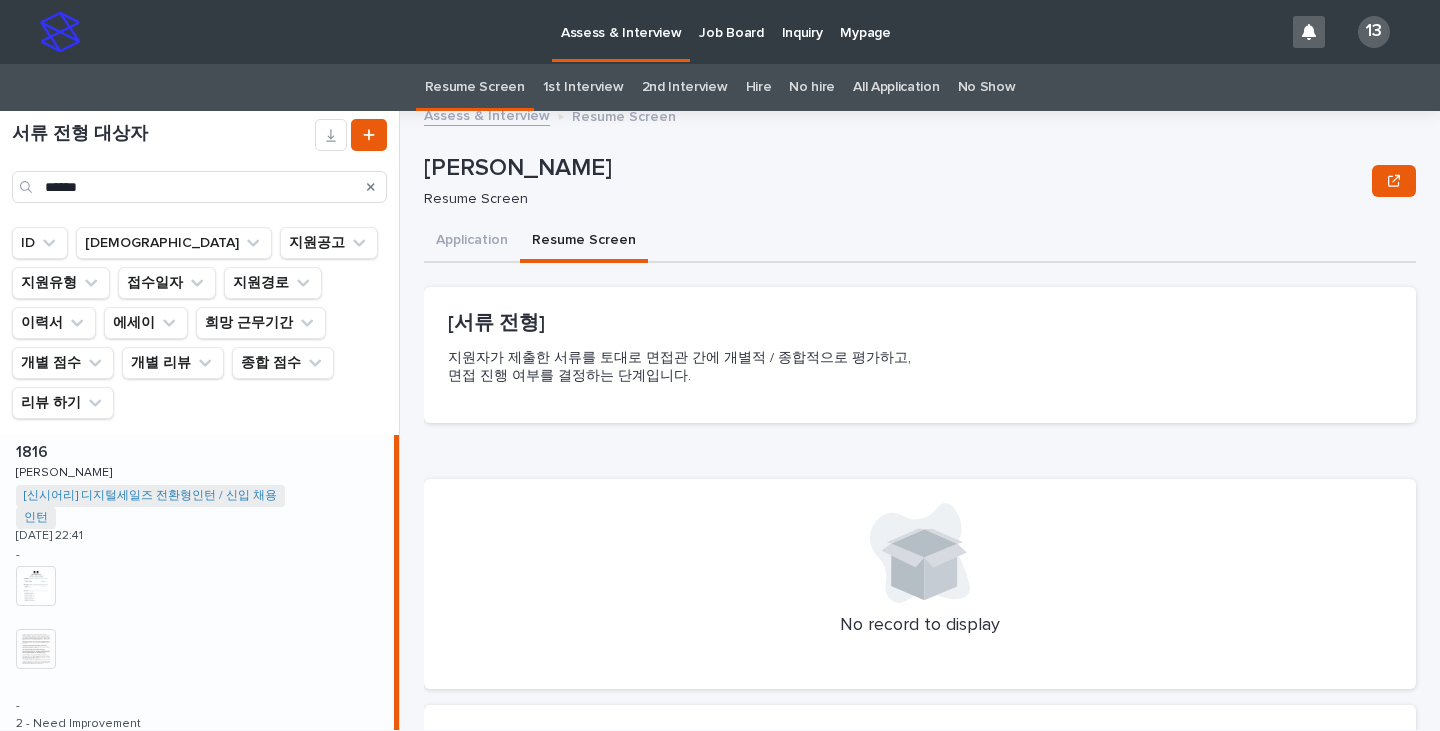 scroll, scrollTop: 192, scrollLeft: 0, axis: vertical 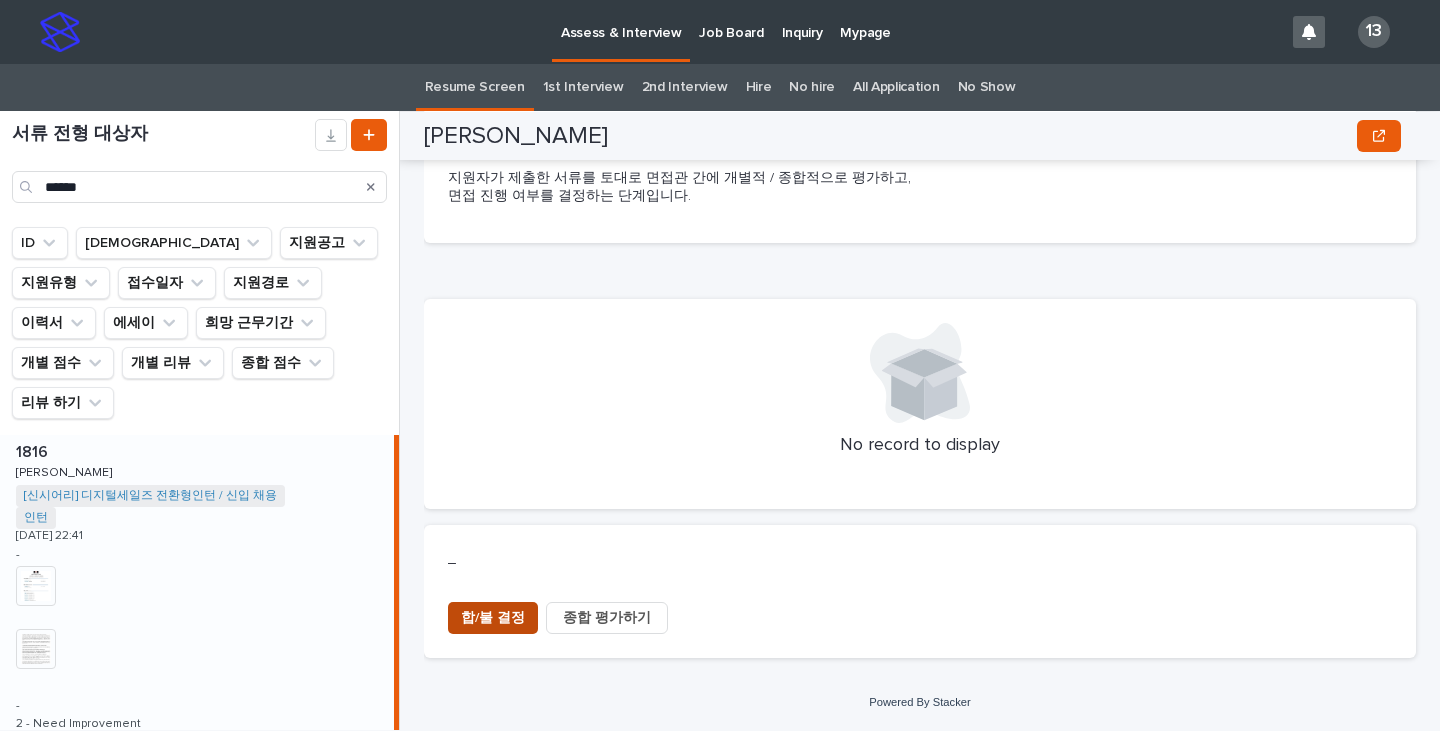 click on "합/불 결정" at bounding box center [493, 618] 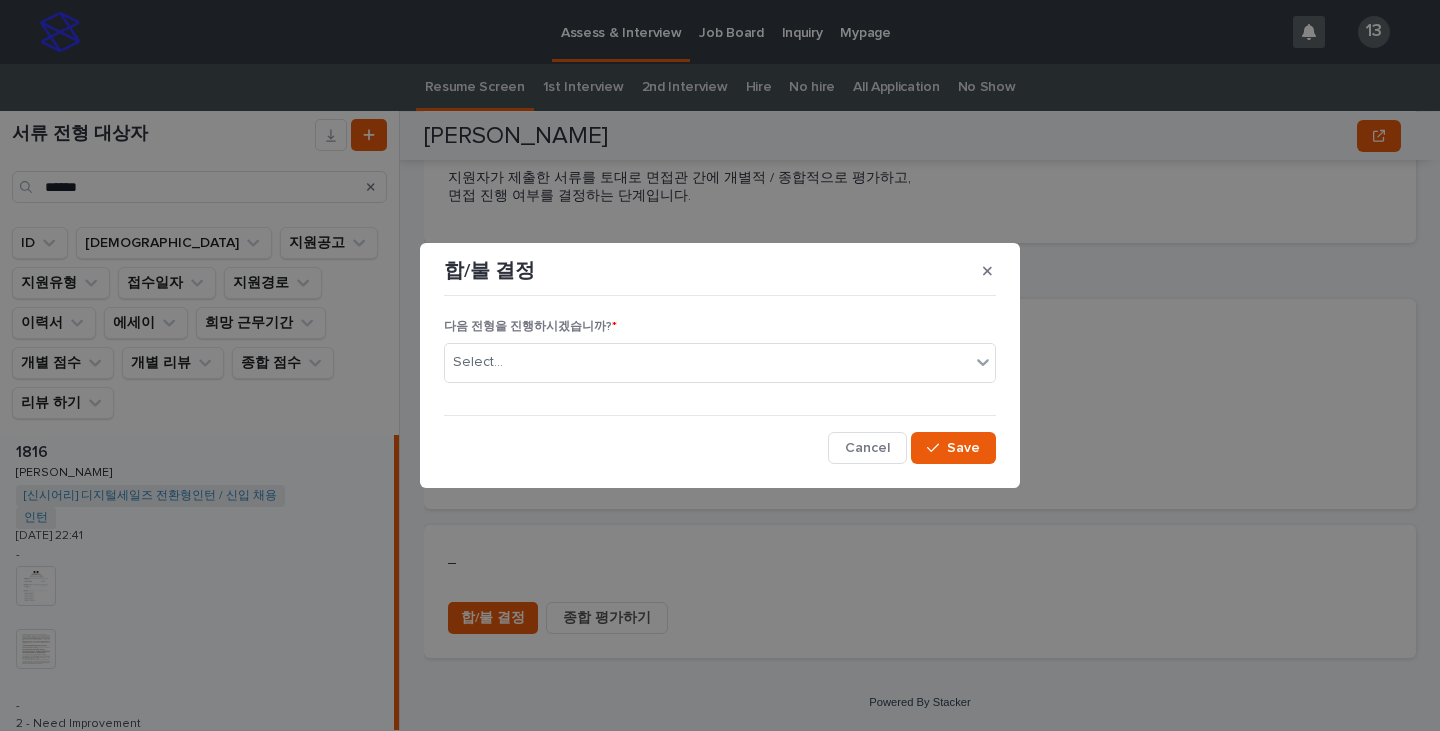 click on "다음 전형을 진행하시겠습니까? * Select..." at bounding box center (720, 359) 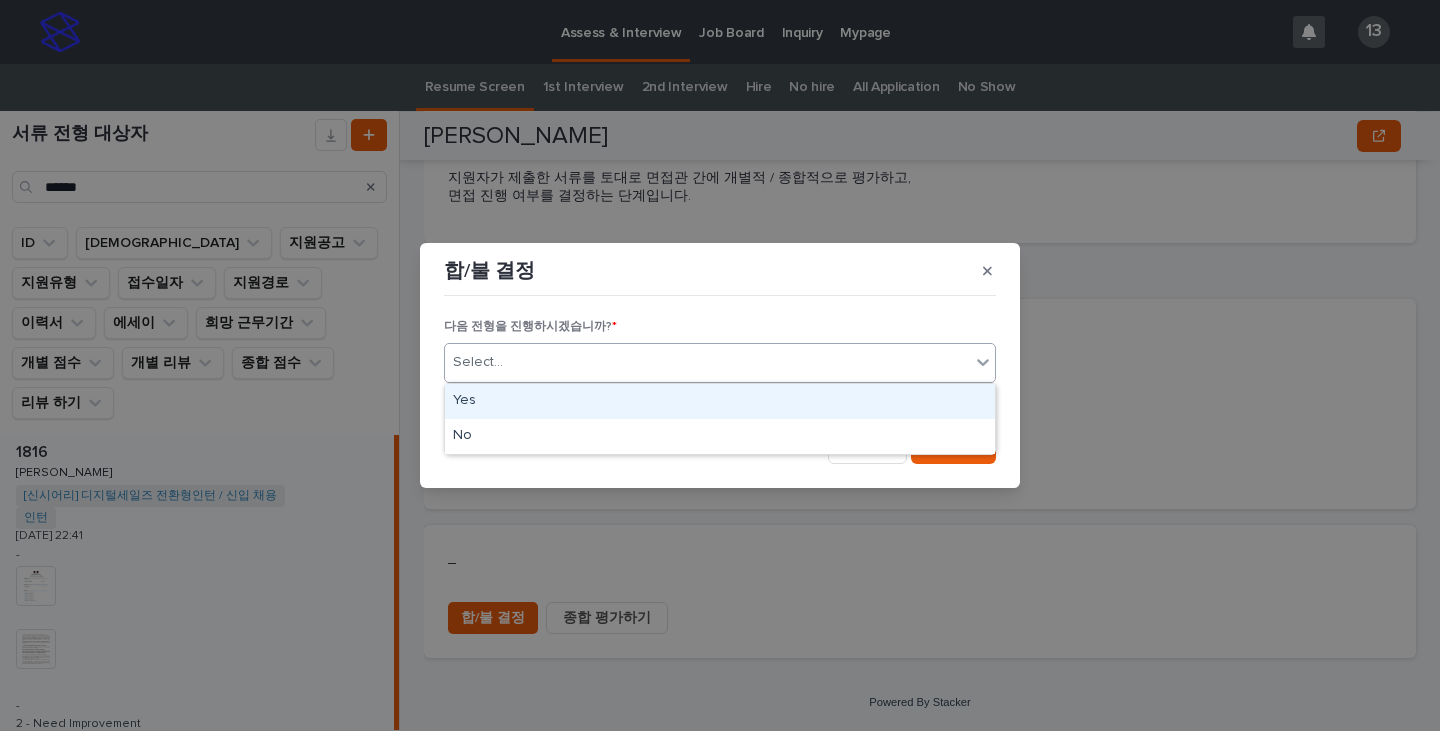click on "Select..." at bounding box center [707, 362] 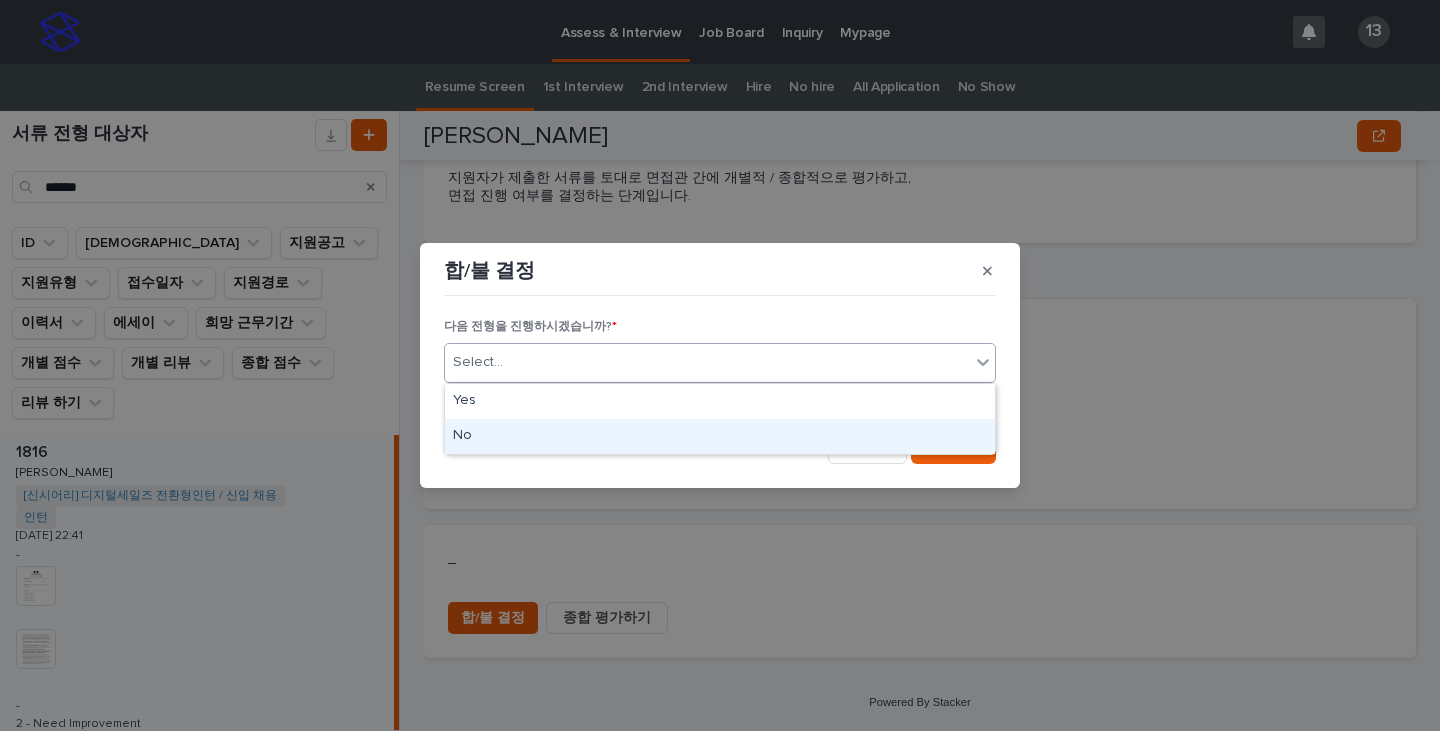 click on "No" at bounding box center (720, 436) 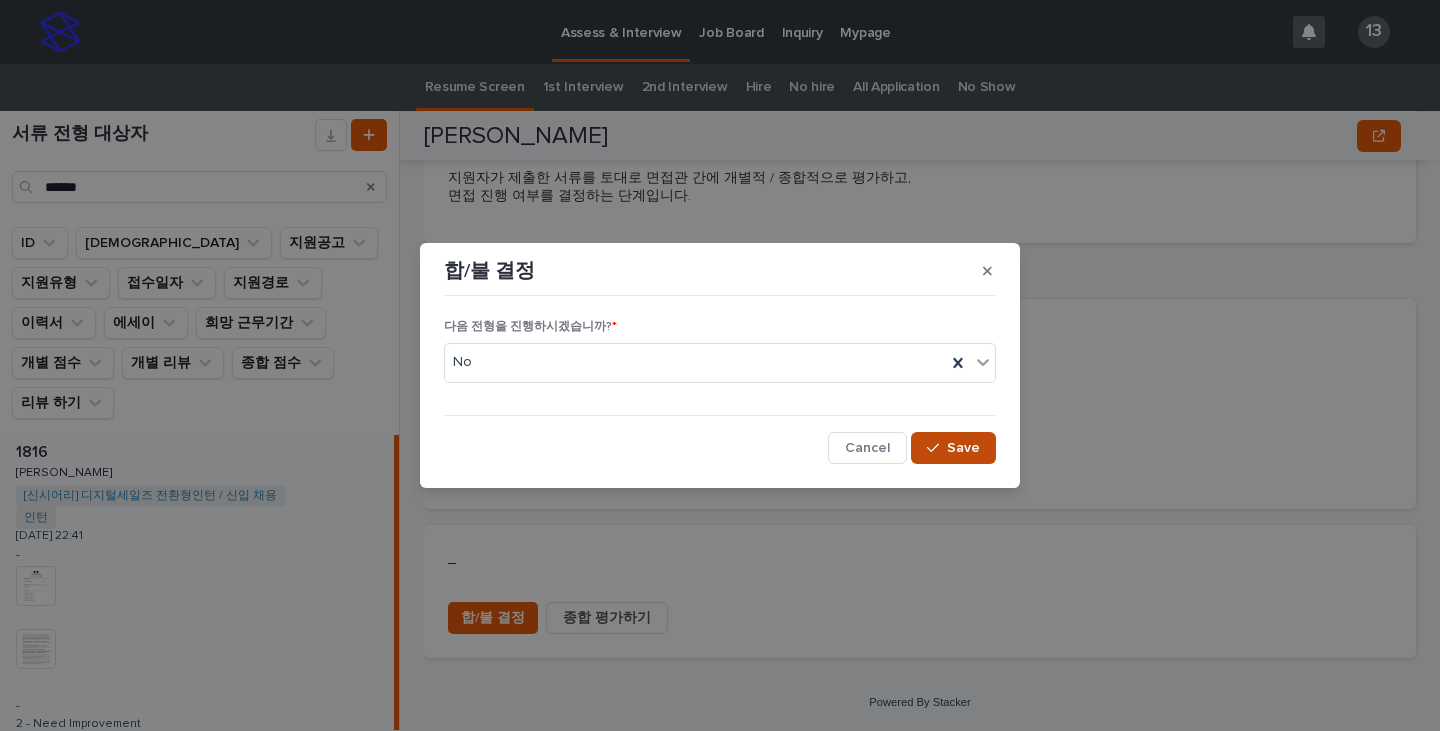 click on "Save" at bounding box center [963, 448] 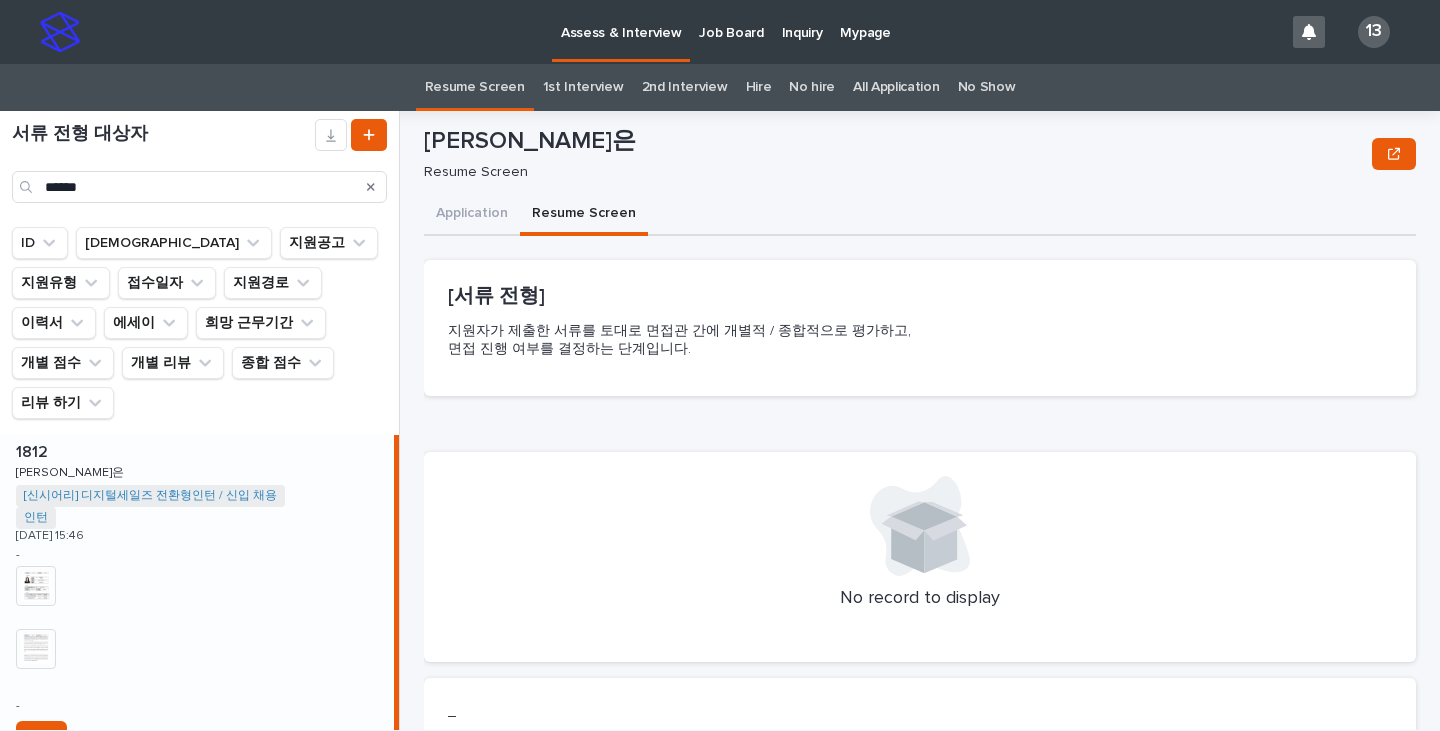 scroll, scrollTop: 192, scrollLeft: 0, axis: vertical 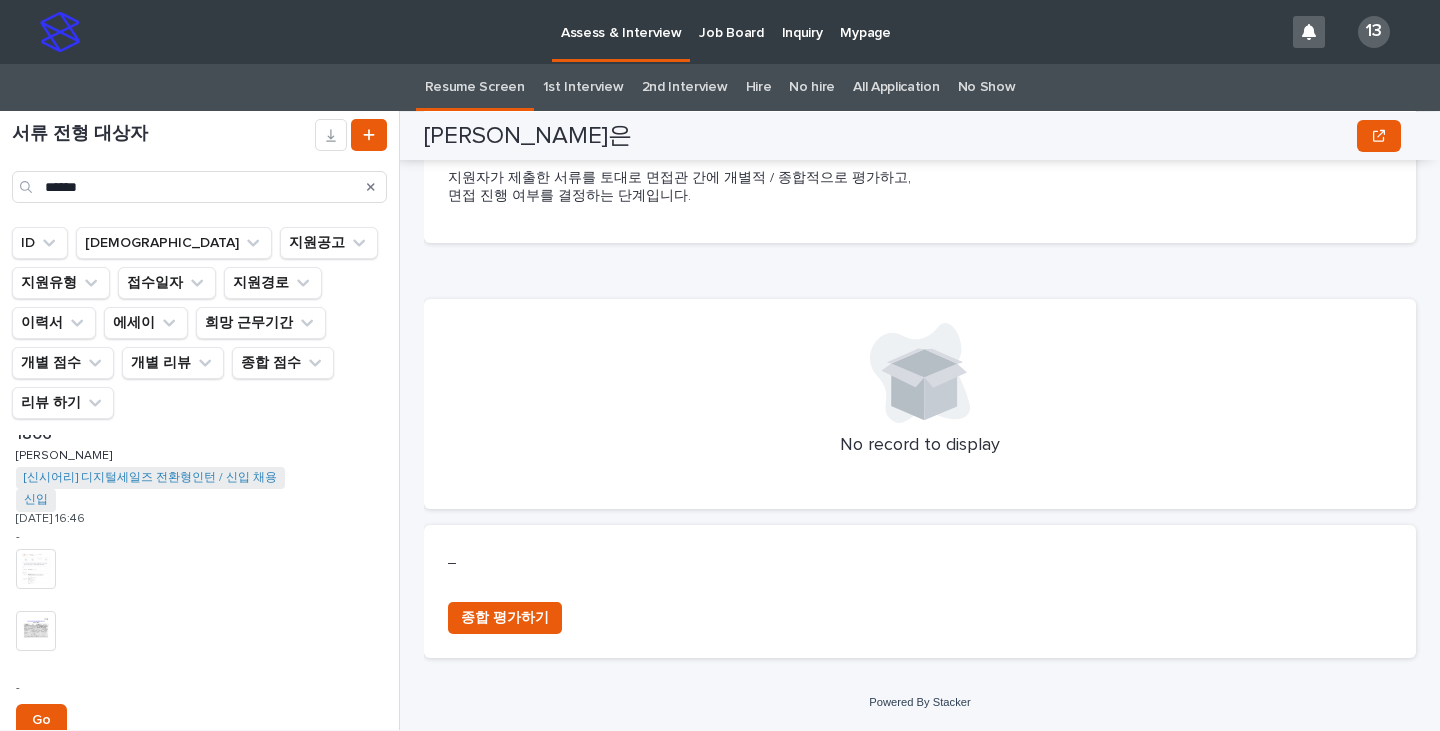 click on "1806 1806   [PERSON_NAME] [PERSON_NAME]   [신시어리] 디지털세일즈 전환형인턴 / 신입 채용   + 0 신입   + 0 [DATE] 16:46 - + 0 This file cannot be opened Download File + 0 This file cannot be opened Download File - Go" at bounding box center [199, 582] 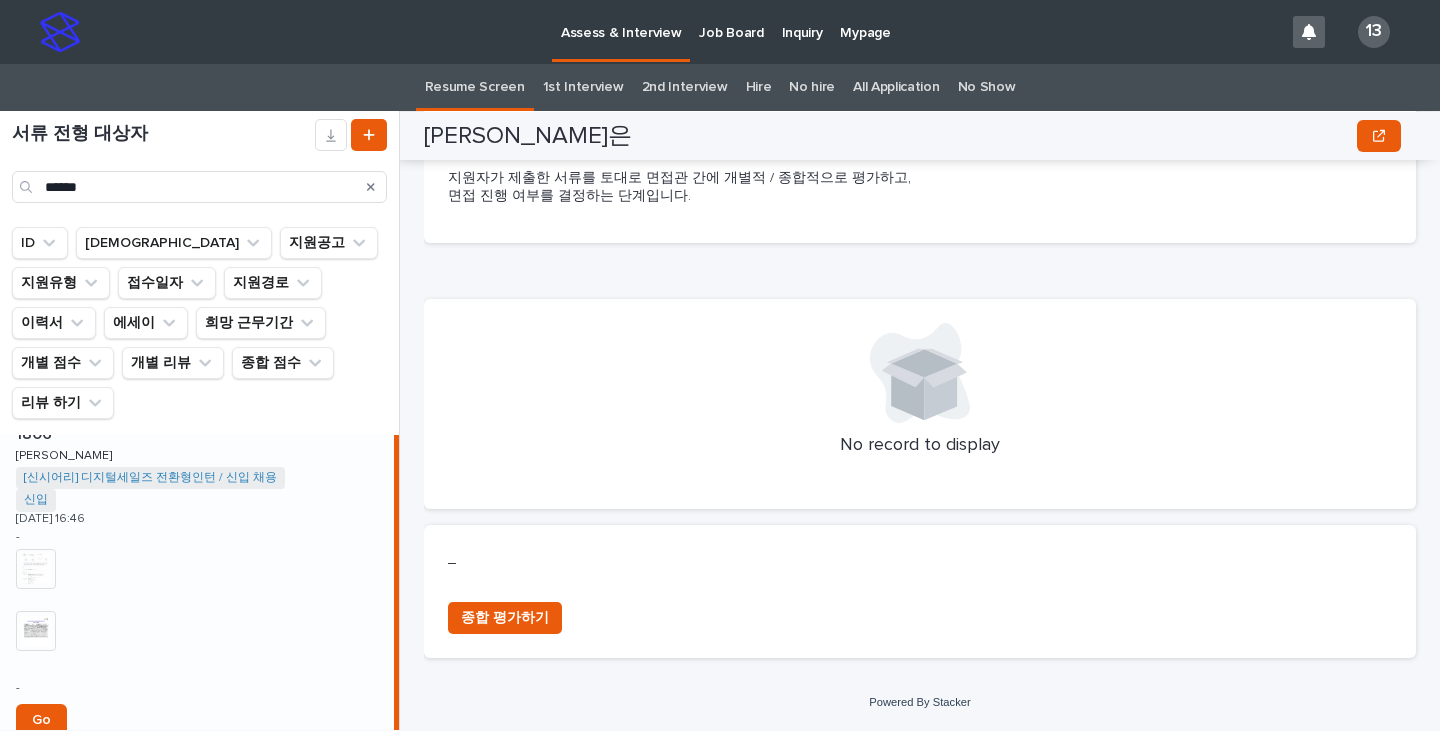click on "1806 1806   [PERSON_NAME] [PERSON_NAME]   [신시어리] 디지털세일즈 전환형인턴 / 신입 채용   + 0 신입   + 0 [DATE] 16:46 - + 0 This file cannot be opened Download File + 0 This file cannot be opened Download File - Go" at bounding box center (197, 582) 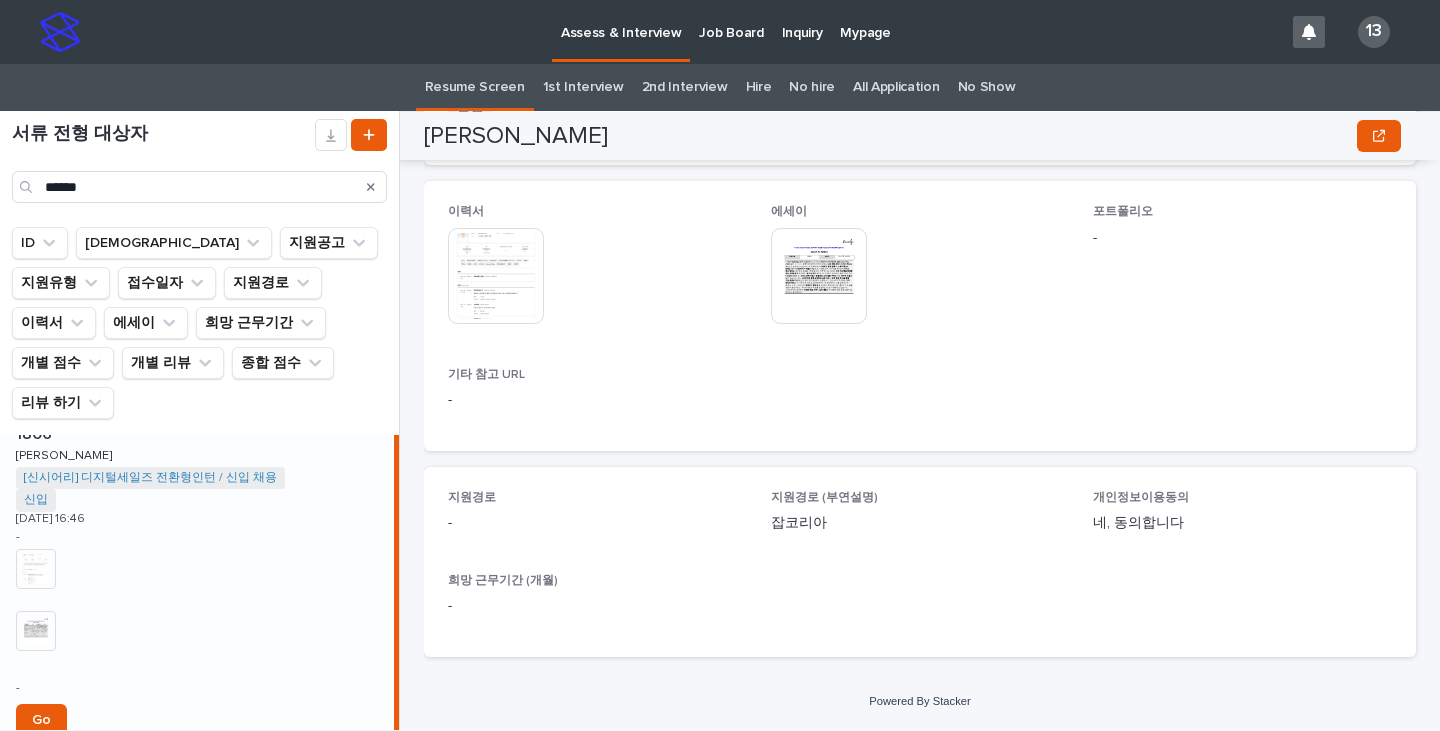 scroll, scrollTop: 0, scrollLeft: 0, axis: both 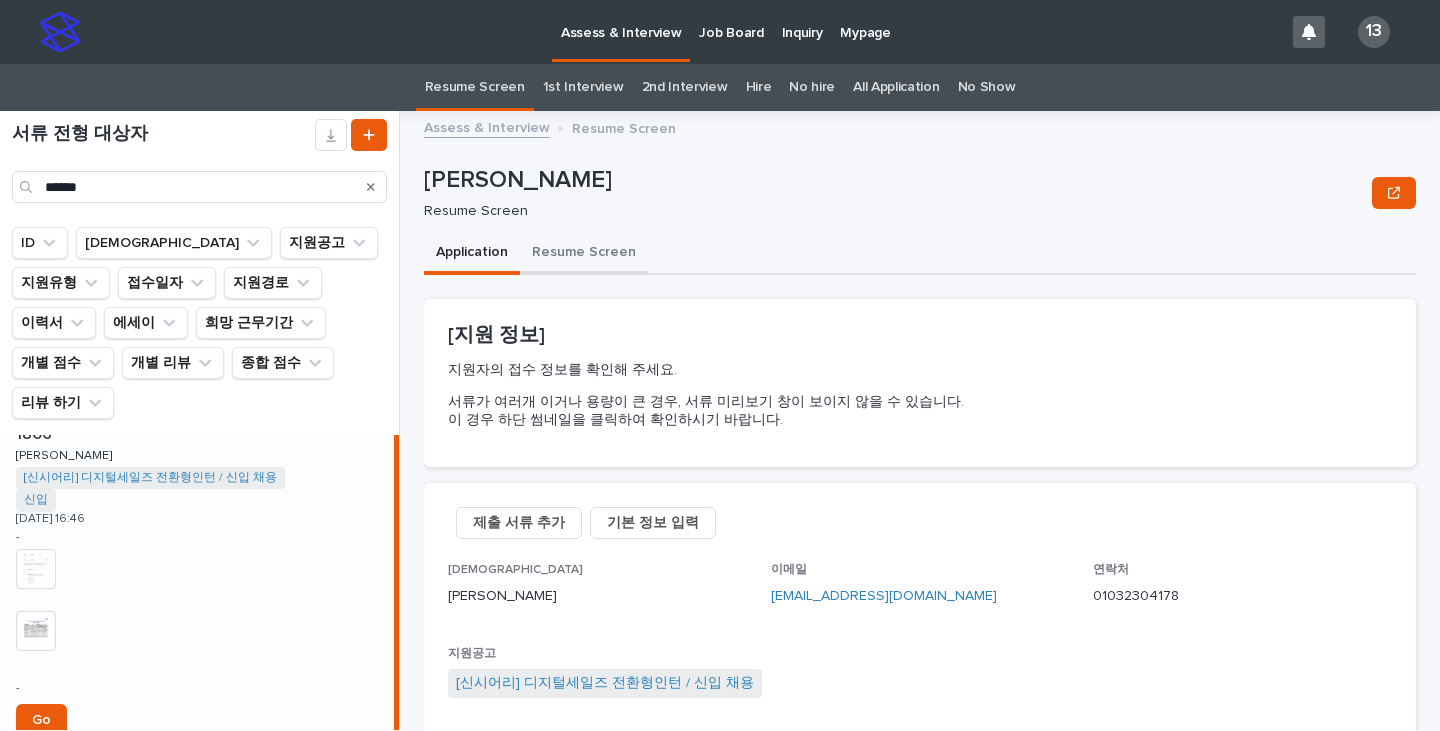 click on "Resume Screen" at bounding box center [584, 254] 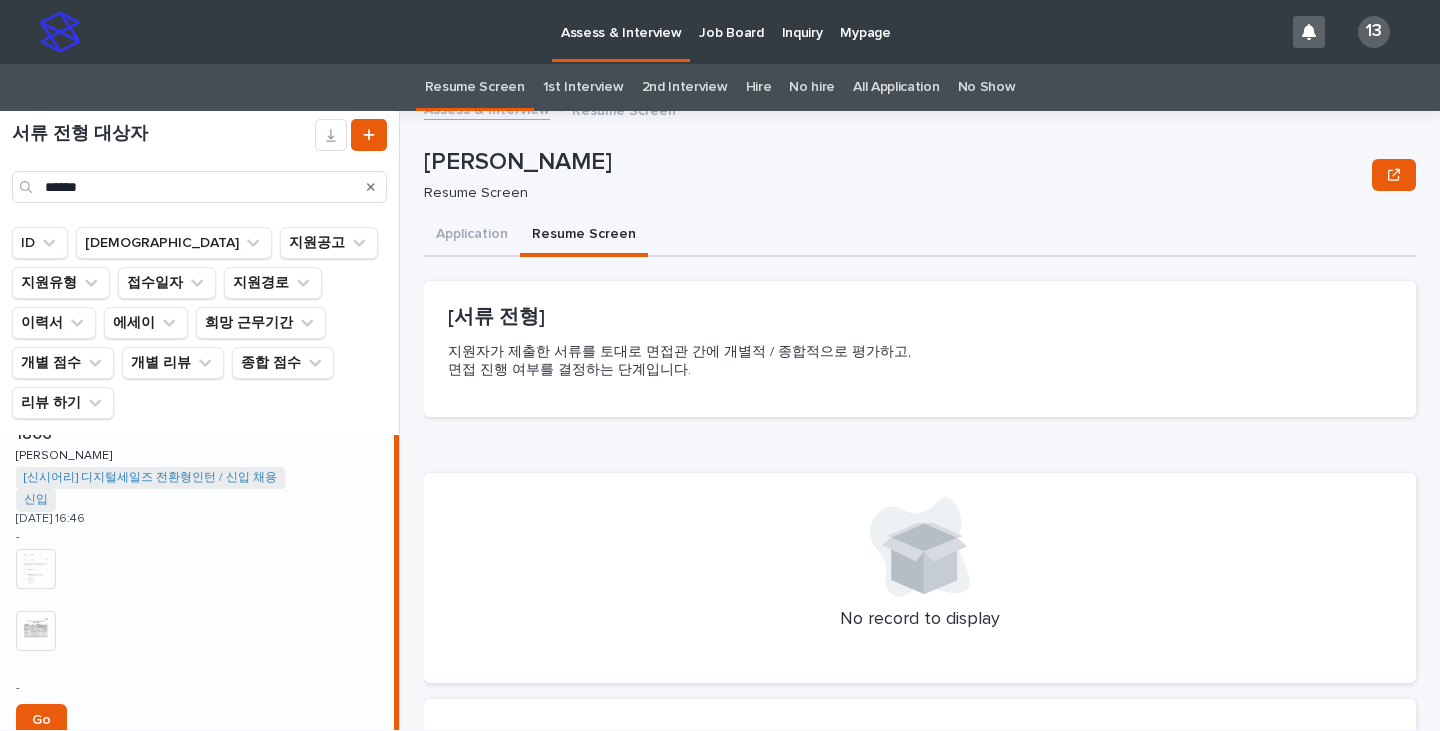 scroll, scrollTop: 192, scrollLeft: 0, axis: vertical 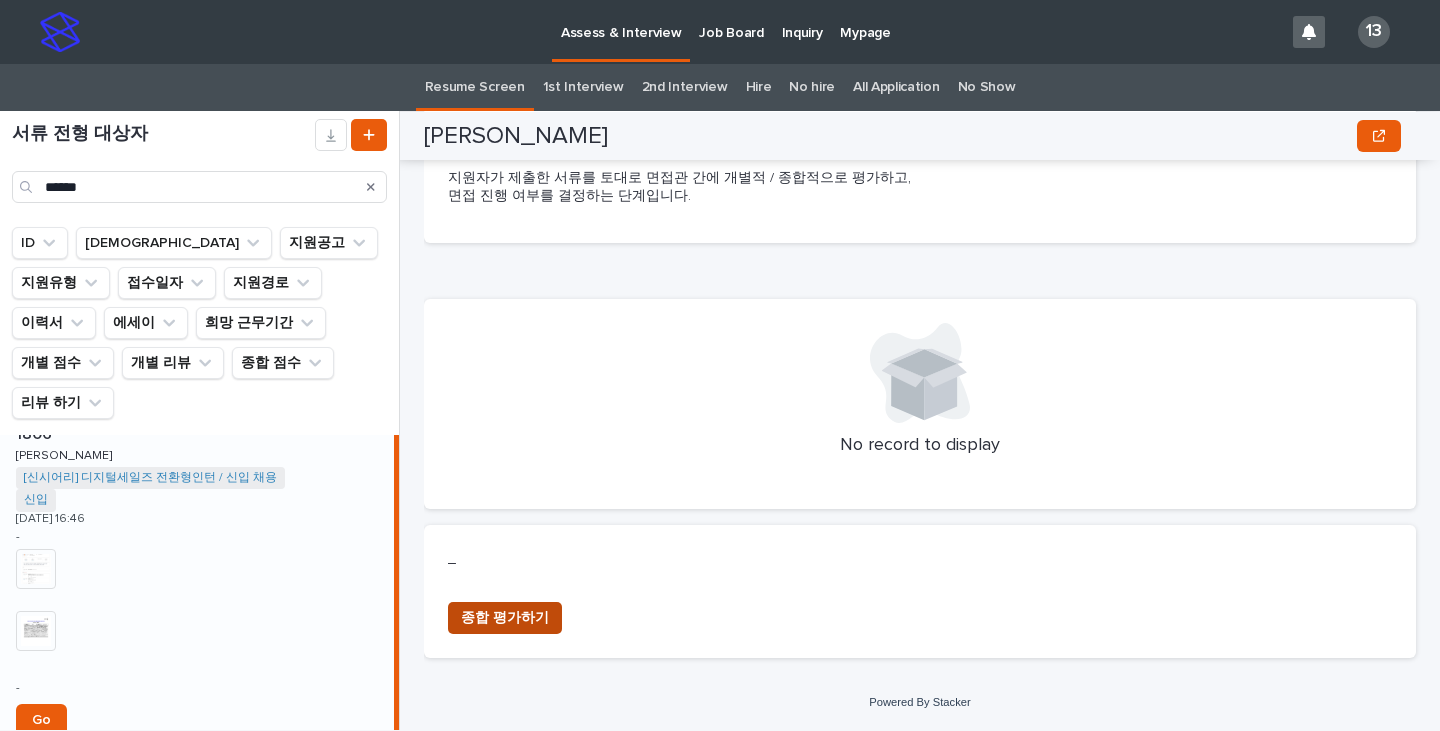 click on "종합 평가하기" at bounding box center [505, 618] 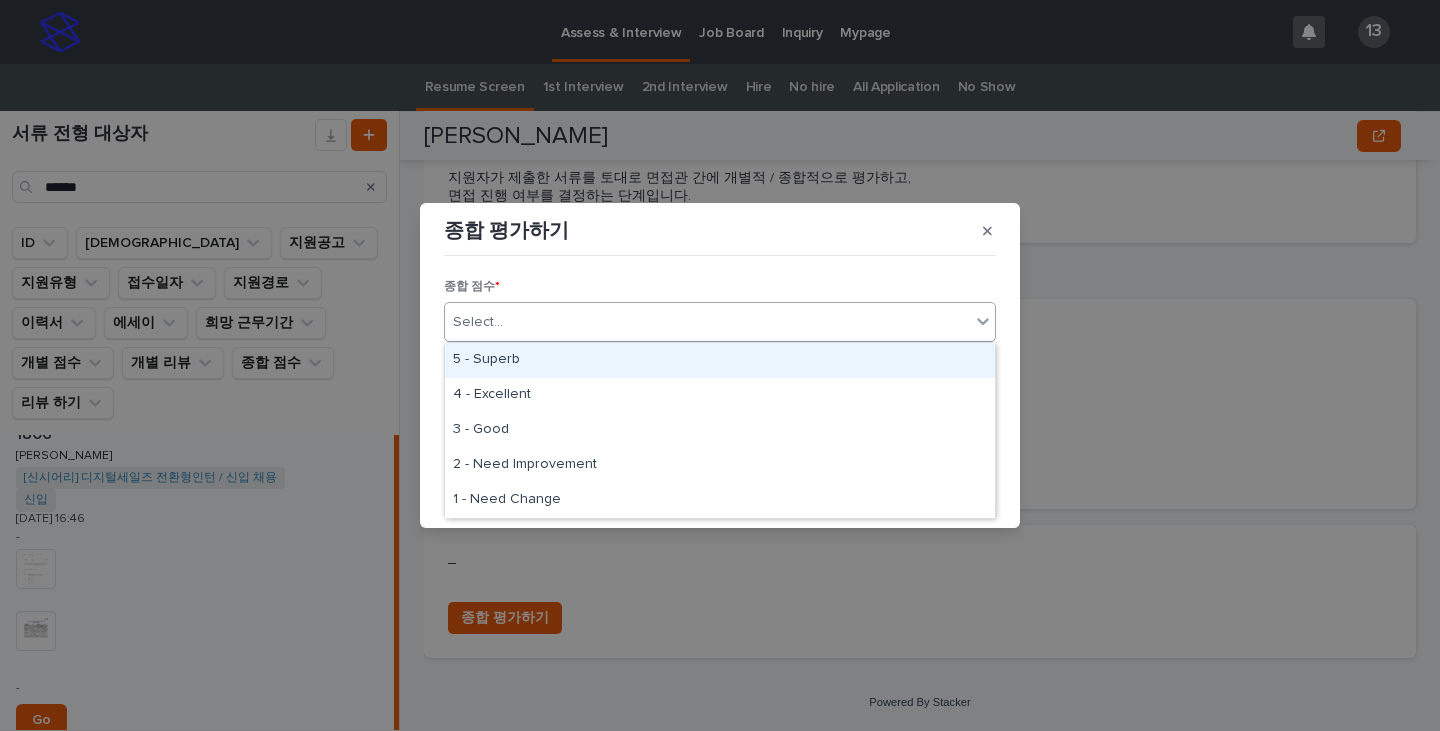 click on "Select..." at bounding box center [707, 322] 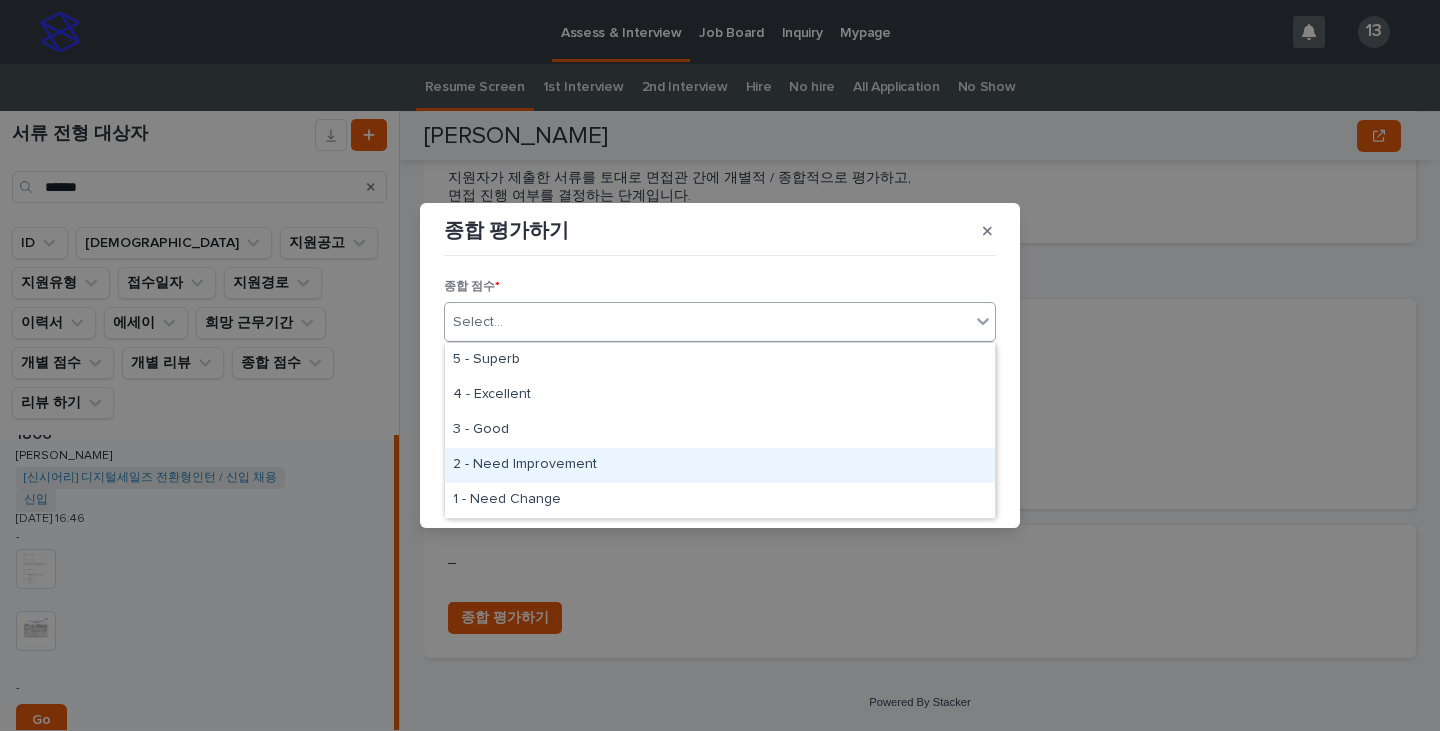 click on "2 - Need Improvement" at bounding box center [720, 465] 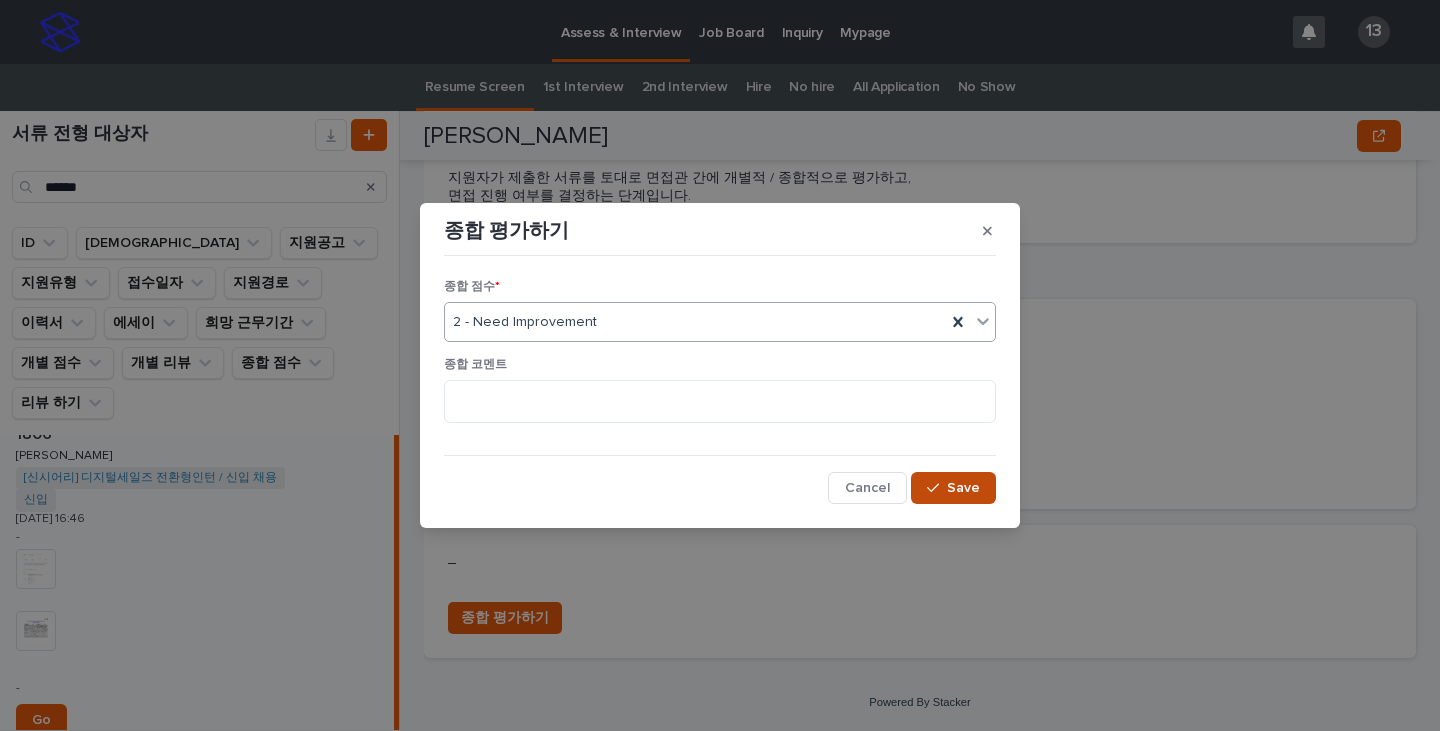 click on "Save" at bounding box center (963, 488) 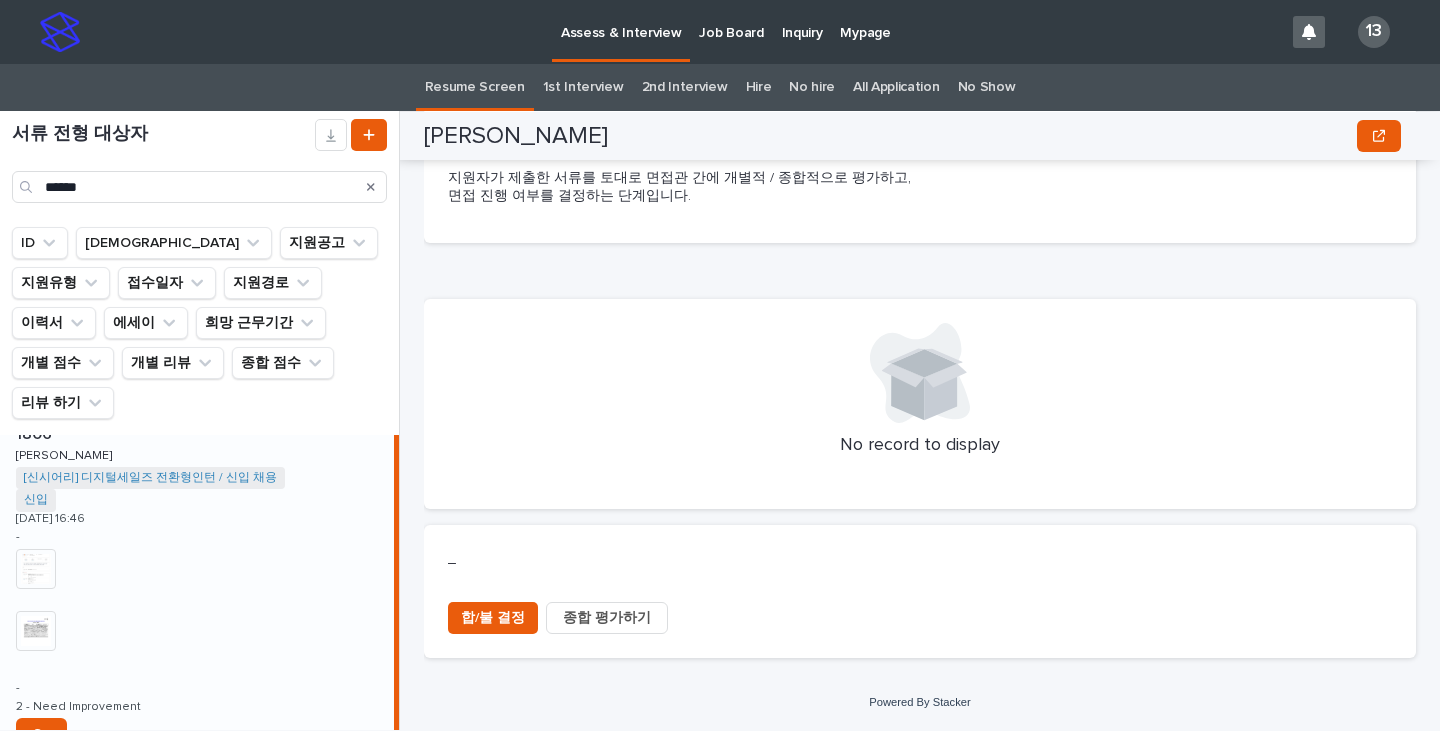 click on "종합 평가하기" at bounding box center [607, 618] 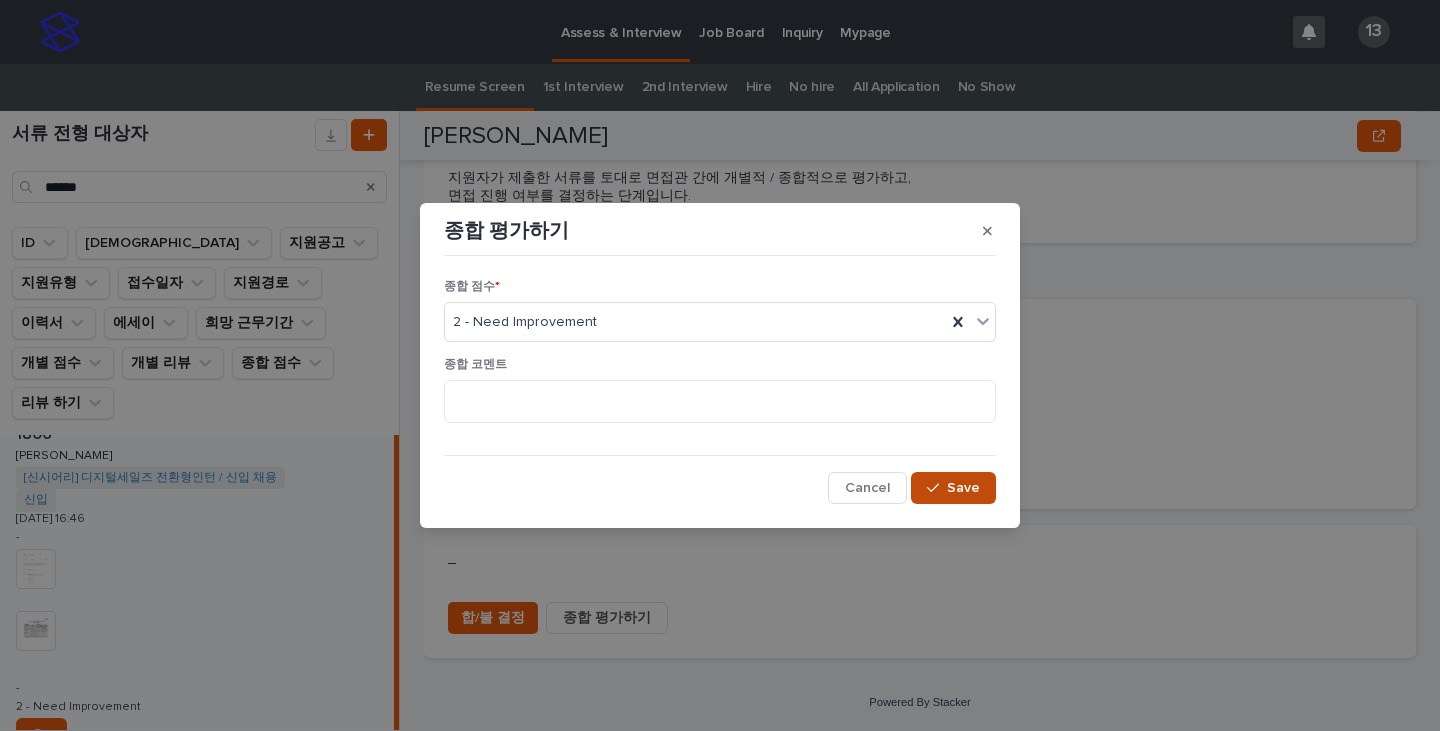 click on "Save" at bounding box center (953, 488) 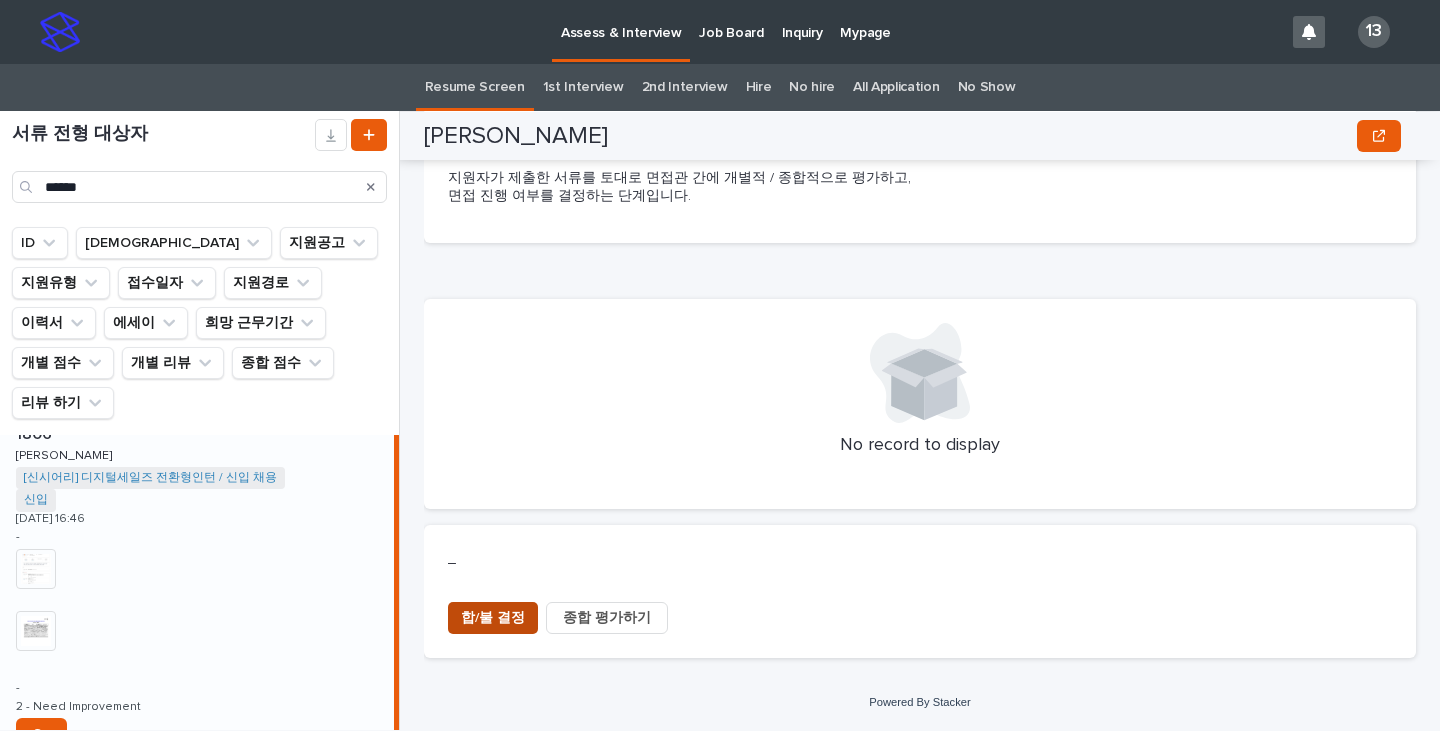 click on "합/불 결정" at bounding box center [493, 618] 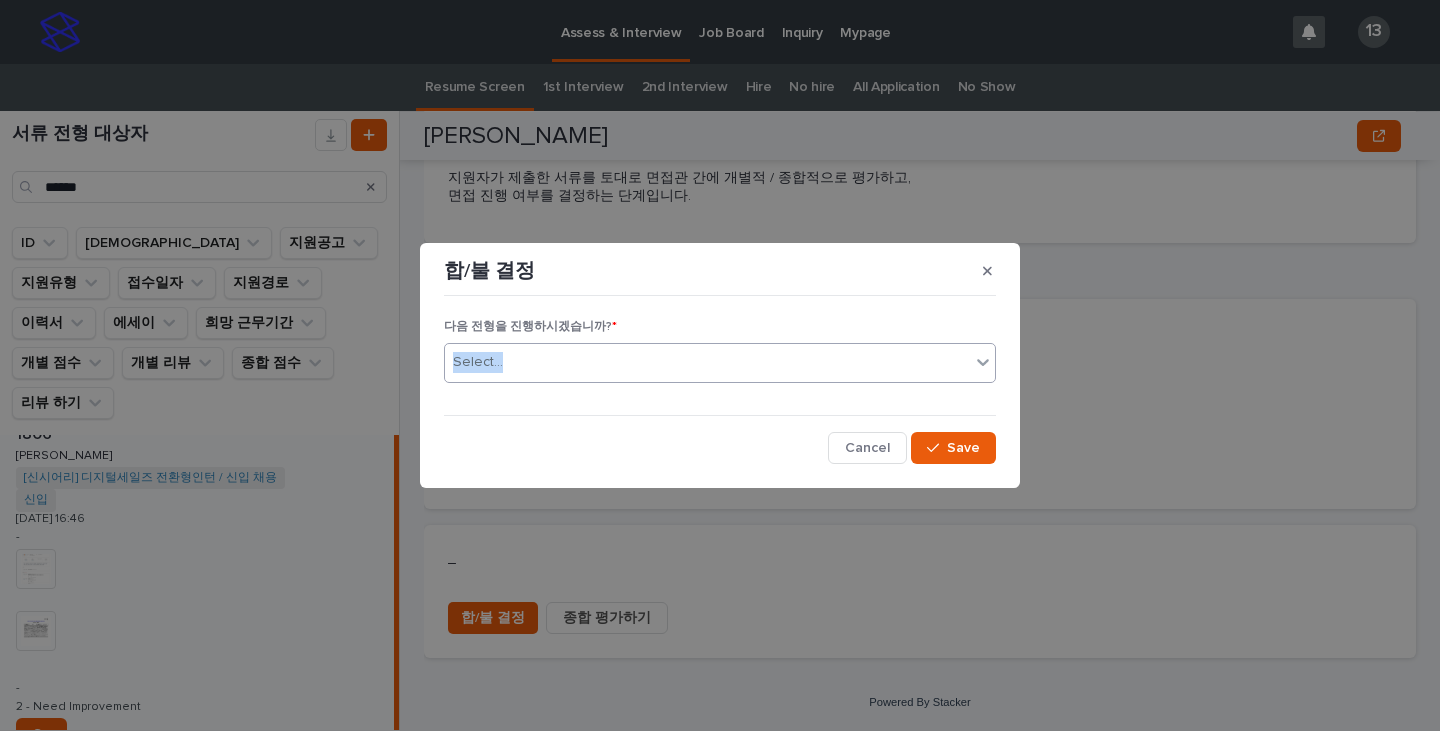 drag, startPoint x: 748, startPoint y: 336, endPoint x: 718, endPoint y: 360, distance: 38.418747 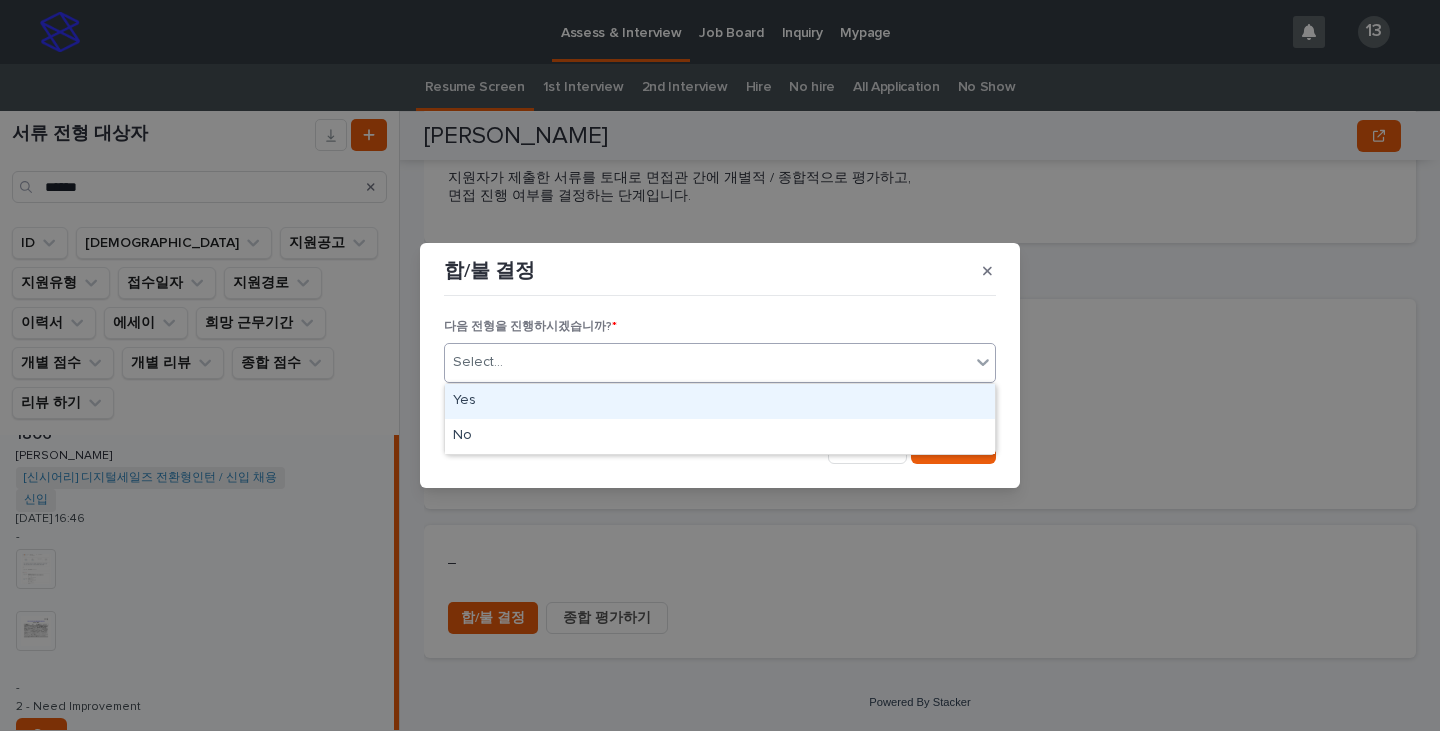 click on "Select..." at bounding box center (707, 362) 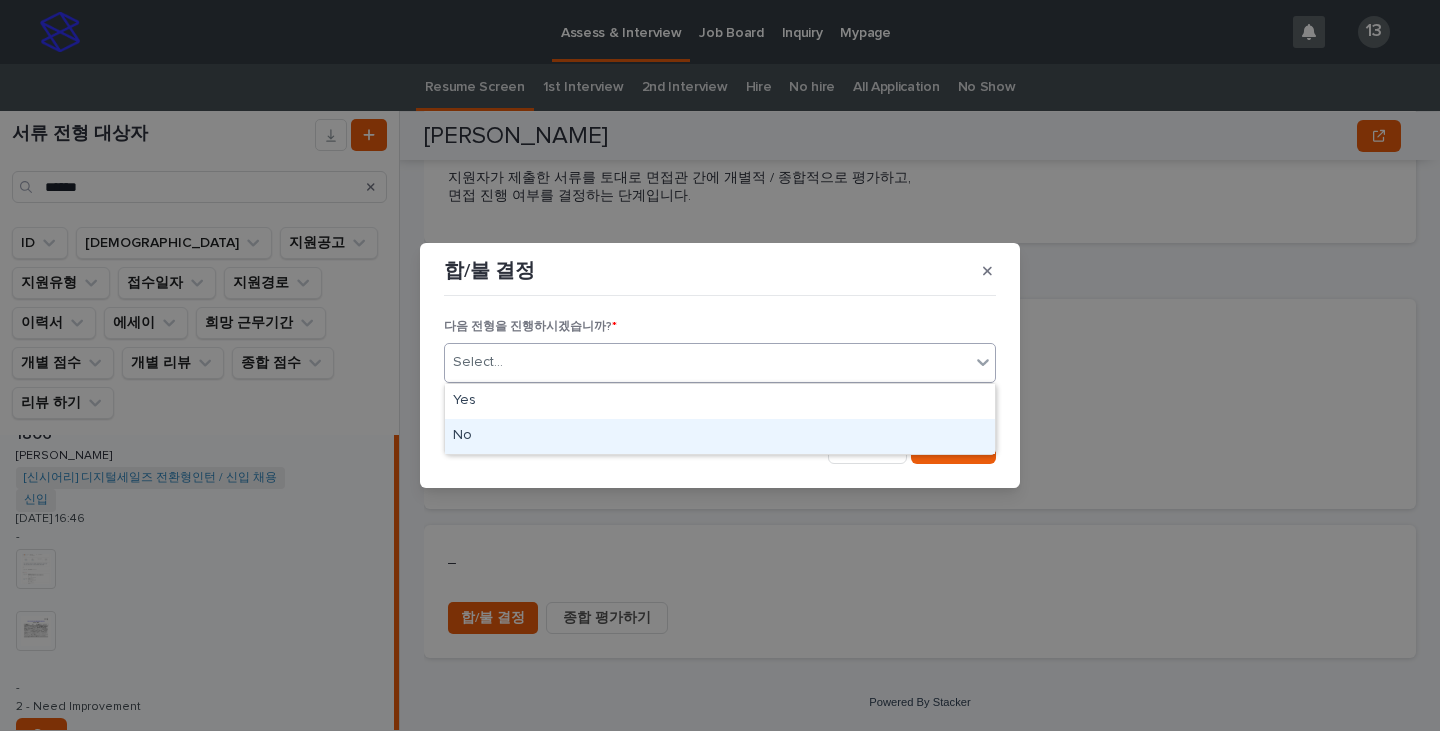 click on "No" at bounding box center [720, 436] 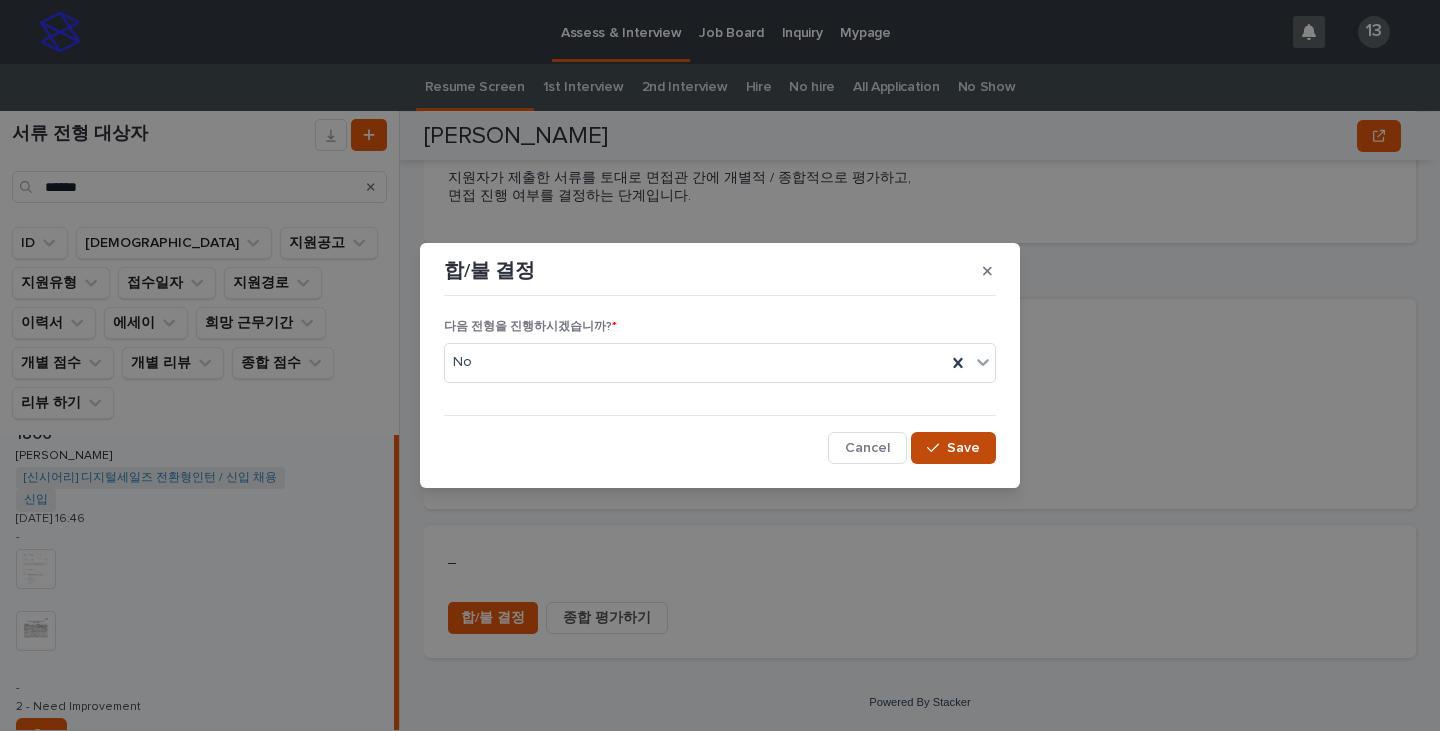 click on "Save" at bounding box center (963, 448) 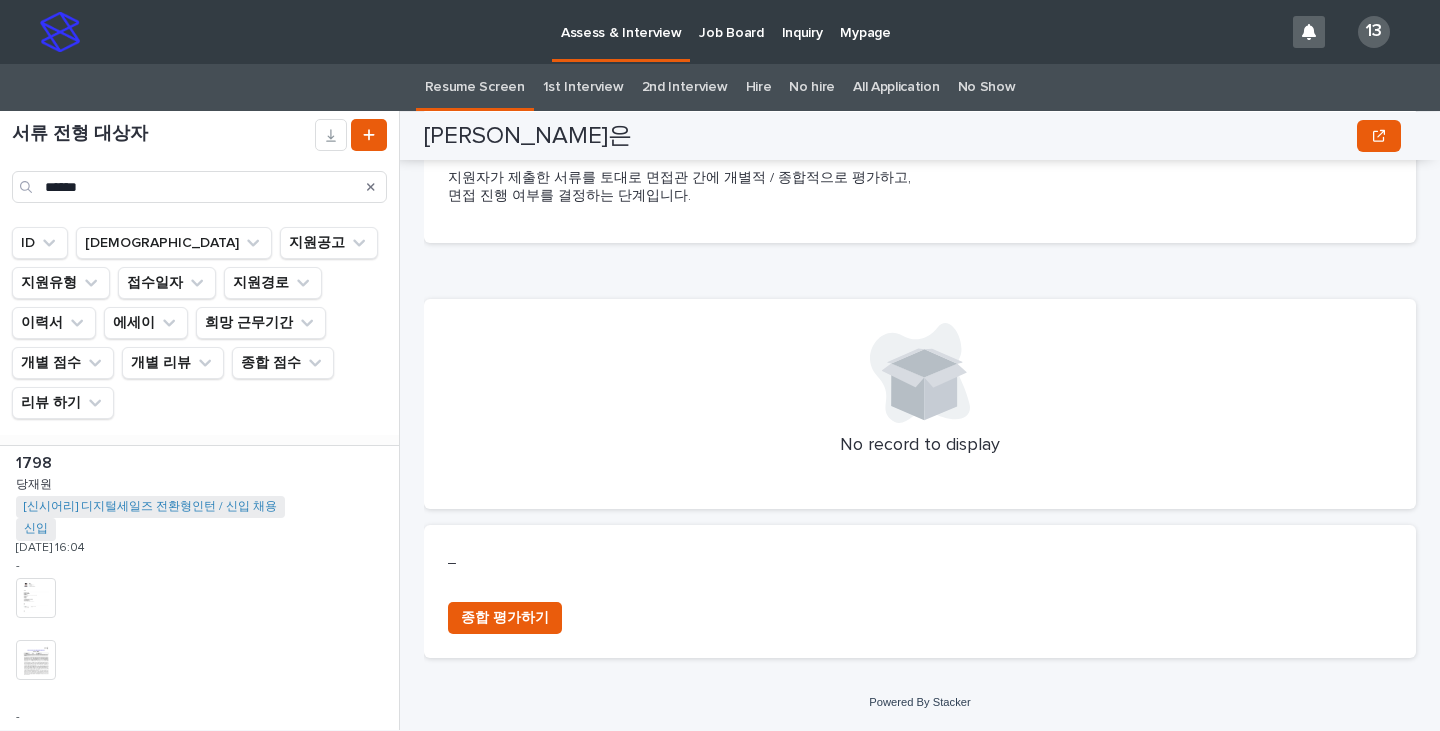 scroll, scrollTop: 984, scrollLeft: 0, axis: vertical 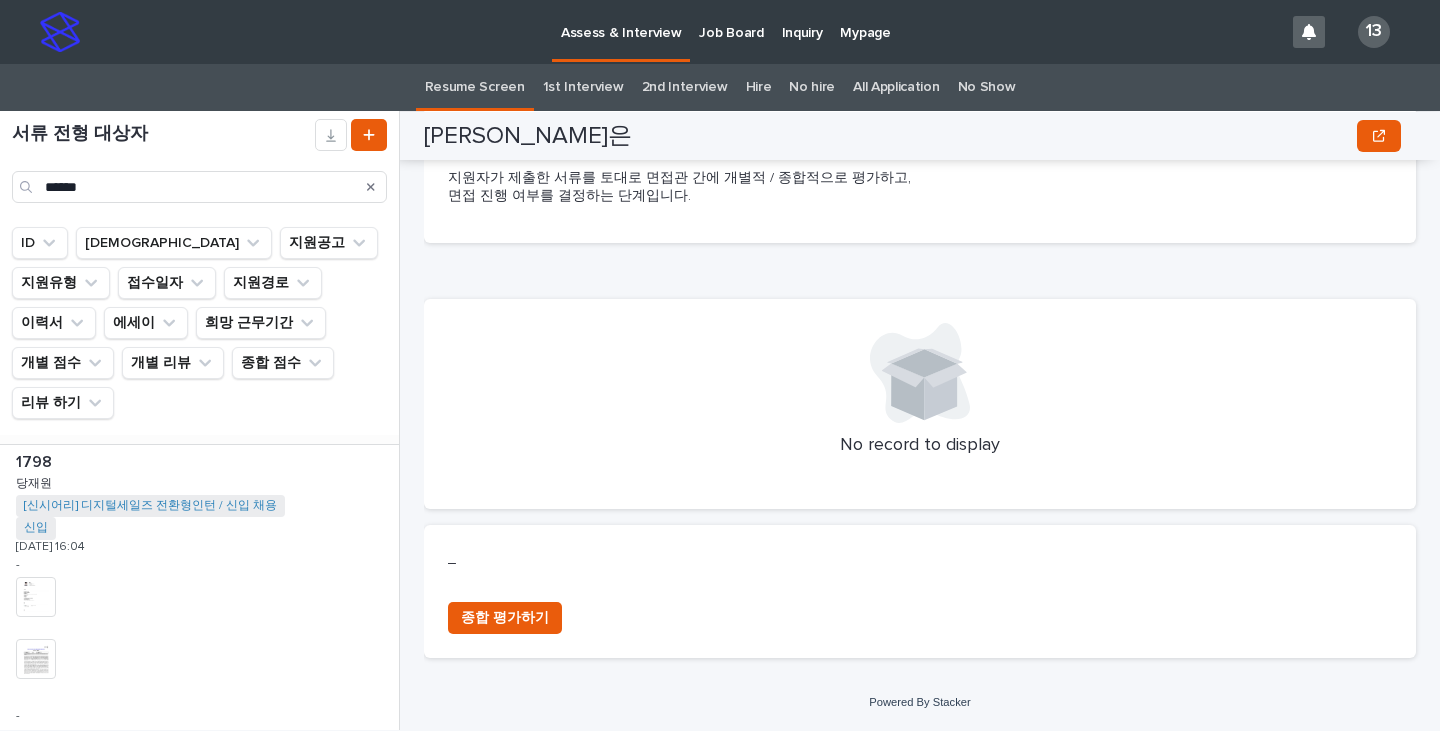 click on "1798 1798   당재원 당재원   [신시어리] 디지털세일즈 전환형인턴 / 신입 채용   + 0 신입   + 0 [DATE] 16:04 - + 0 This file cannot be opened Download File + 0 This file cannot be opened Download File - Go" at bounding box center (199, 610) 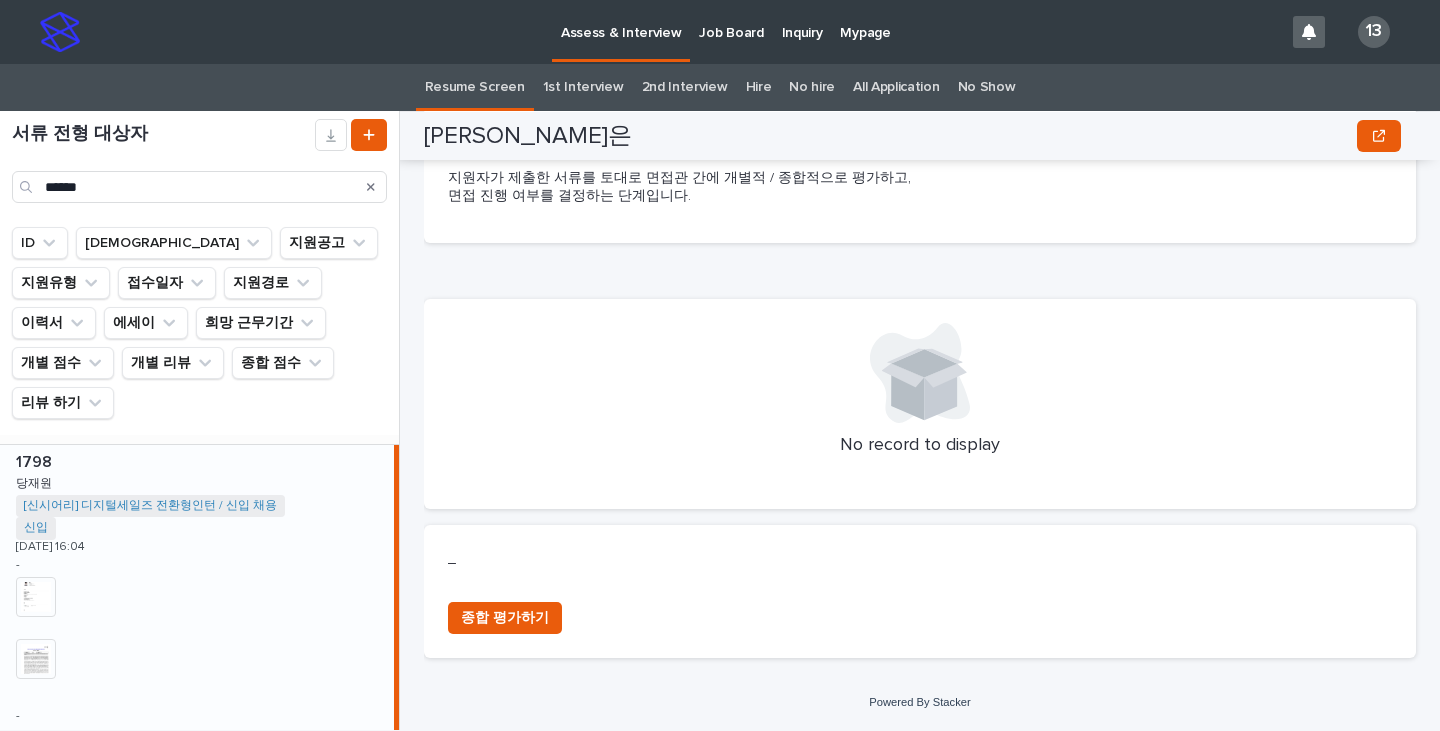click on "1798 1798   당재원 당재원   [신시어리] 디지털세일즈 전환형인턴 / 신입 채용   + 0 신입   + 0 [DATE] 16:04 - + 0 This file cannot be opened Download File + 0 This file cannot be opened Download File - Go" at bounding box center [197, 610] 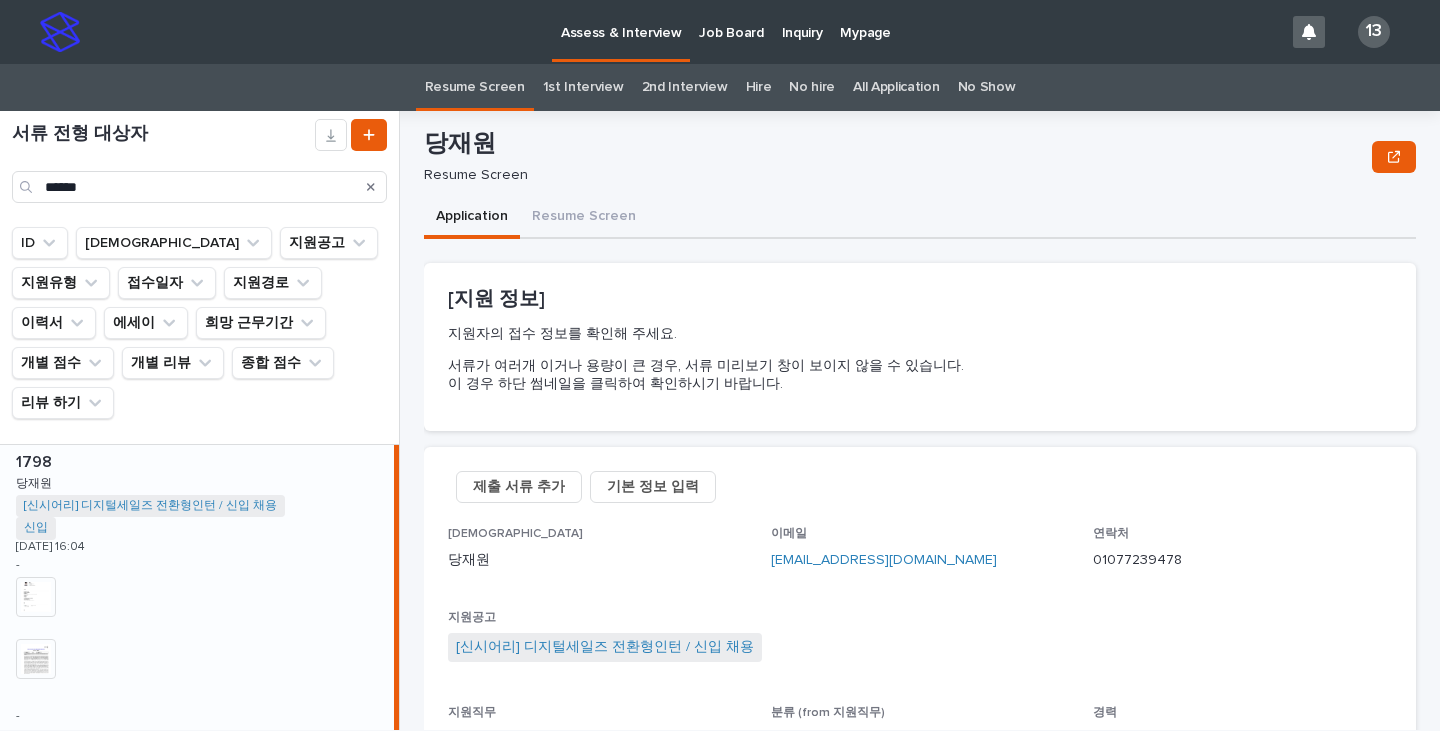 scroll, scrollTop: 38, scrollLeft: 0, axis: vertical 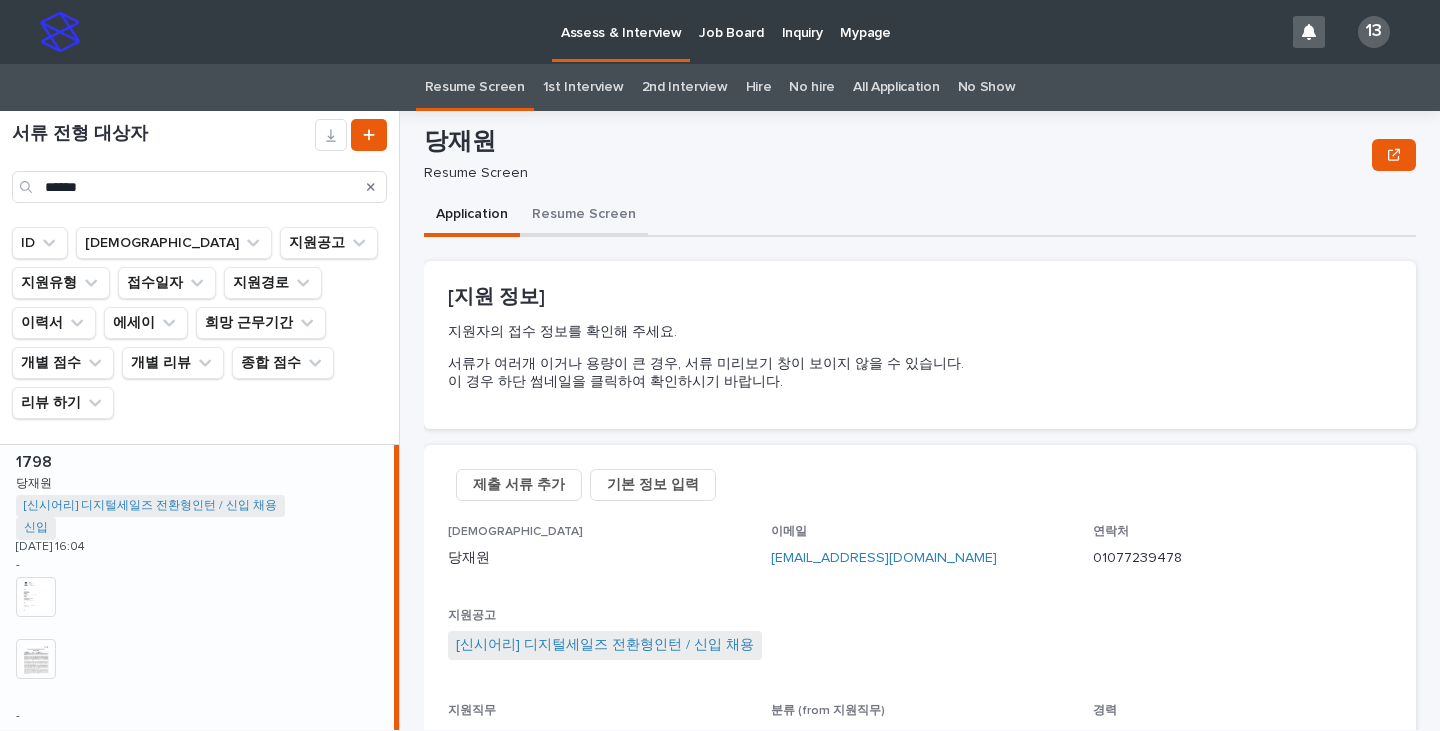click on "Resume Screen" at bounding box center [584, 216] 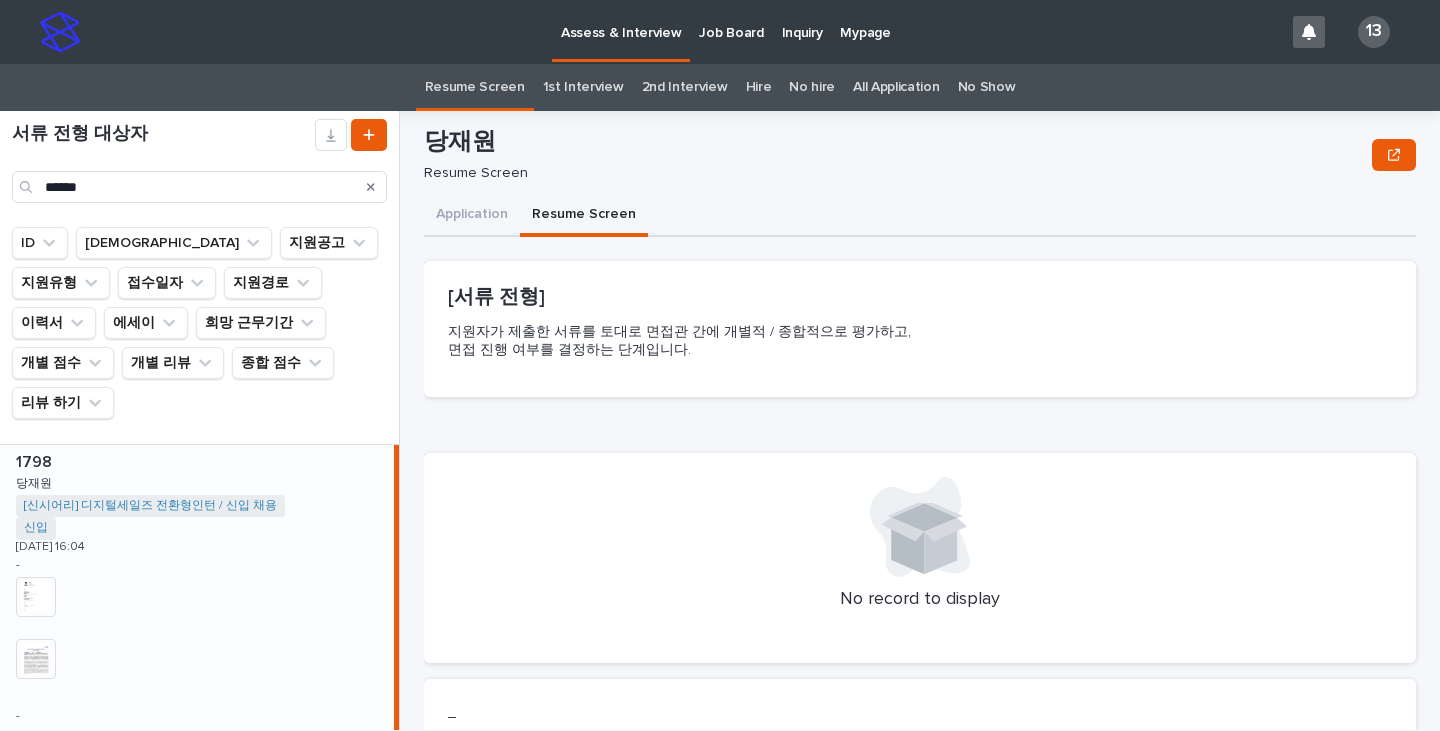 scroll, scrollTop: 192, scrollLeft: 0, axis: vertical 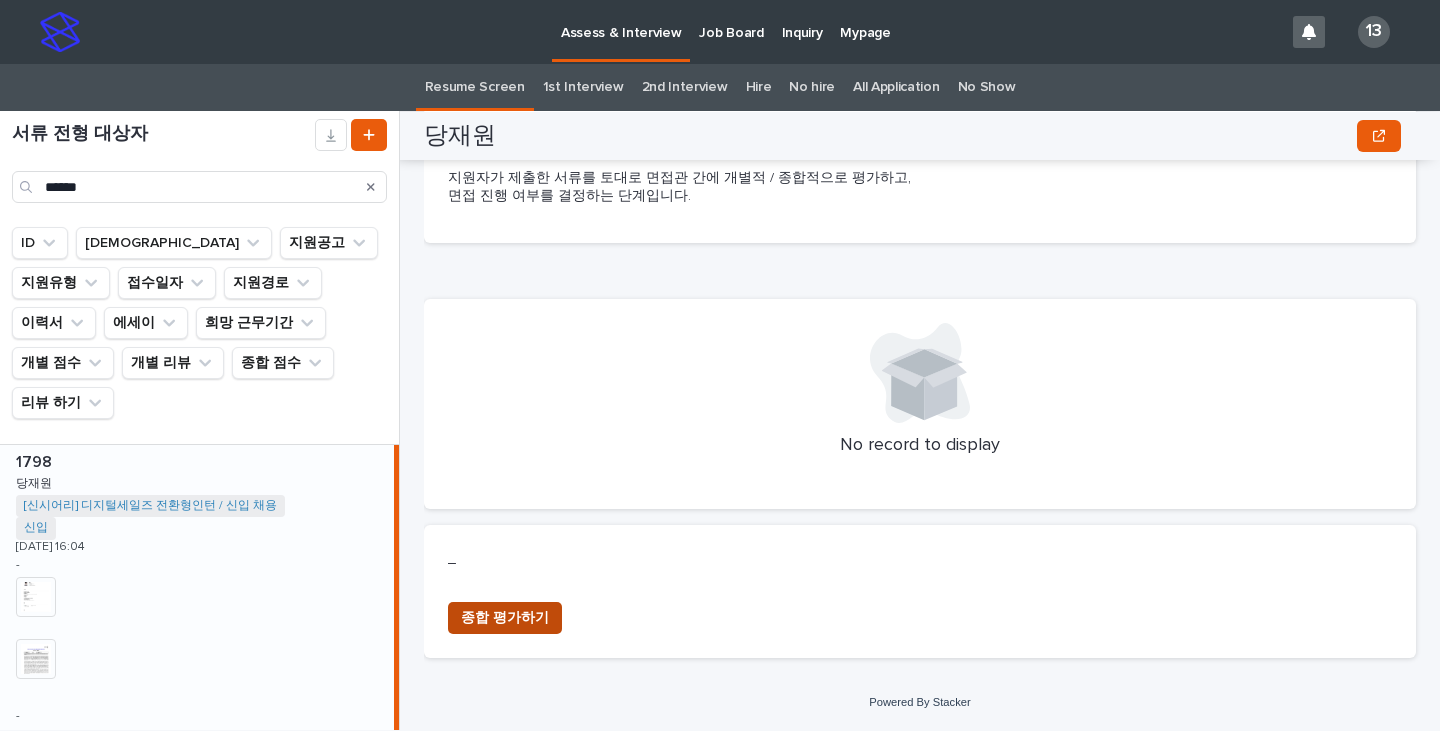 click on "종합 평가하기" at bounding box center [505, 618] 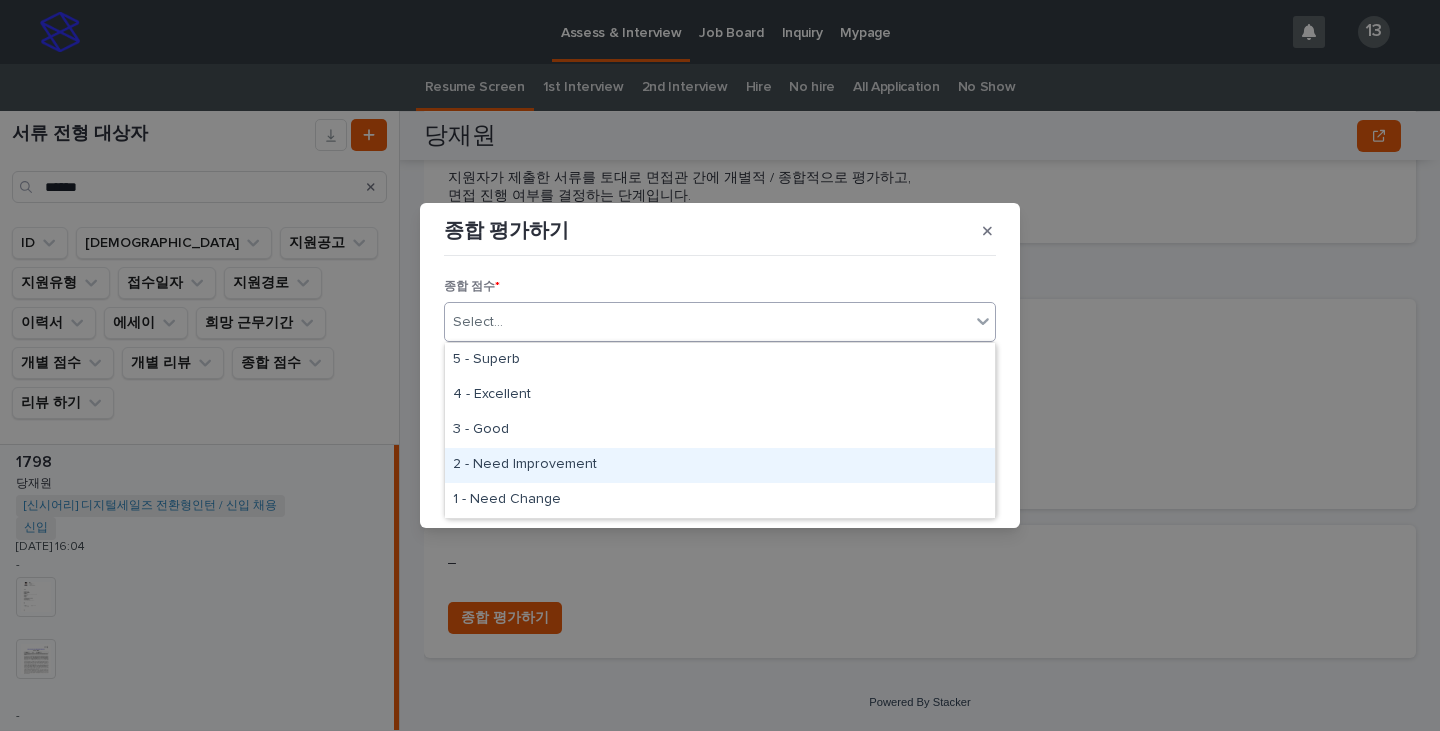 drag, startPoint x: 702, startPoint y: 328, endPoint x: 525, endPoint y: 465, distance: 223.82582 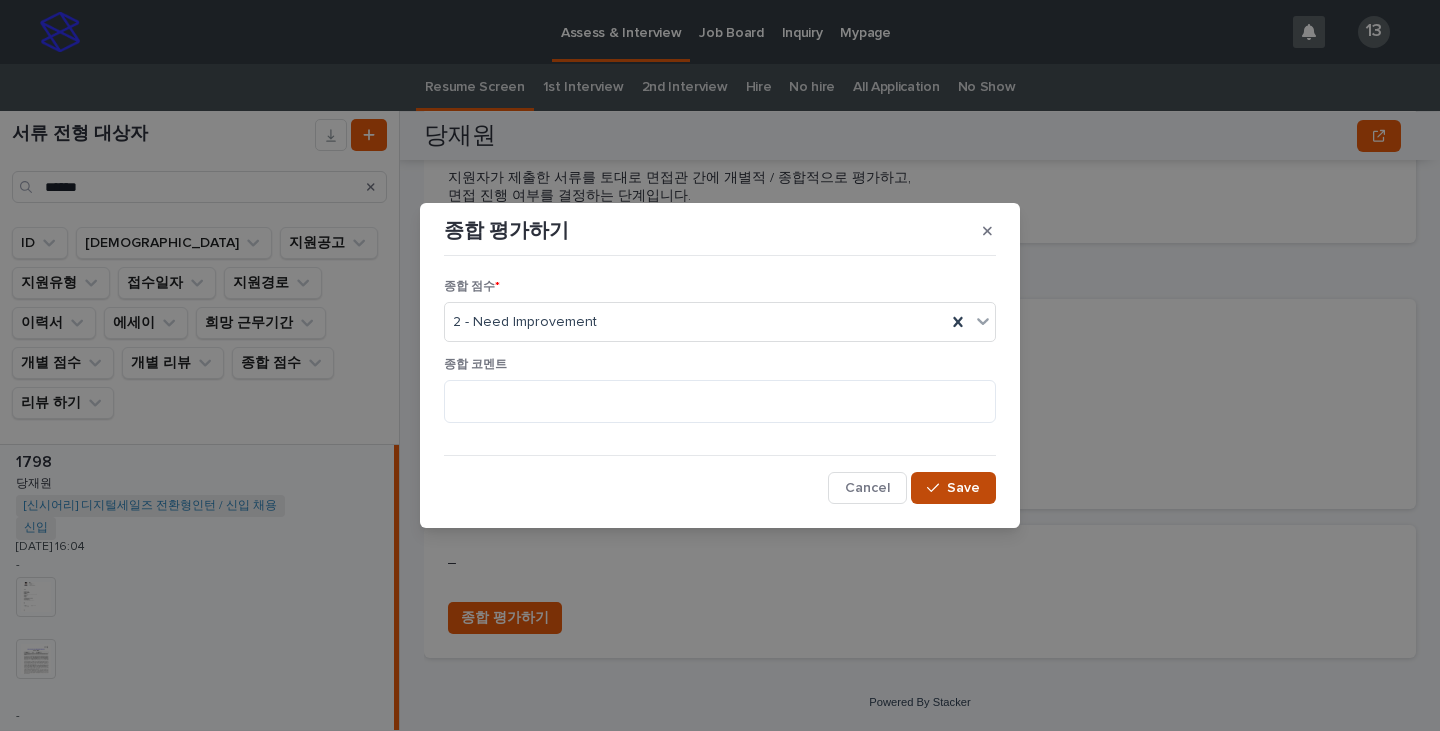 click on "Save" at bounding box center (953, 488) 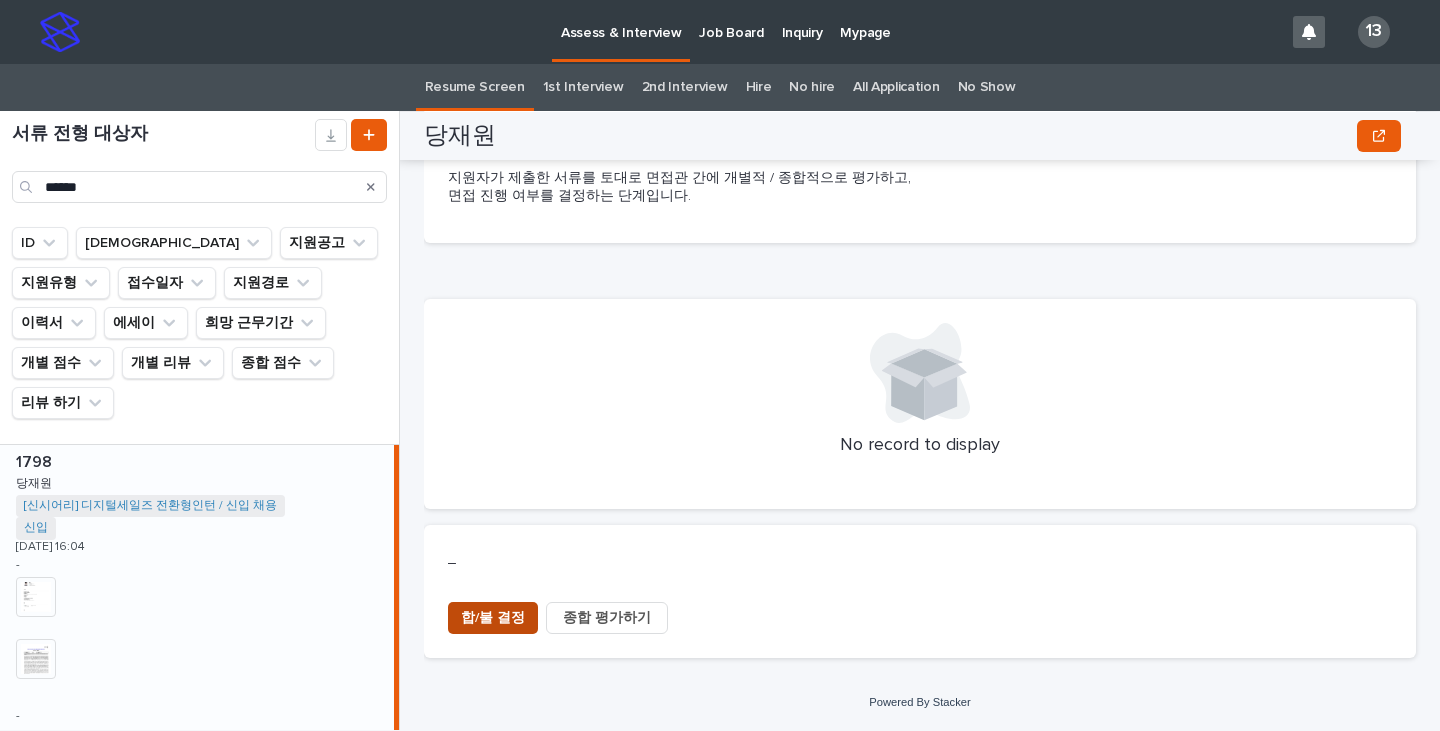 click on "합/불 결정" at bounding box center (493, 618) 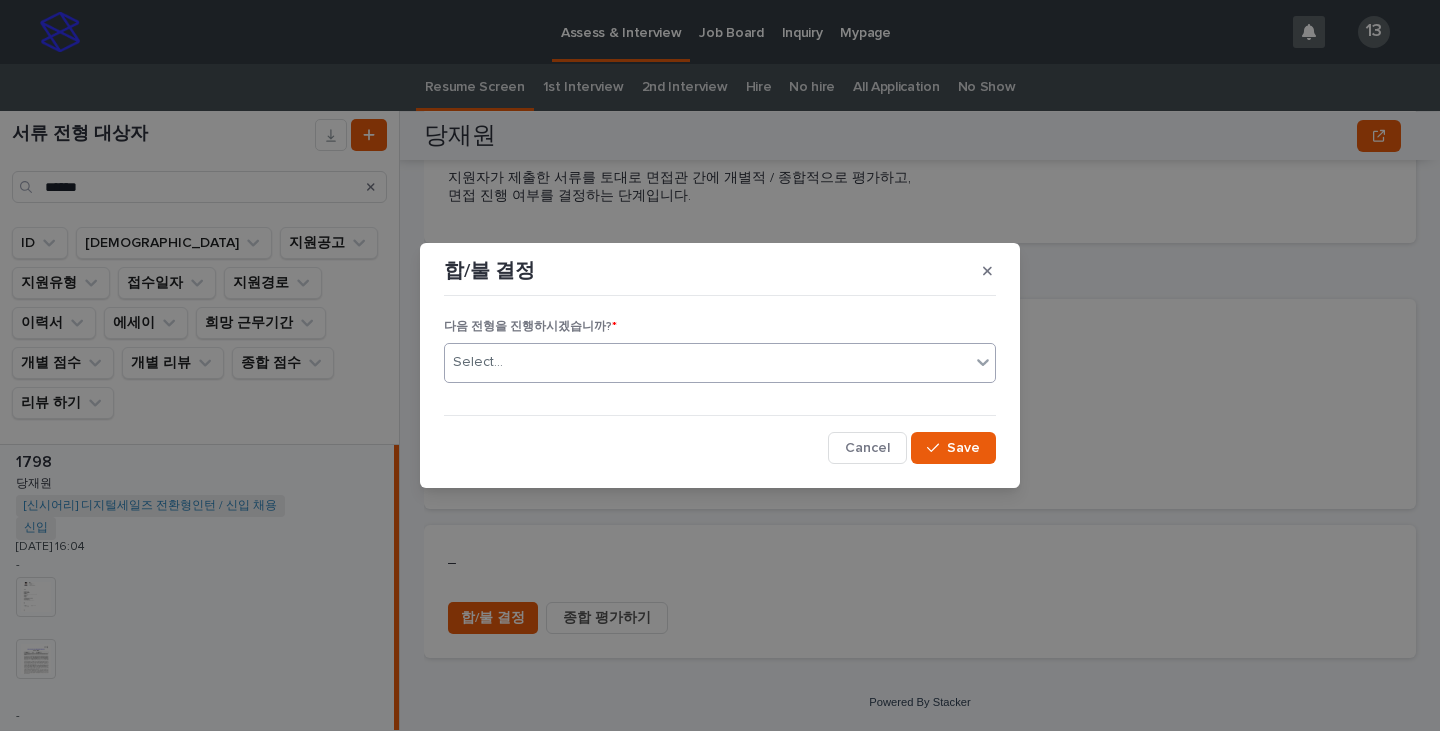 click on "Select..." at bounding box center (707, 362) 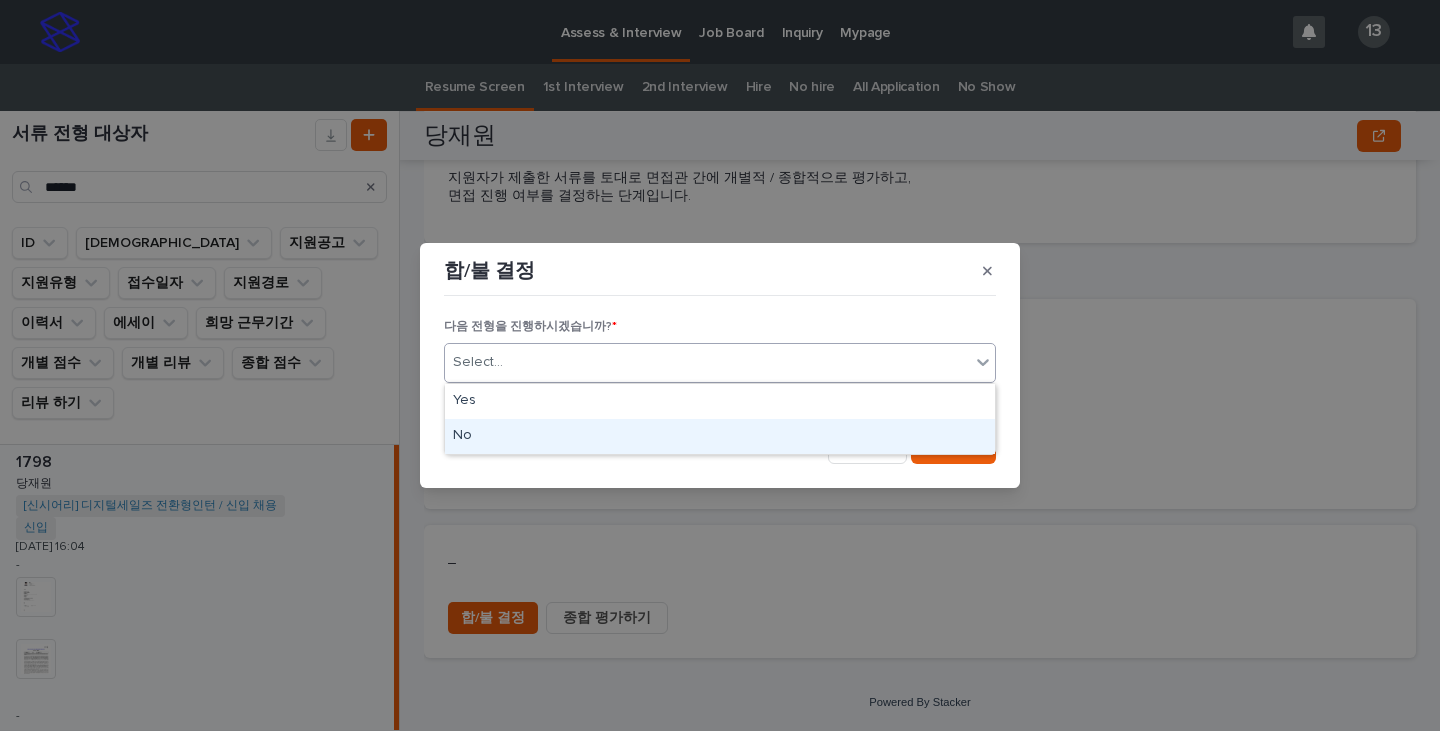 click on "No" at bounding box center (720, 436) 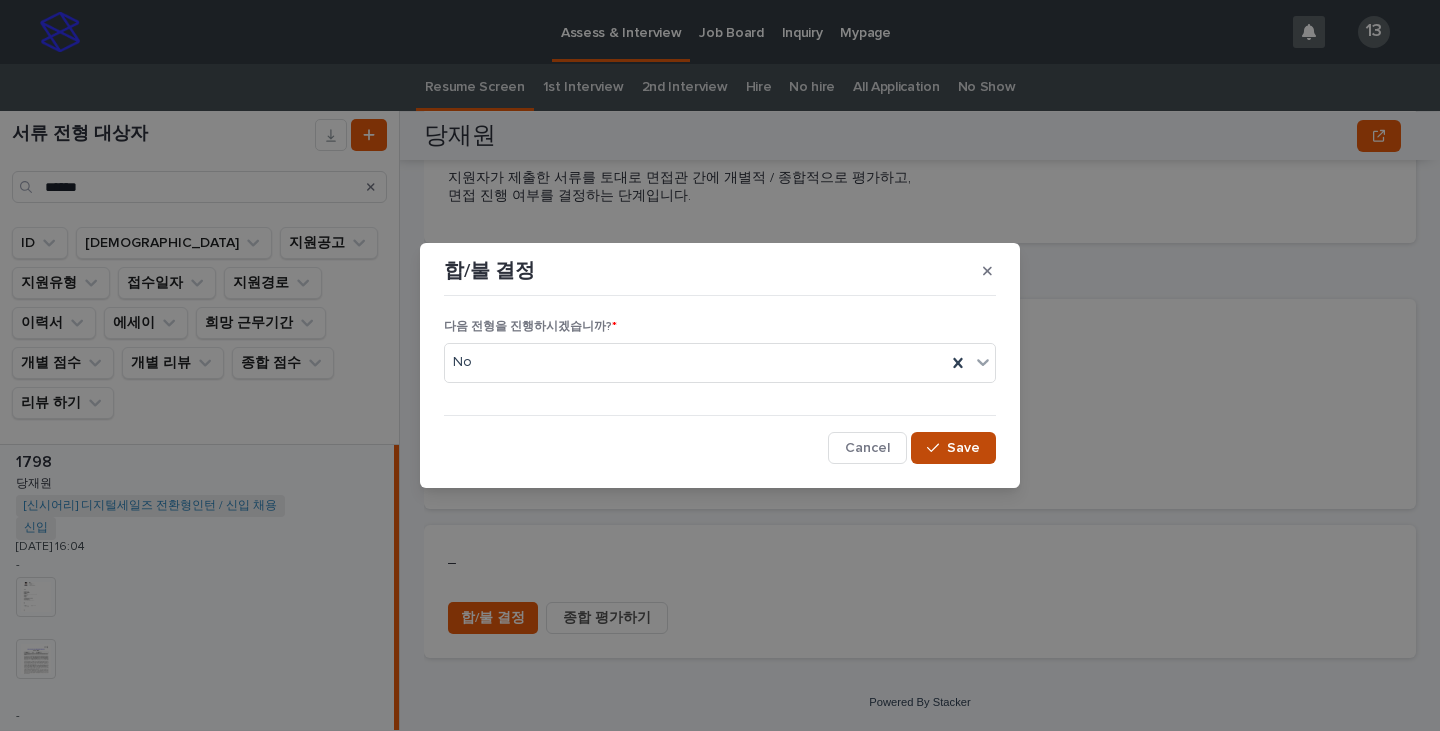 click on "Save" at bounding box center [963, 448] 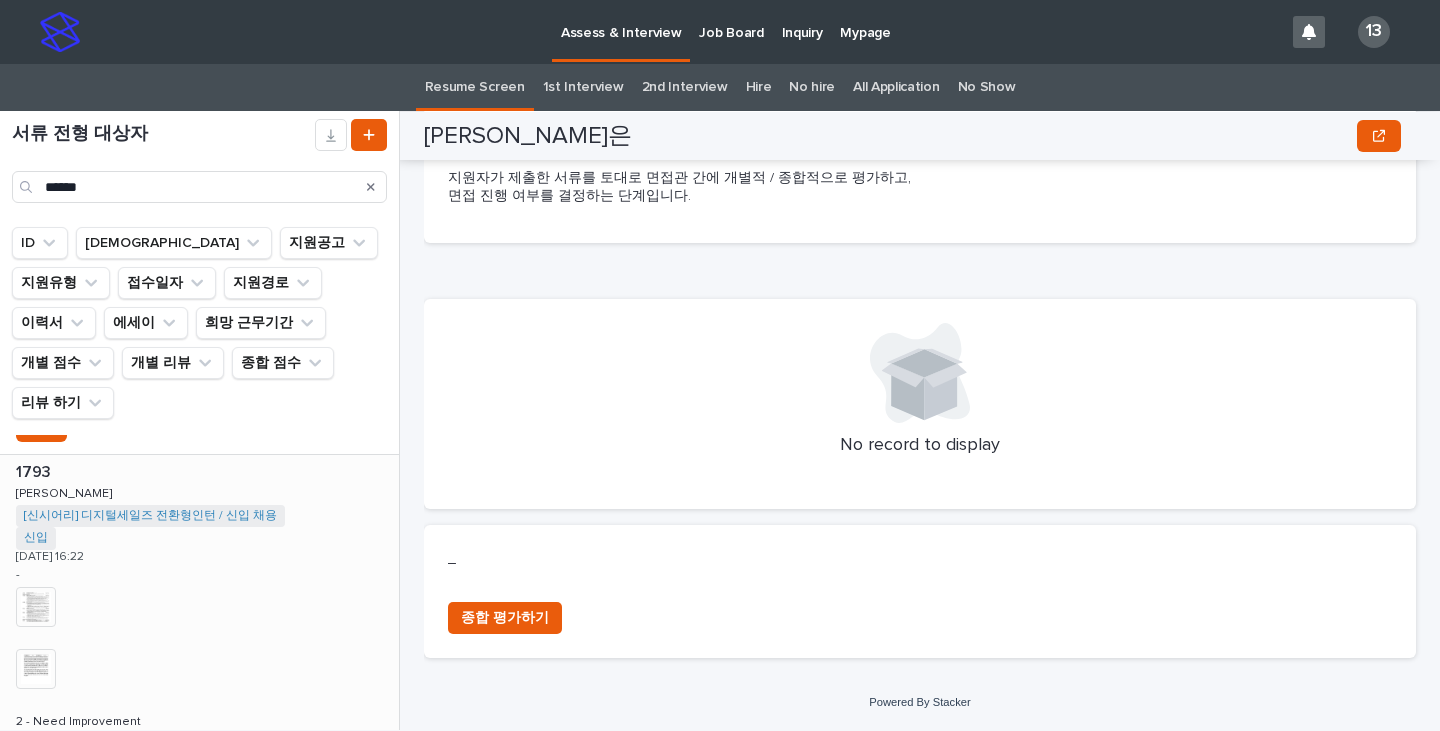scroll, scrollTop: 975, scrollLeft: 0, axis: vertical 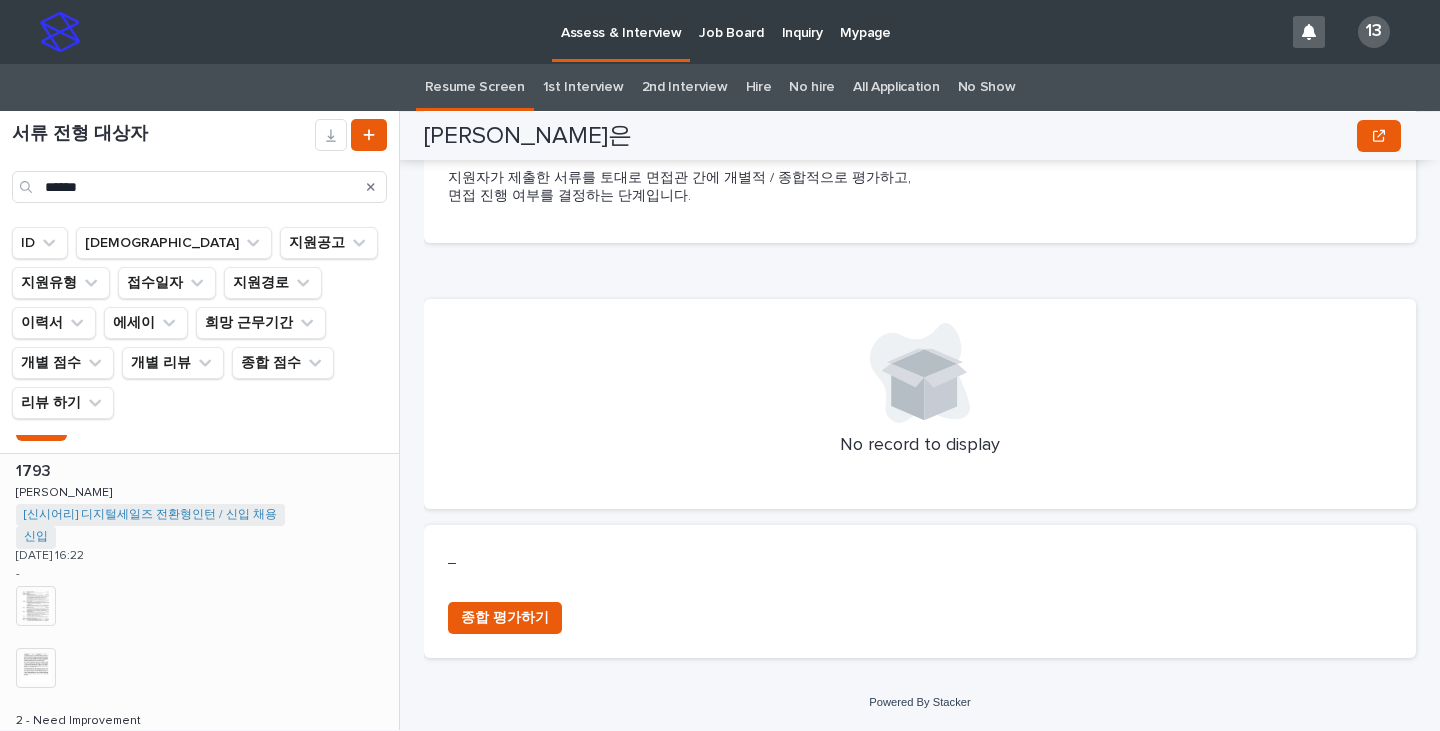 click on "1793 1793   배재은 배재은   [신시어리] 디지털세일즈 전환형인턴 / 신입 채용   + 0 신입   + 0 [DATE] 16:22 - + 0 This file cannot be opened Download File + 0 This file cannot be opened Download File 2 - Need Improvement 135황휘민_1793   + 0 Go" at bounding box center (199, 628) 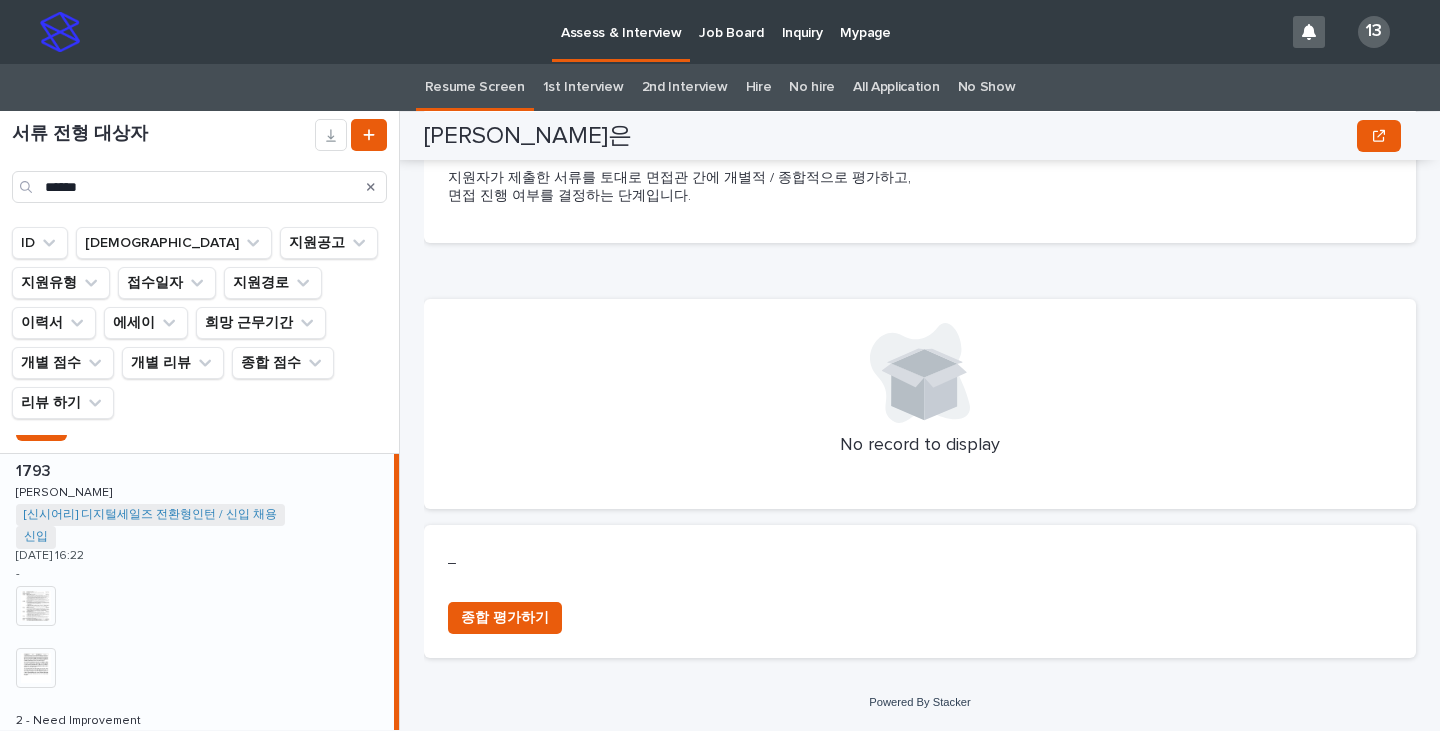 click on "1793 1793   배재은 배재은   [신시어리] 디지털세일즈 전환형인턴 / 신입 채용   + 0 신입   + 0 [DATE] 16:22 - + 0 This file cannot be opened Download File + 0 This file cannot be opened Download File 2 - Need Improvement 135황휘민_1793   + 0 Go" at bounding box center [197, 628] 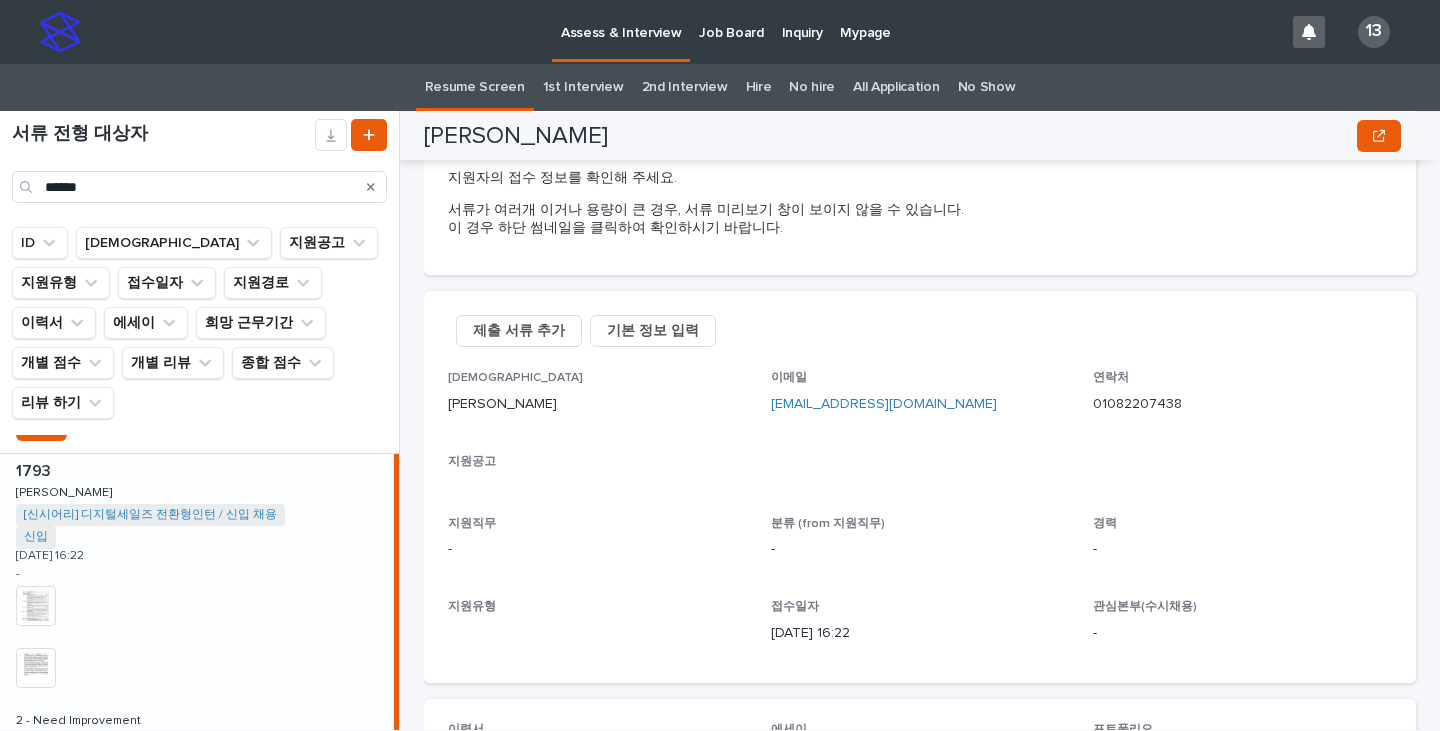 click on "1793 1793   배재은 배재은   [신시어리] 디지털세일즈 전환형인턴 / 신입 채용   + 0 신입   + 0 [DATE] 16:22 - + 0 This file cannot be opened Download File + 0 This file cannot be opened Download File 2 - Need Improvement 135황휘민_1793   + 0 Go" at bounding box center [197, 628] 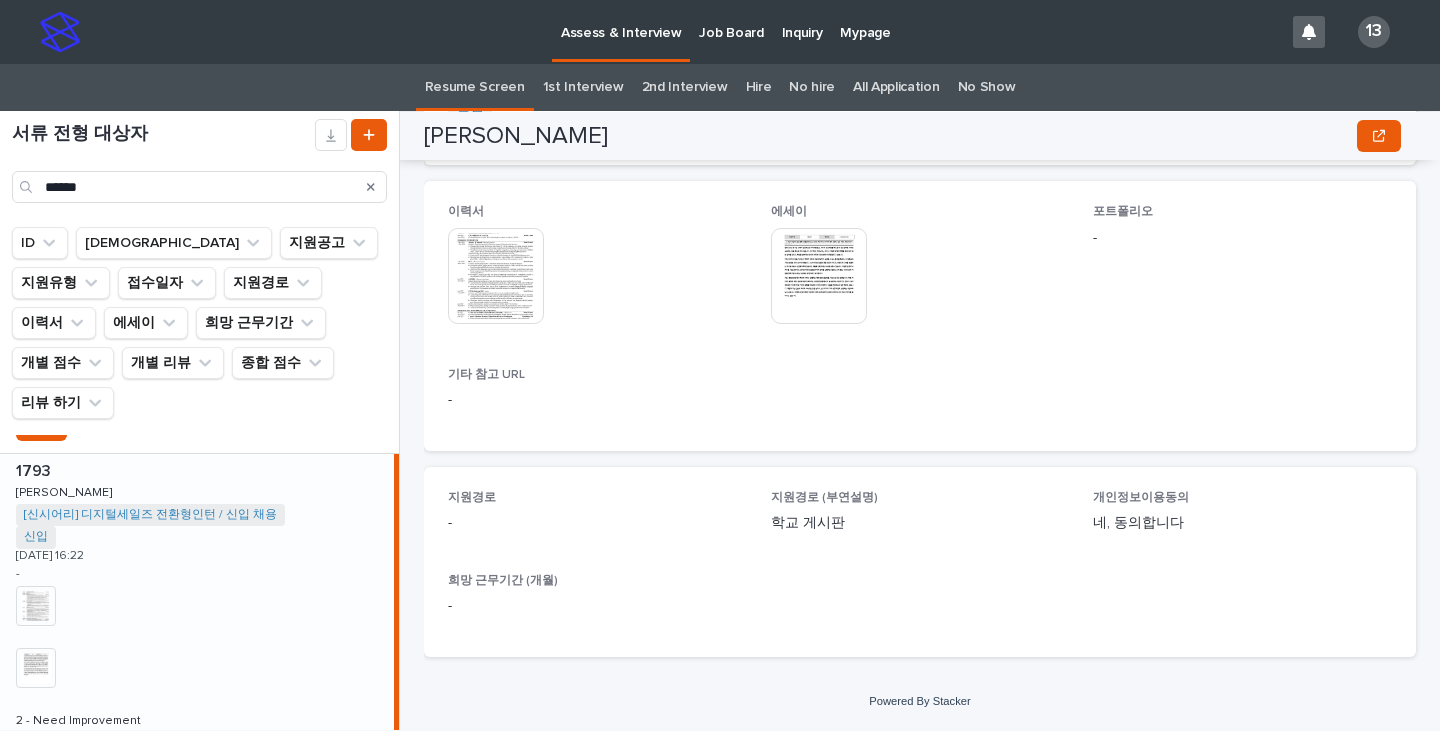 scroll, scrollTop: 0, scrollLeft: 0, axis: both 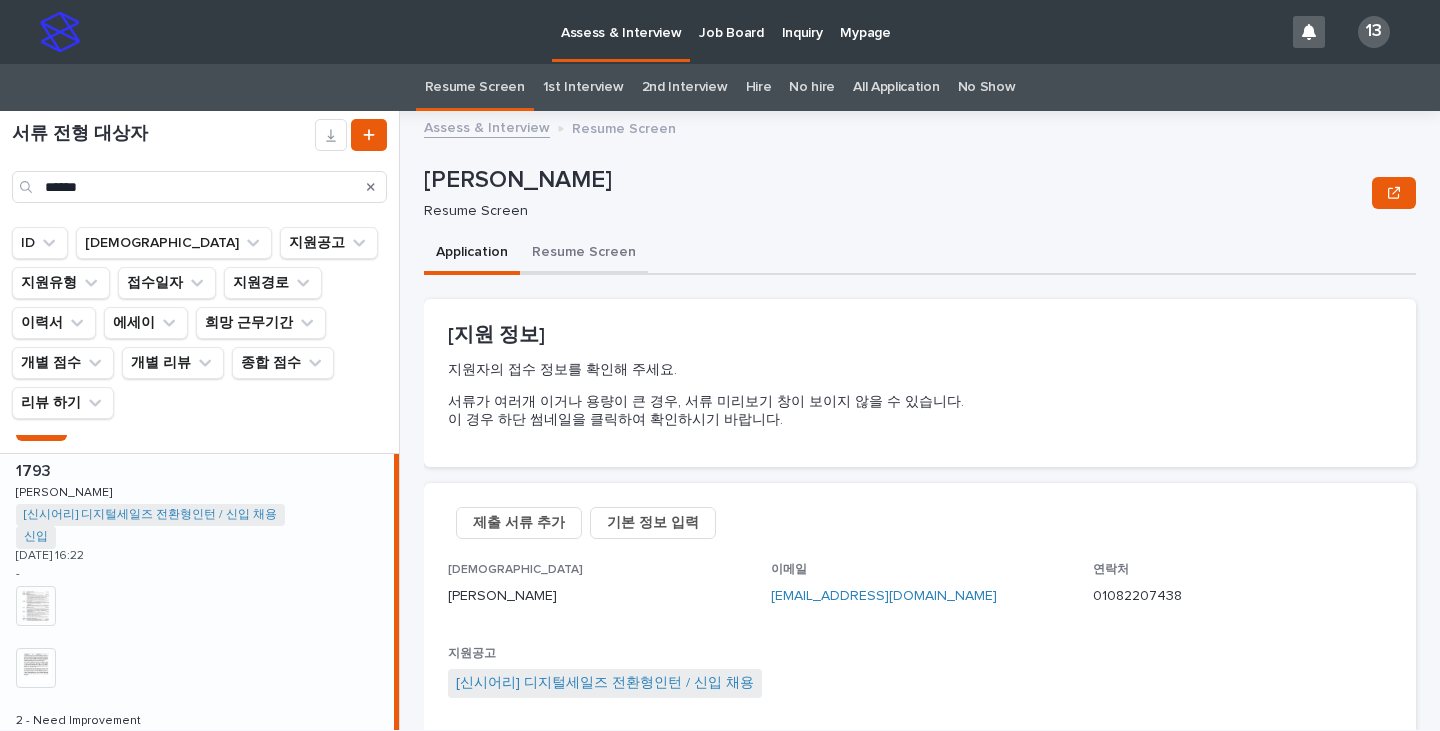 click on "Resume Screen" at bounding box center [584, 254] 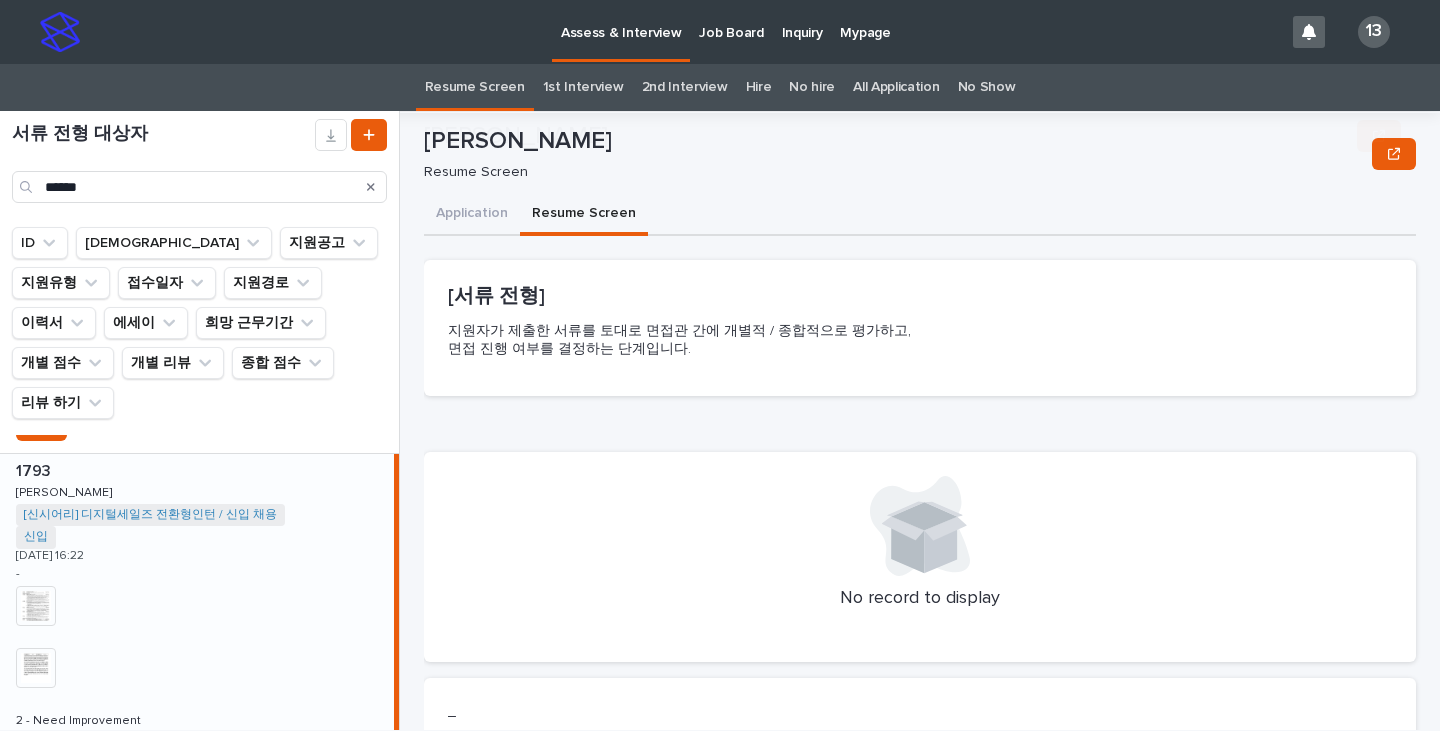 scroll, scrollTop: 192, scrollLeft: 0, axis: vertical 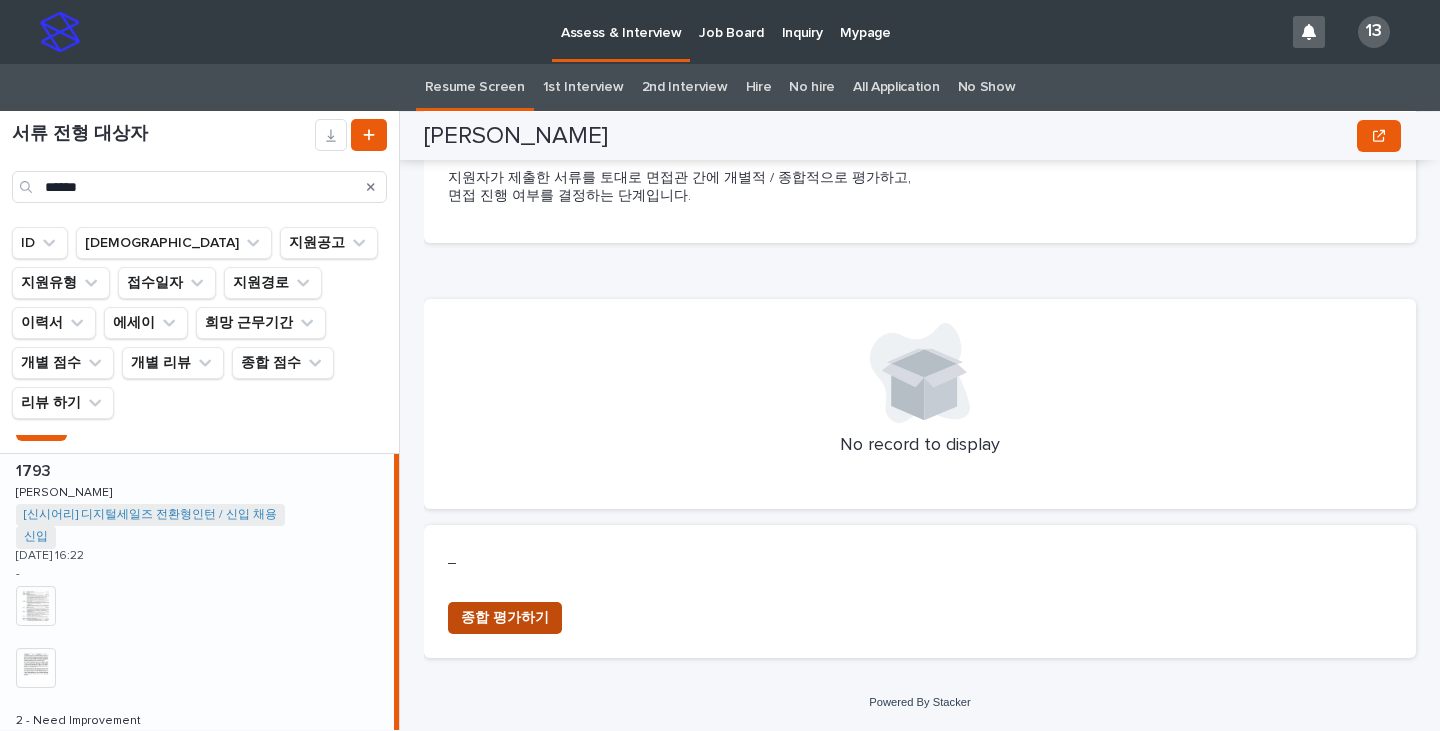 click on "종합 평가하기" at bounding box center [505, 618] 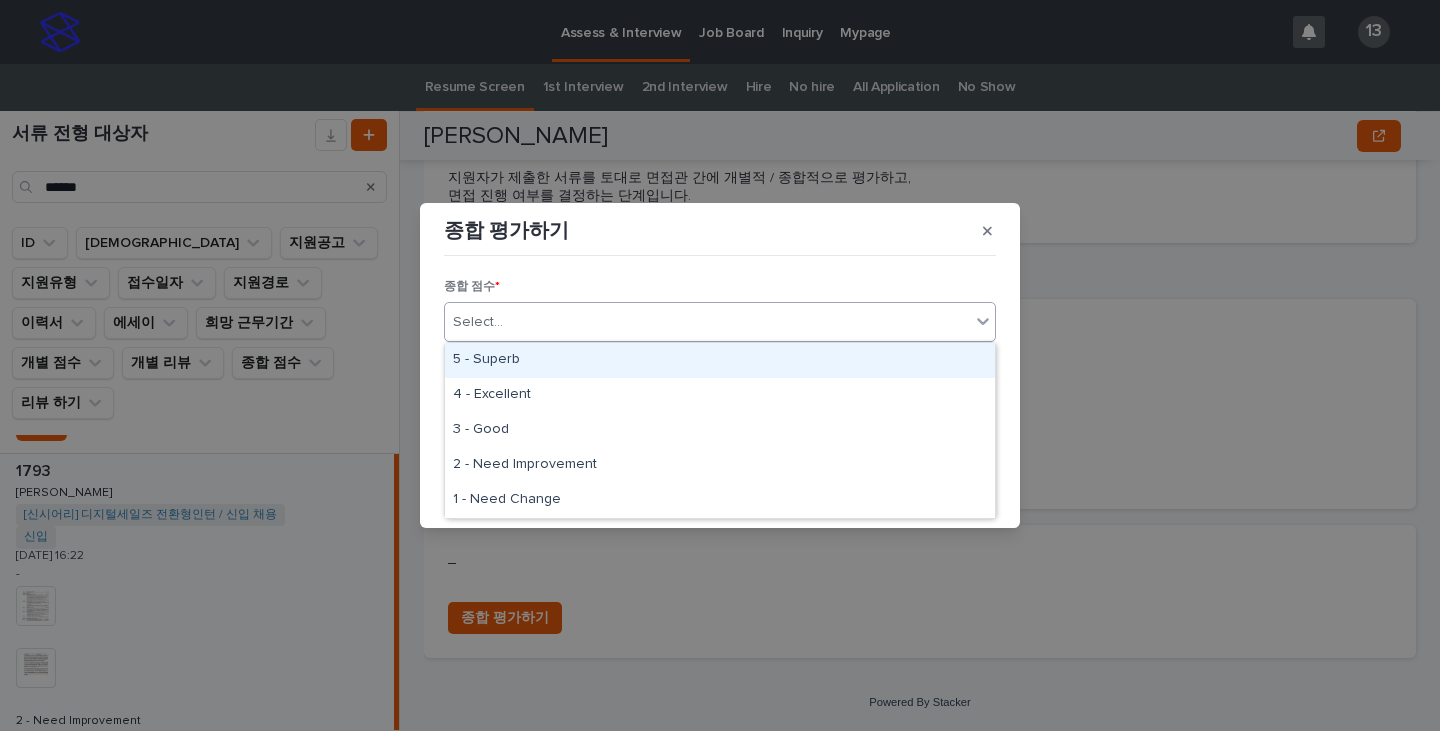 click on "Select..." at bounding box center [707, 322] 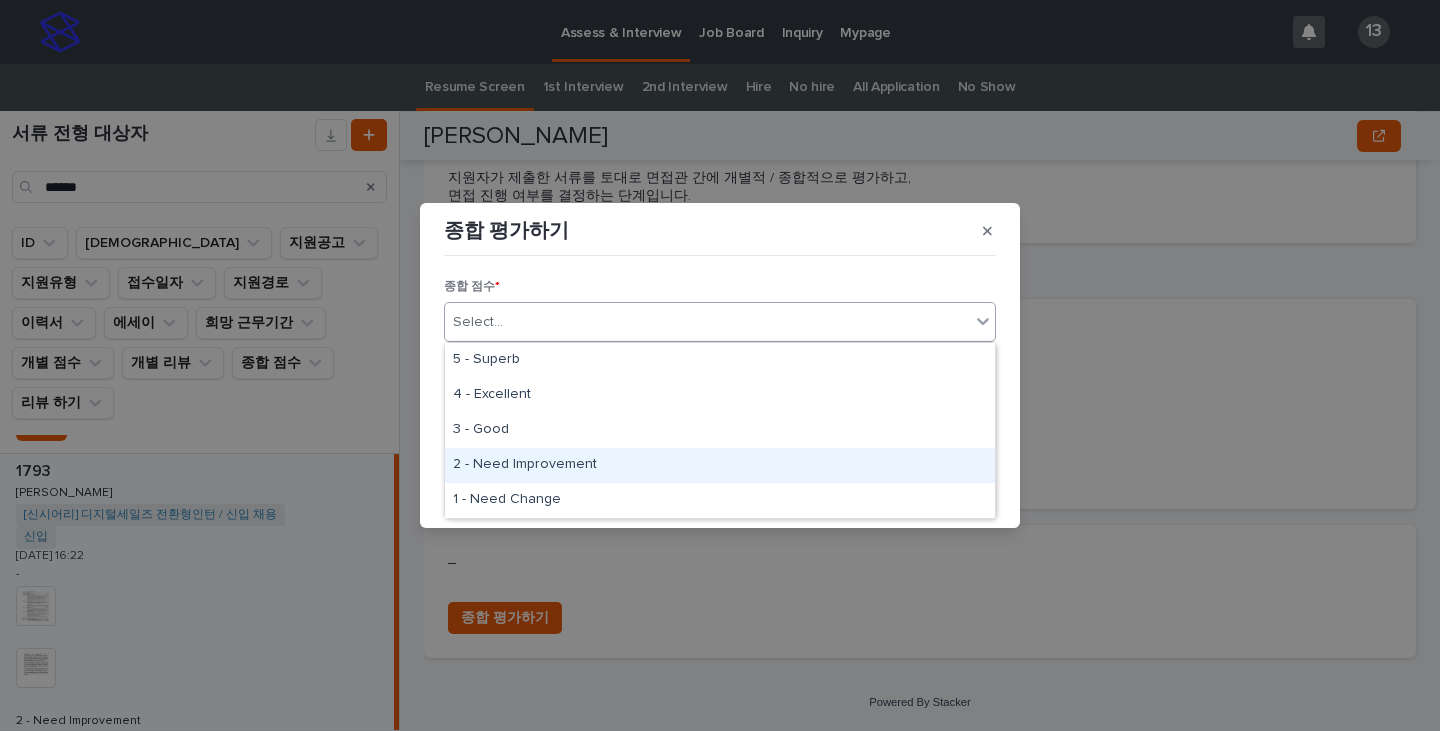 click on "2 - Need Improvement" at bounding box center [720, 465] 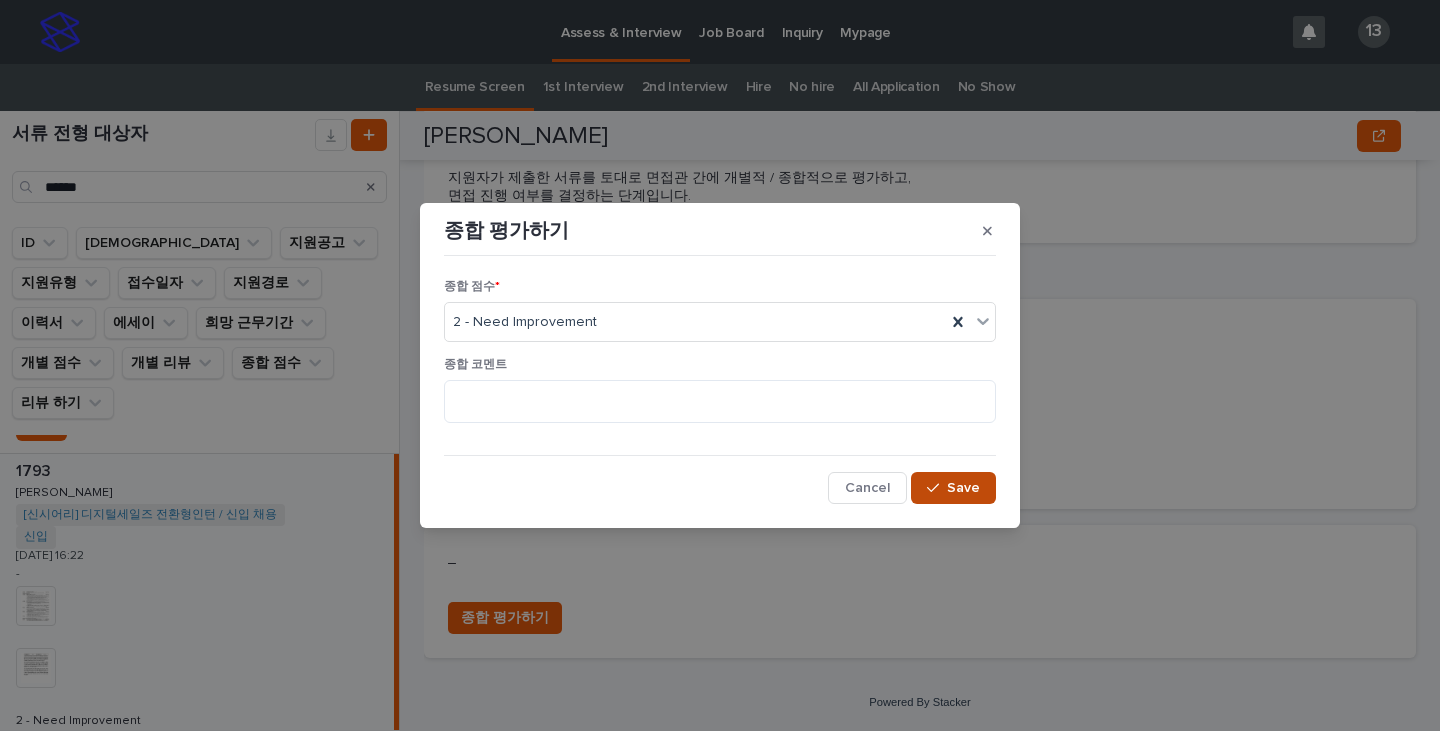 click on "Save" at bounding box center [953, 488] 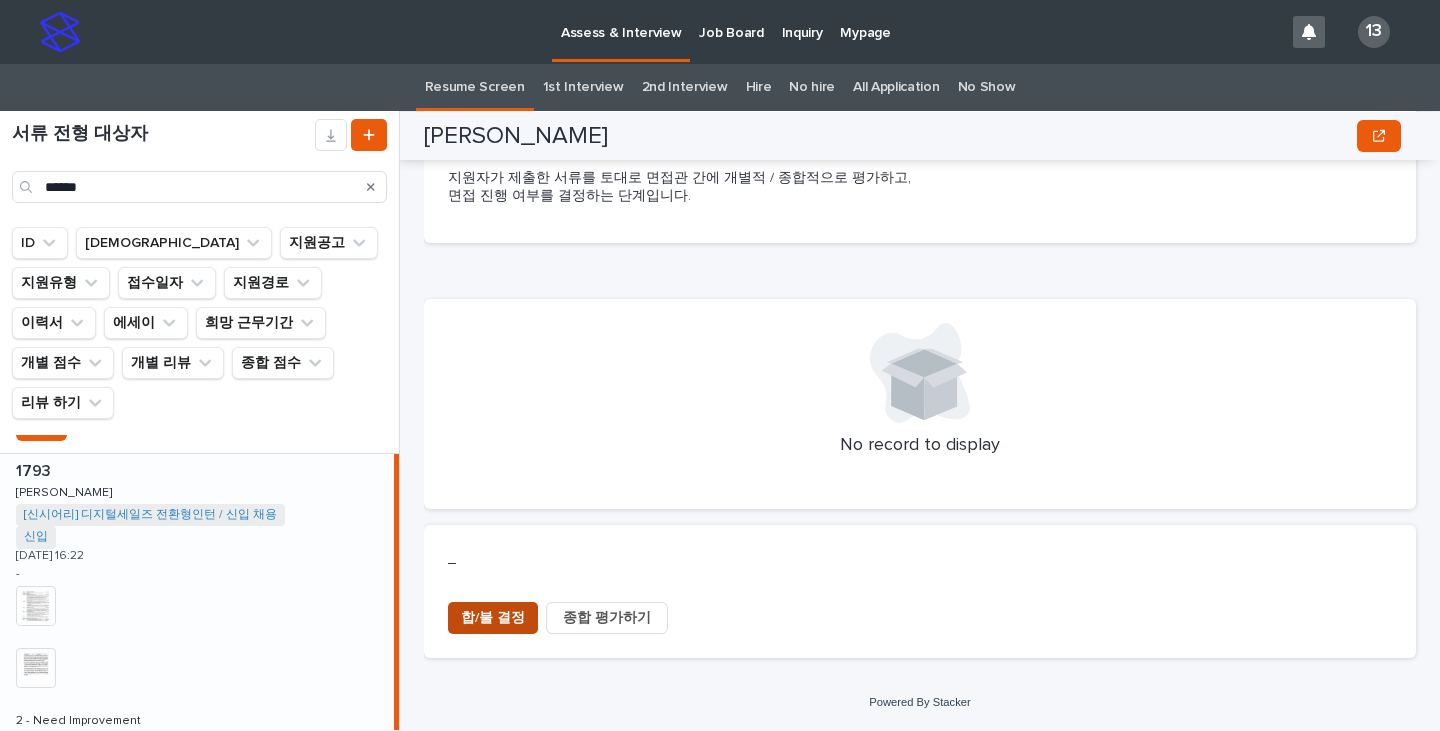 click on "합/불 결정" at bounding box center [493, 618] 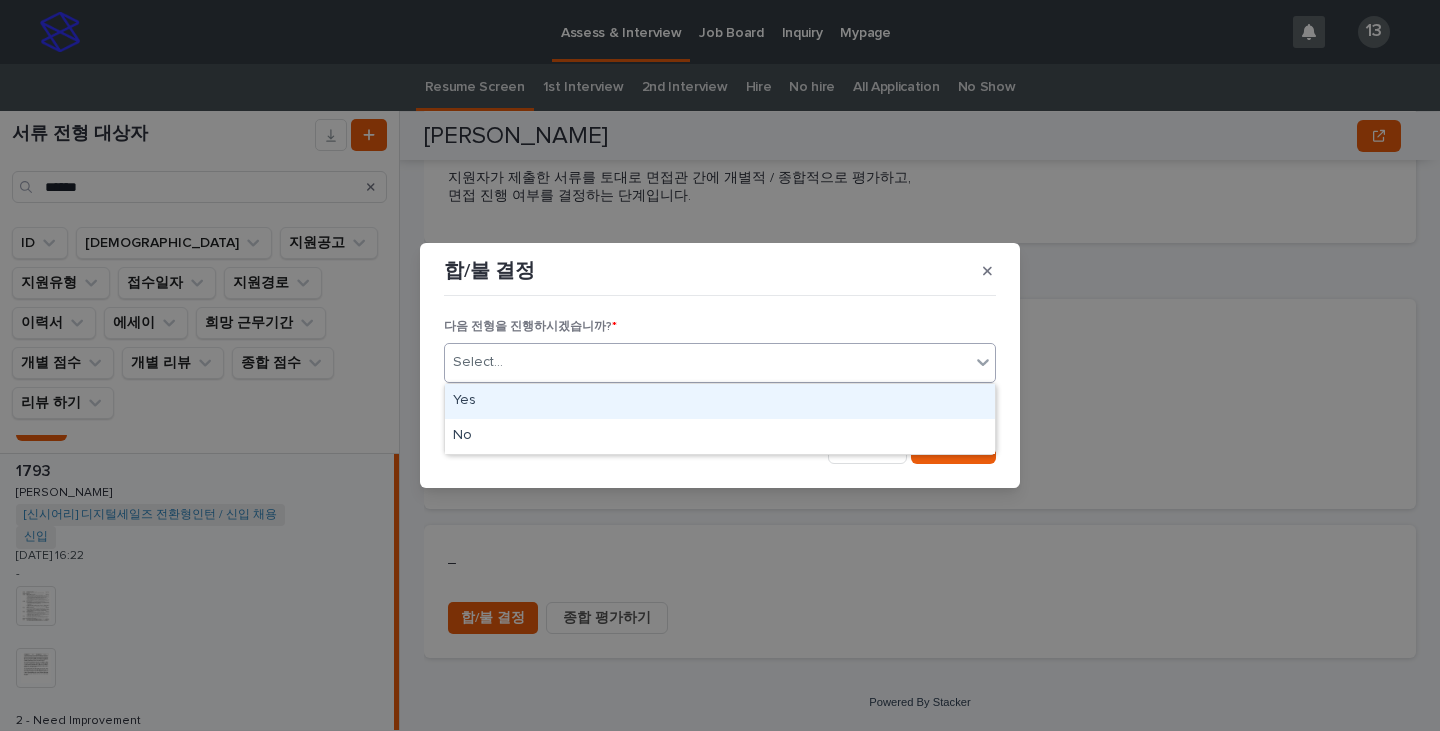 click on "Select..." at bounding box center (707, 362) 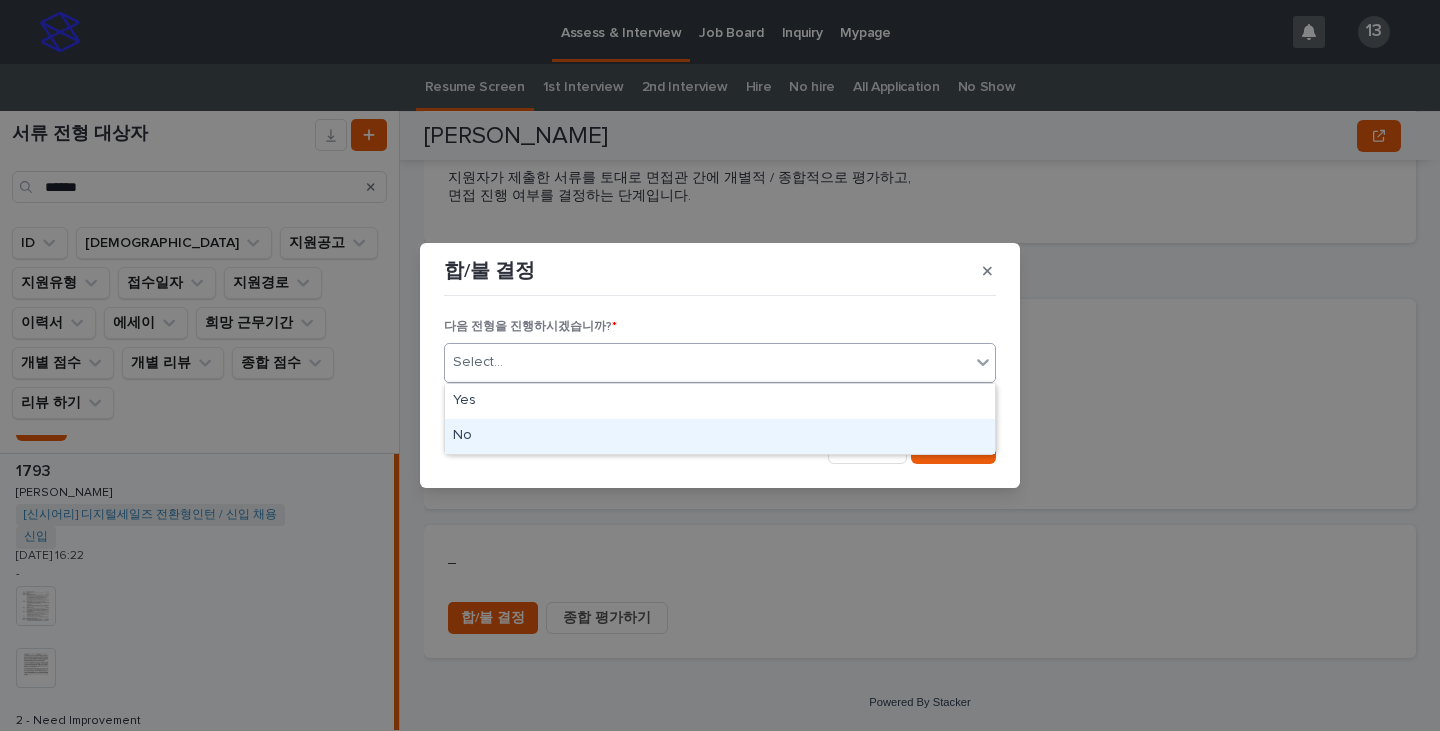 click on "No" at bounding box center (720, 436) 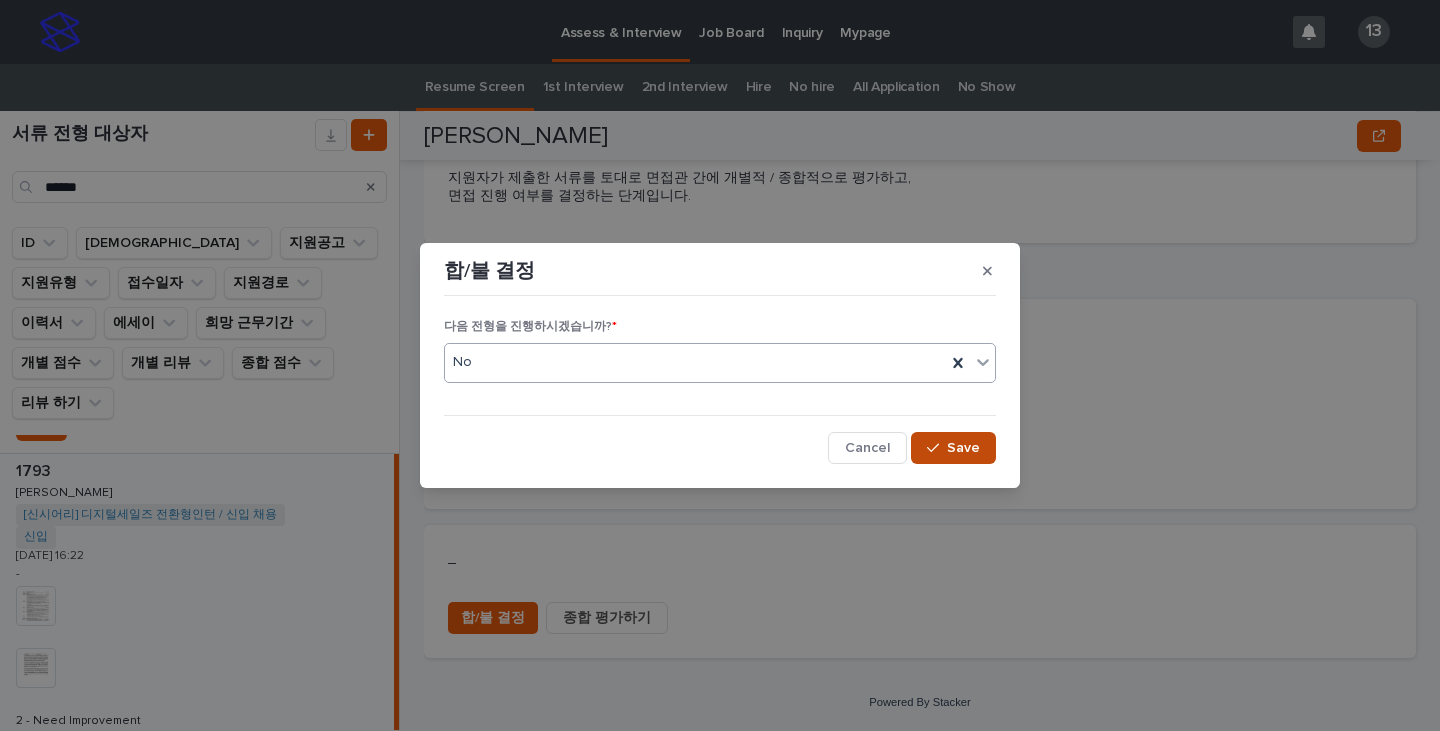 click on "Save" at bounding box center (953, 448) 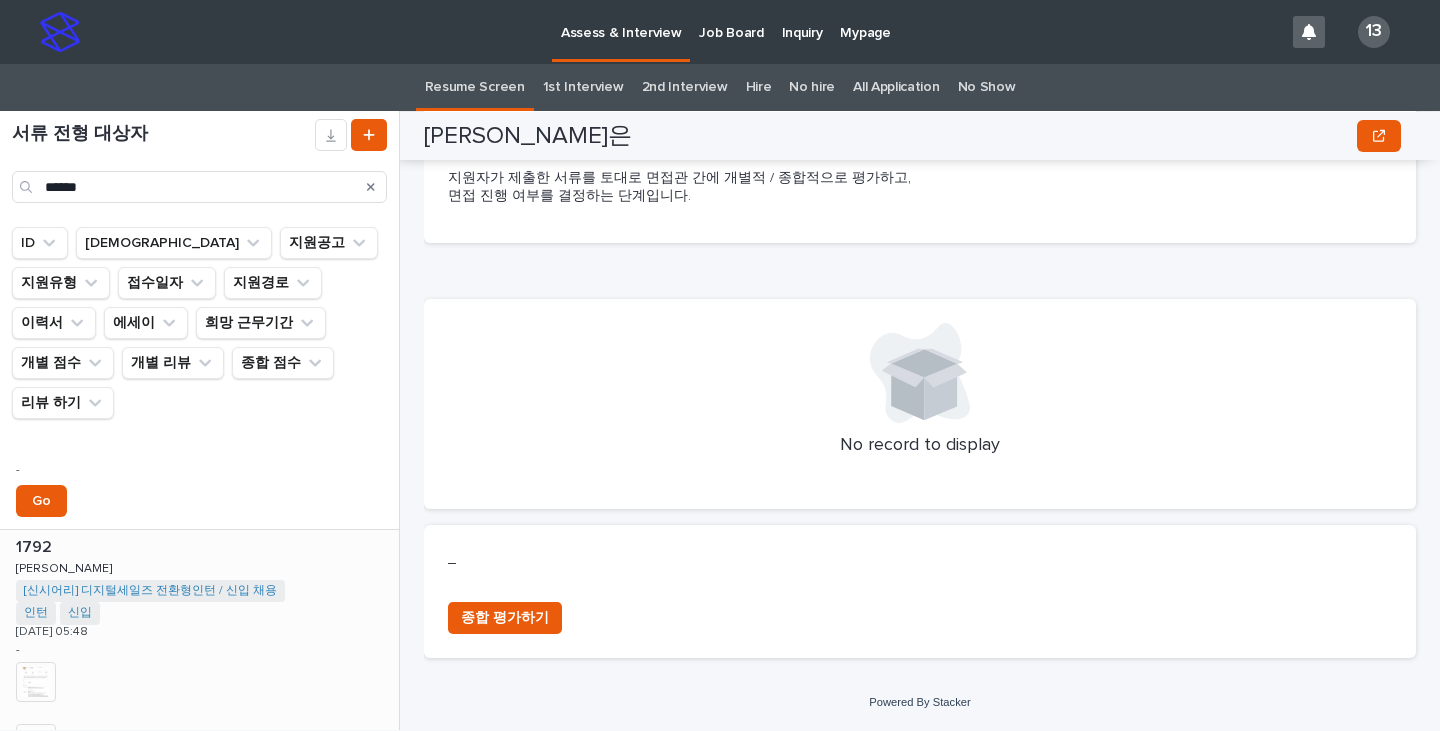 scroll, scrollTop: 900, scrollLeft: 0, axis: vertical 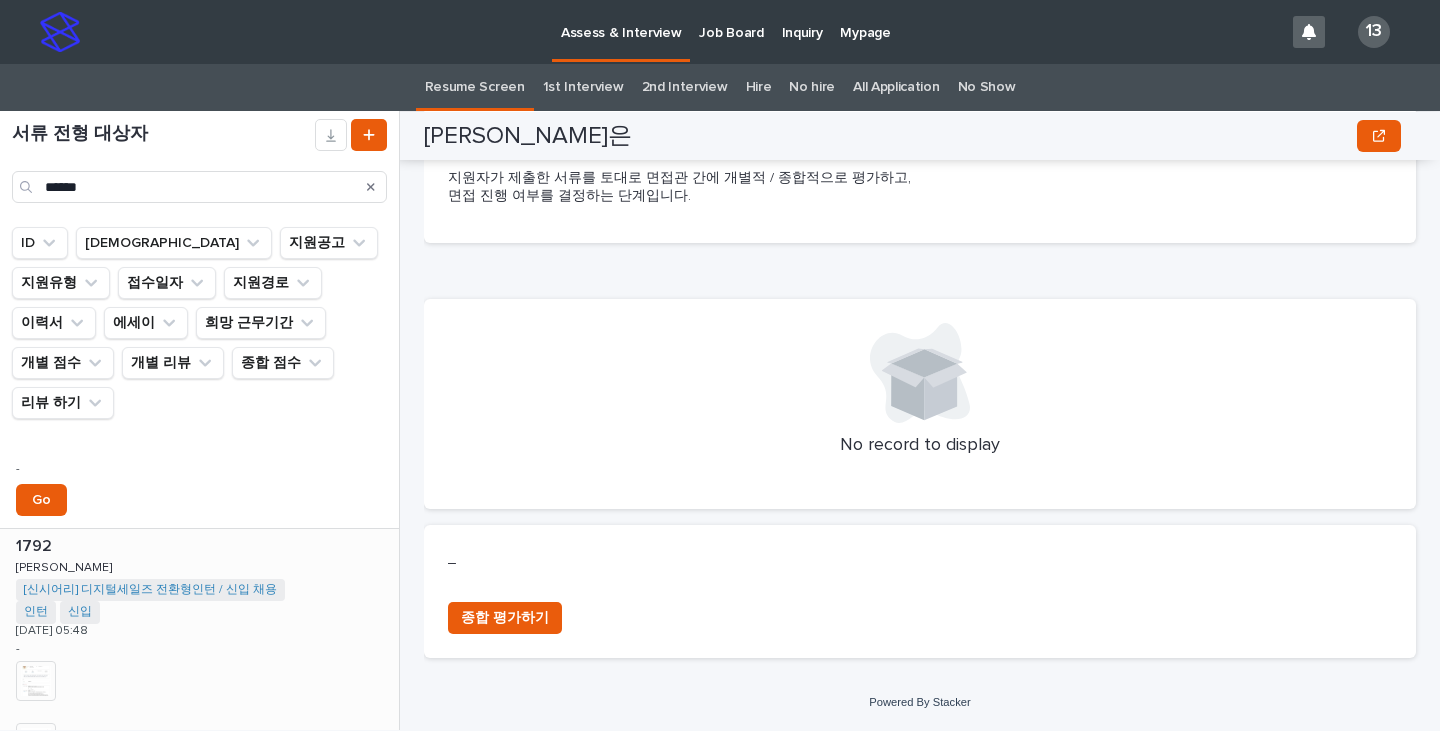 click on "1792 1792   [PERSON_NAME] [PERSON_NAME]   [신시어리] 디지털세일즈 전환형인턴 / 신입 채용   + 0 인턴   신입   + 0 [DATE] 05:48 - + 0 This file cannot be opened Download File + 0 This file cannot be opened Download File 2 - Need Improvement 135[PERSON_NAME]_1792   + 0 Go" at bounding box center [199, 703] 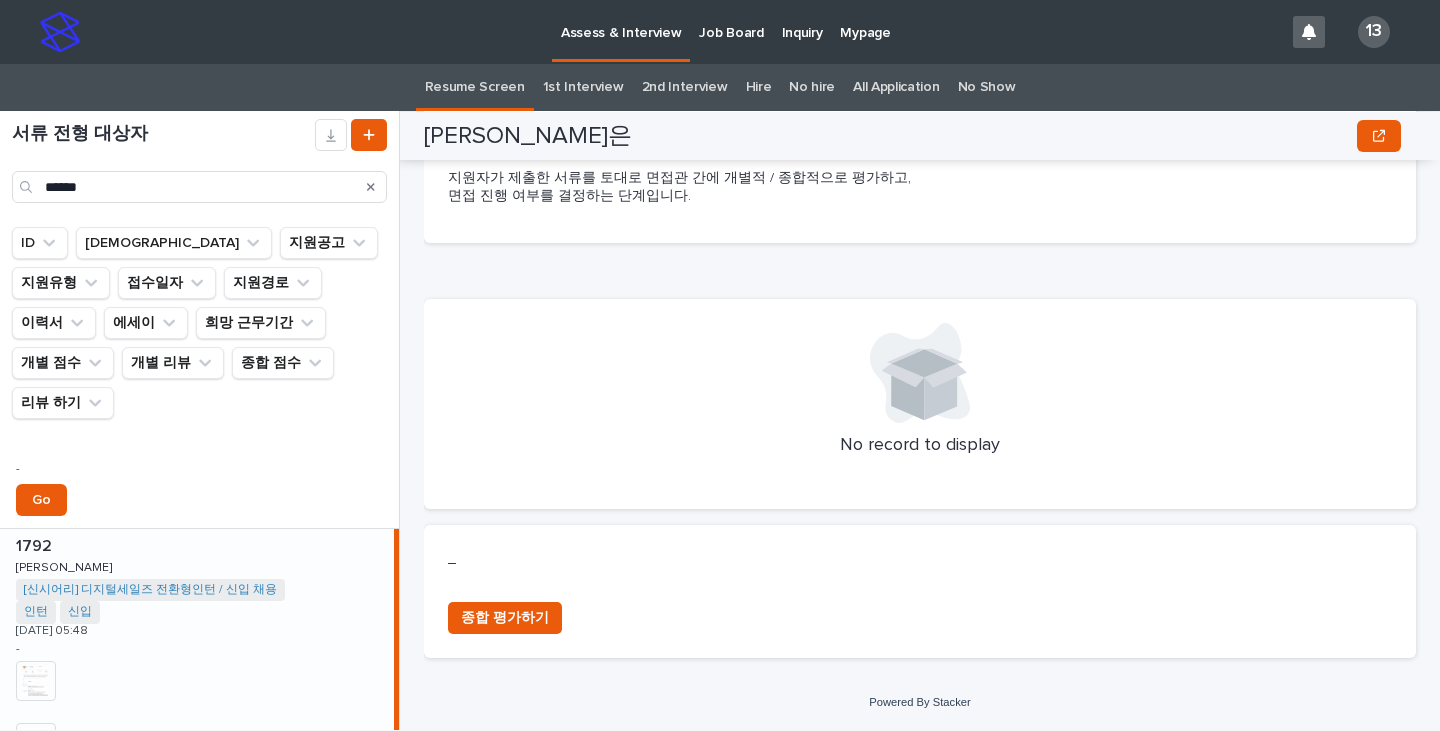 click on "1792 1792   [PERSON_NAME] [PERSON_NAME]   [신시어리] 디지털세일즈 전환형인턴 / 신입 채용   + 0 인턴   신입   + 0 [DATE] 05:48 - + 0 This file cannot be opened Download File + 0 This file cannot be opened Download File 2 - Need Improvement 135[PERSON_NAME]_1792   + 0 Go" at bounding box center (197, 703) 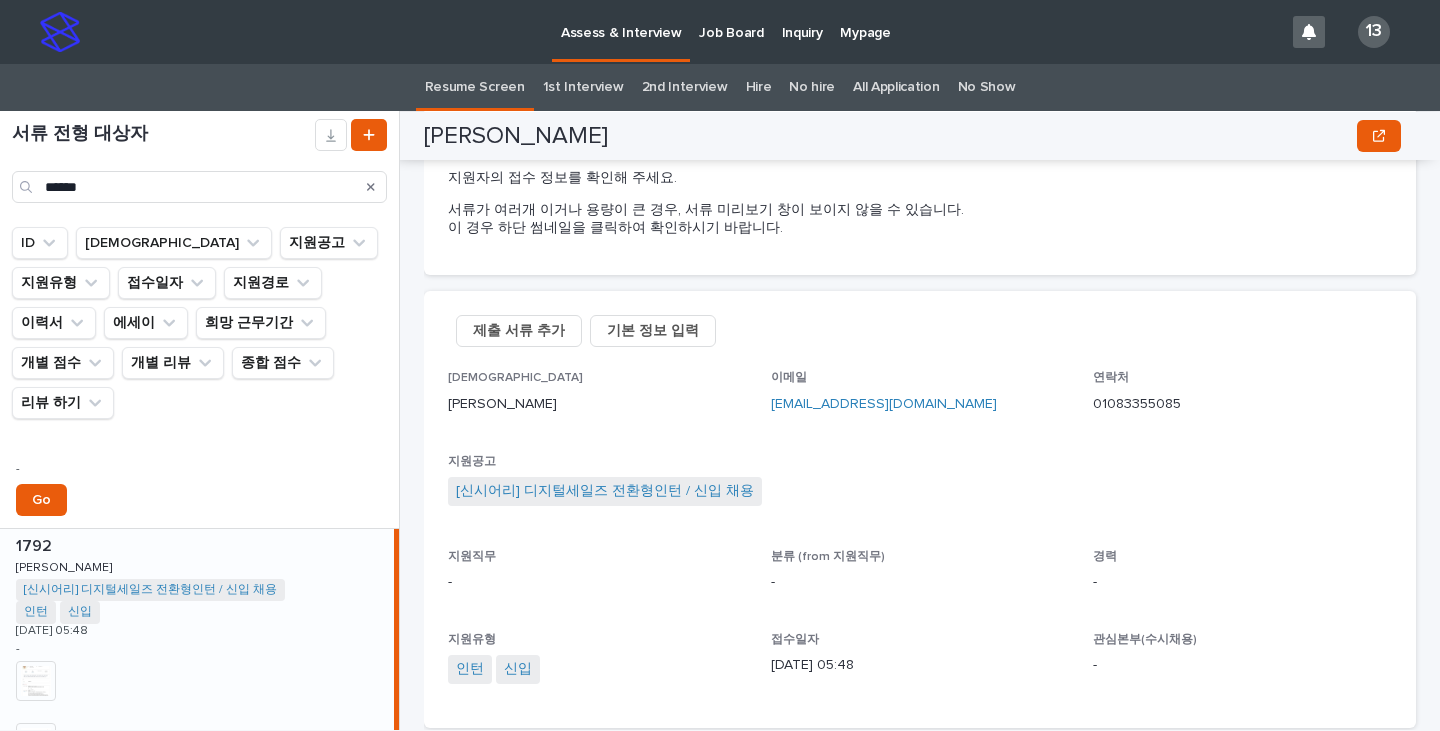 scroll, scrollTop: 0, scrollLeft: 0, axis: both 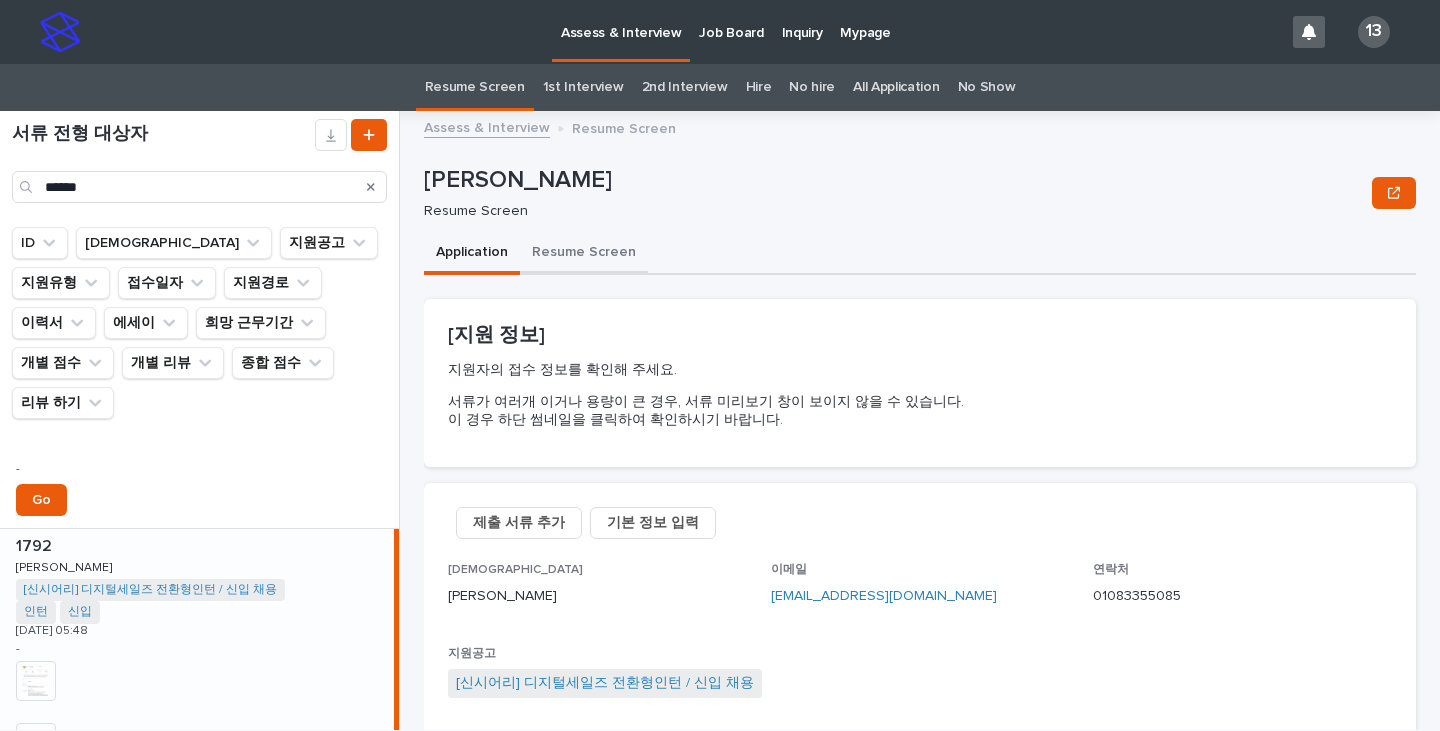 click on "Resume Screen" at bounding box center [584, 254] 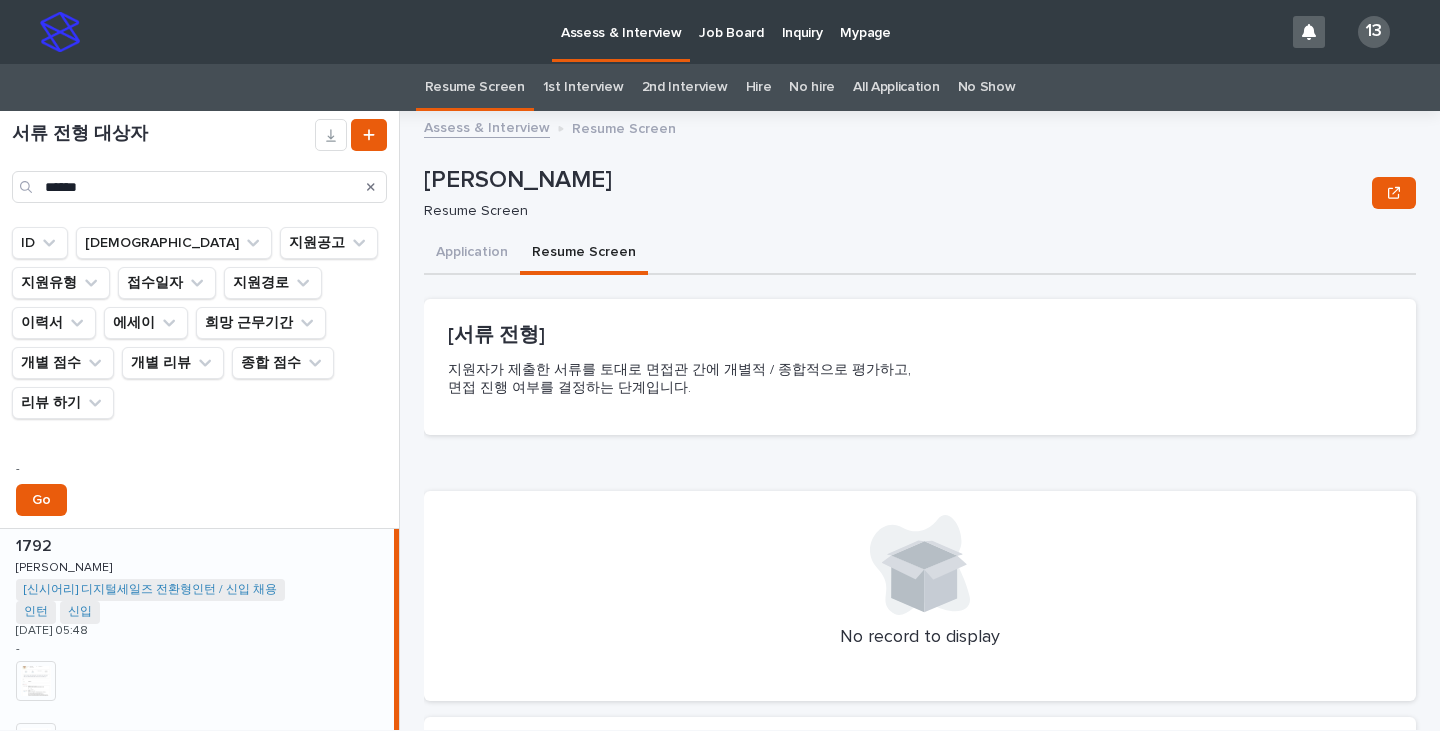 scroll, scrollTop: 192, scrollLeft: 0, axis: vertical 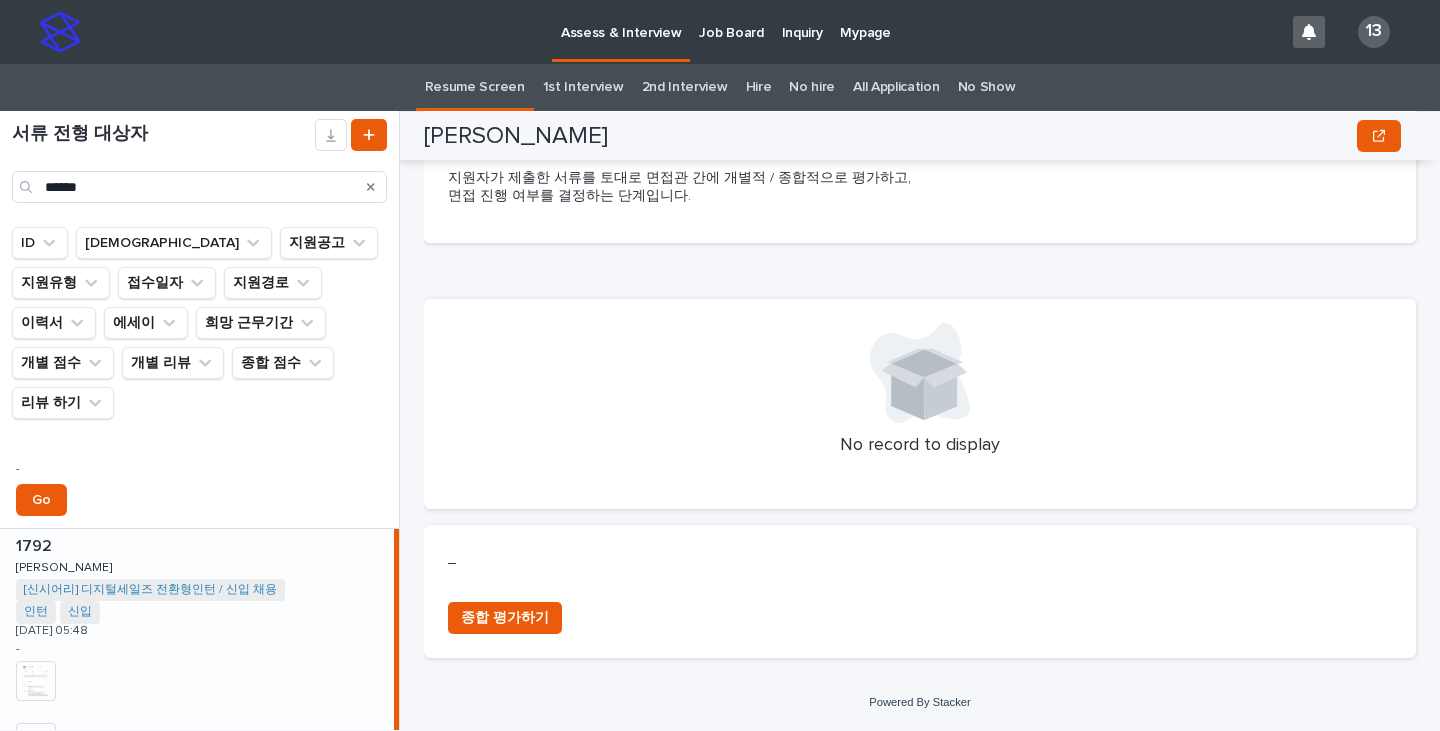 click on "All Application" at bounding box center (896, 87) 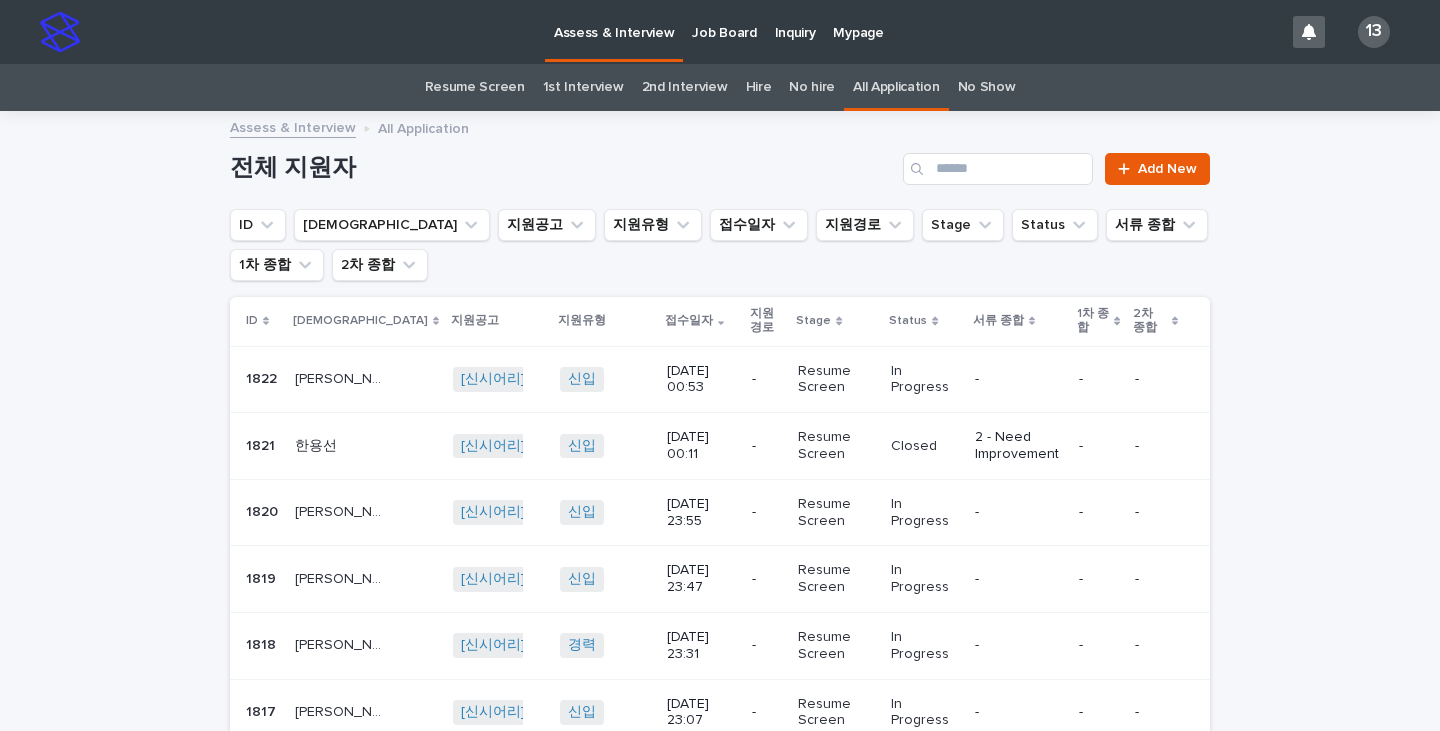click on "All Application" at bounding box center [896, 87] 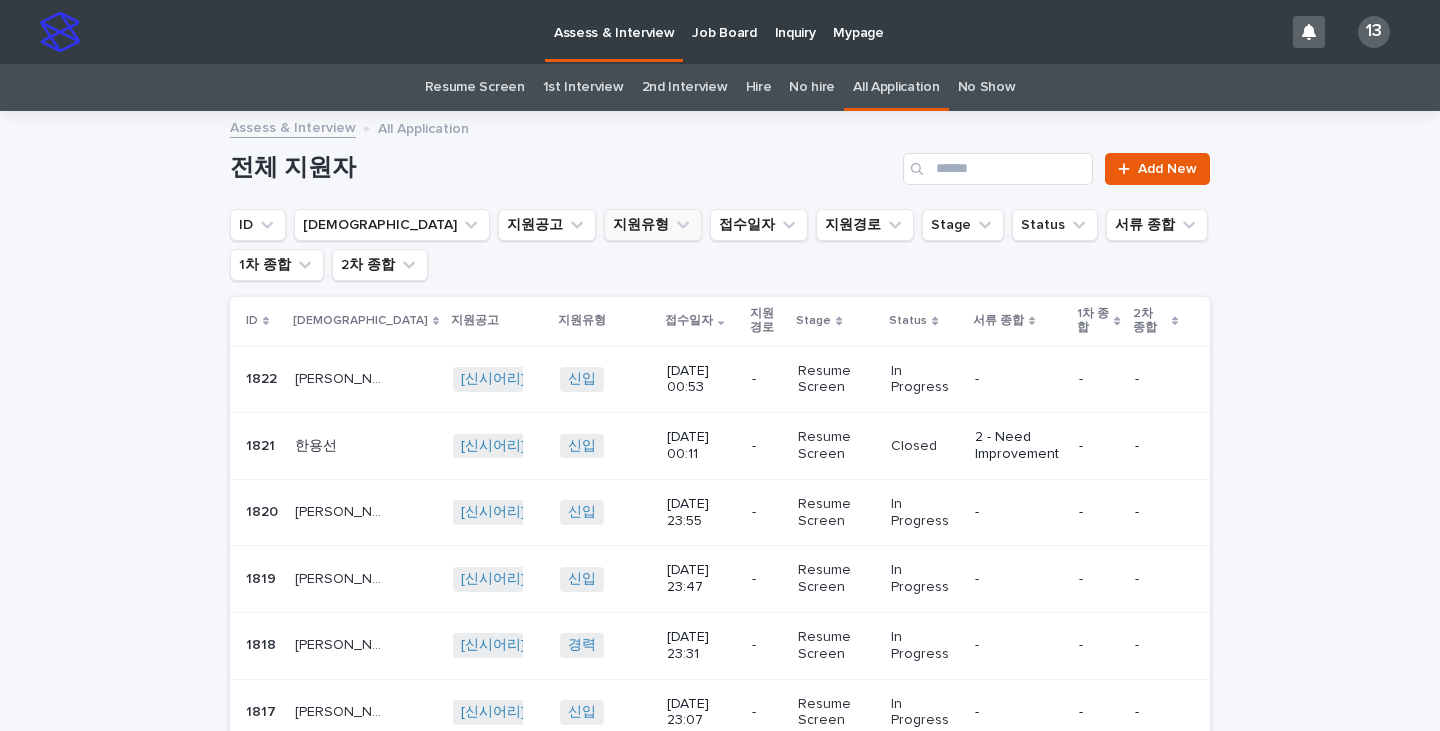 click on "지원유형" at bounding box center [653, 225] 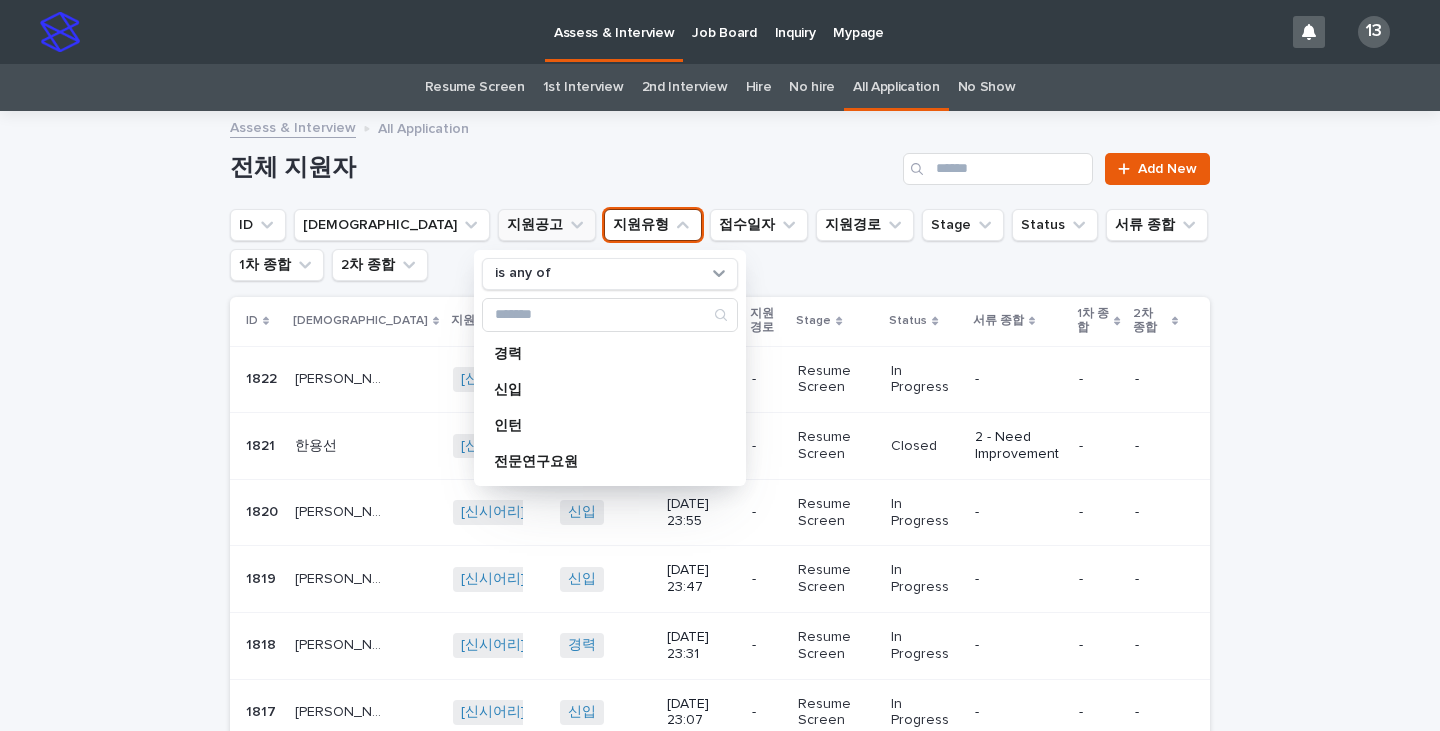 click on "지원공고" at bounding box center (547, 225) 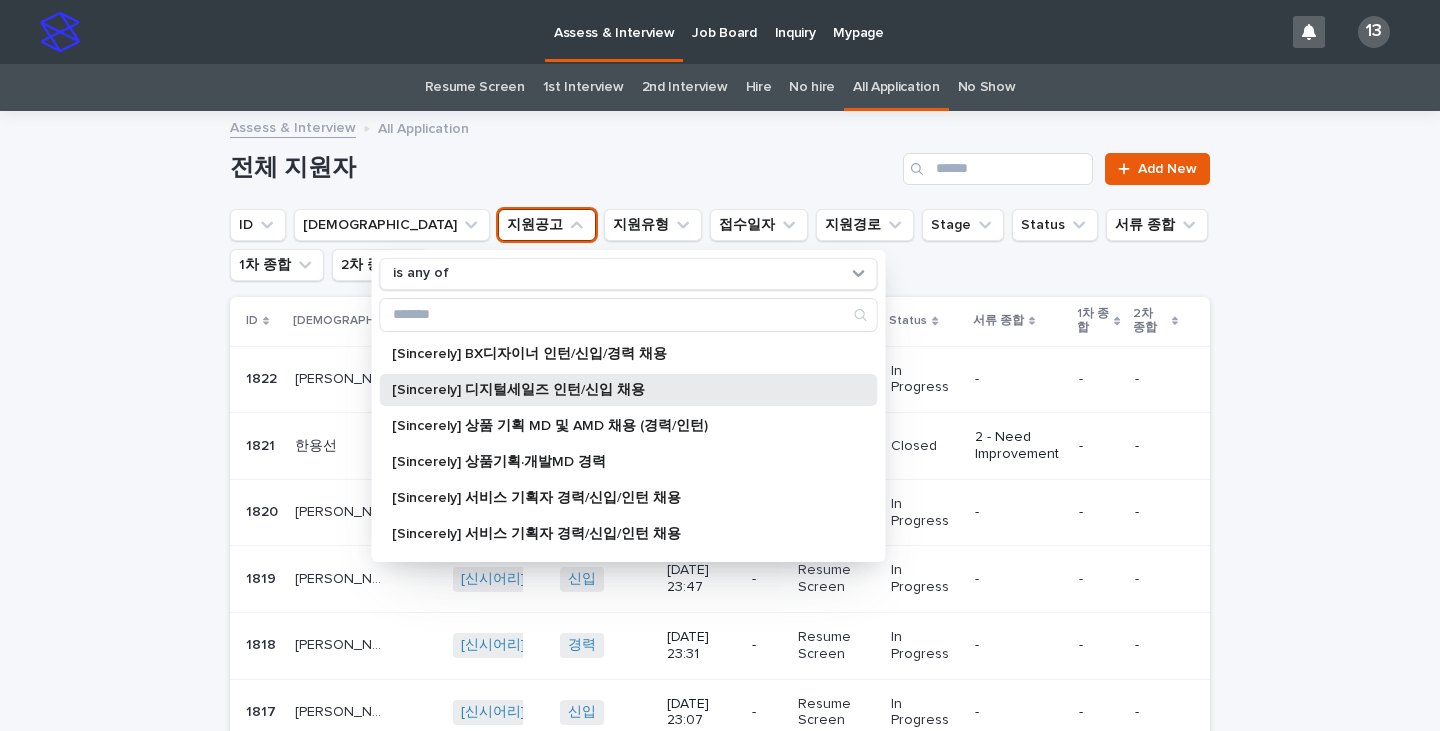 click on "[Sincerely] 디지털세일즈 인턴/신입 채용" at bounding box center [629, 390] 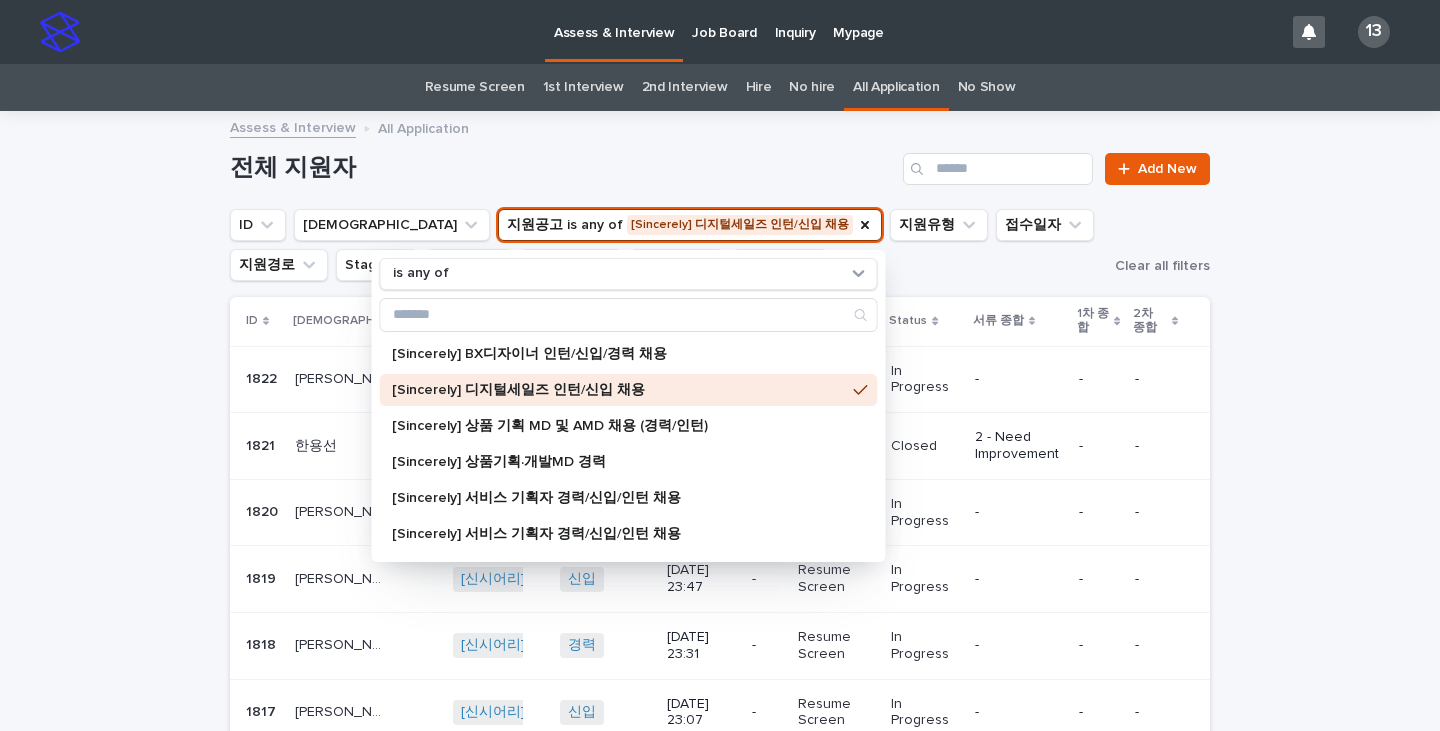 click on "Loading... Saving… Loading... Saving… 전체 지원자 Add New ID 성함 지원공고 is any of [Sincerely] 디지털세일즈 인턴/신입 채용 is any of [Sincerely] BX디자이너 인턴/신입/경력 채용 [Sincerely] 디지털세일즈 인턴/신입 채용 [Sincerely] 상품 기획 MD 및 AMD 채용 (경력/인턴) [Sincerely] 상품기획·개발MD 경력 [Sincerely] 서비스 기획자 경력/신입/인턴 채용 [Sincerely] 서비스 기획자 경력/신입/인턴 채용 [신시어리]  BX디자이너_경력/신입 채용 [신시어리] BX디자이너 경력 채용 [신시어리] BX디자이너 인턴 채용 [신시어리] DX(Digital Transformation)팀 인하우스 컨설턴트 경력직 채용 [신시어리] DX(Digital Transformation)팀 인하우스 컨설턴트 경력직 채용 [신시어리] DX(Digital Transformation)팀 인하우스 컨설턴트 신입 채용 [신시어리] DX(Digital Transformation)팀 인하우스 컨설턴트 신입 채용 [신시어리] 경영지원 회계담당자 ID" at bounding box center [720, 1314] 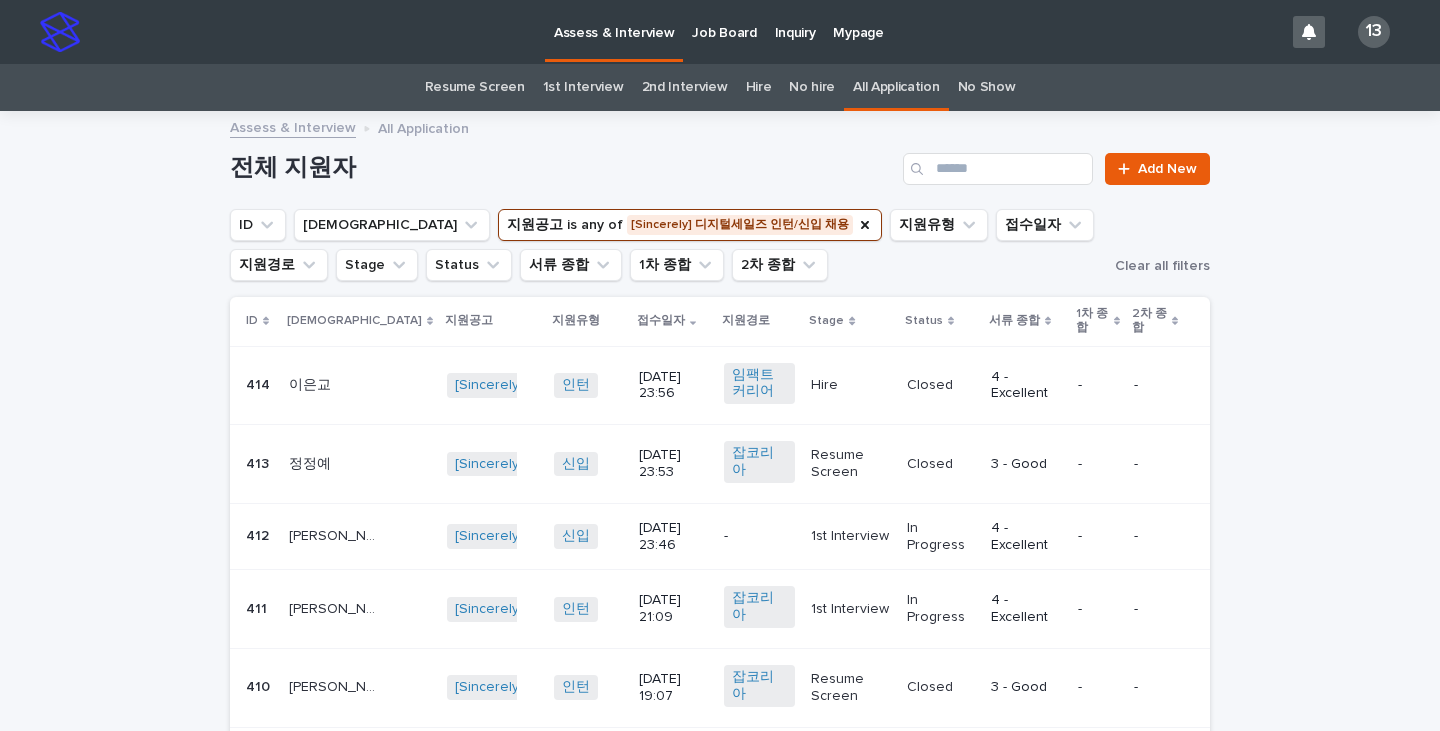 click on "지원공고 is any of [Sincerely] 디지털세일즈 인턴/신입 채용" at bounding box center (690, 225) 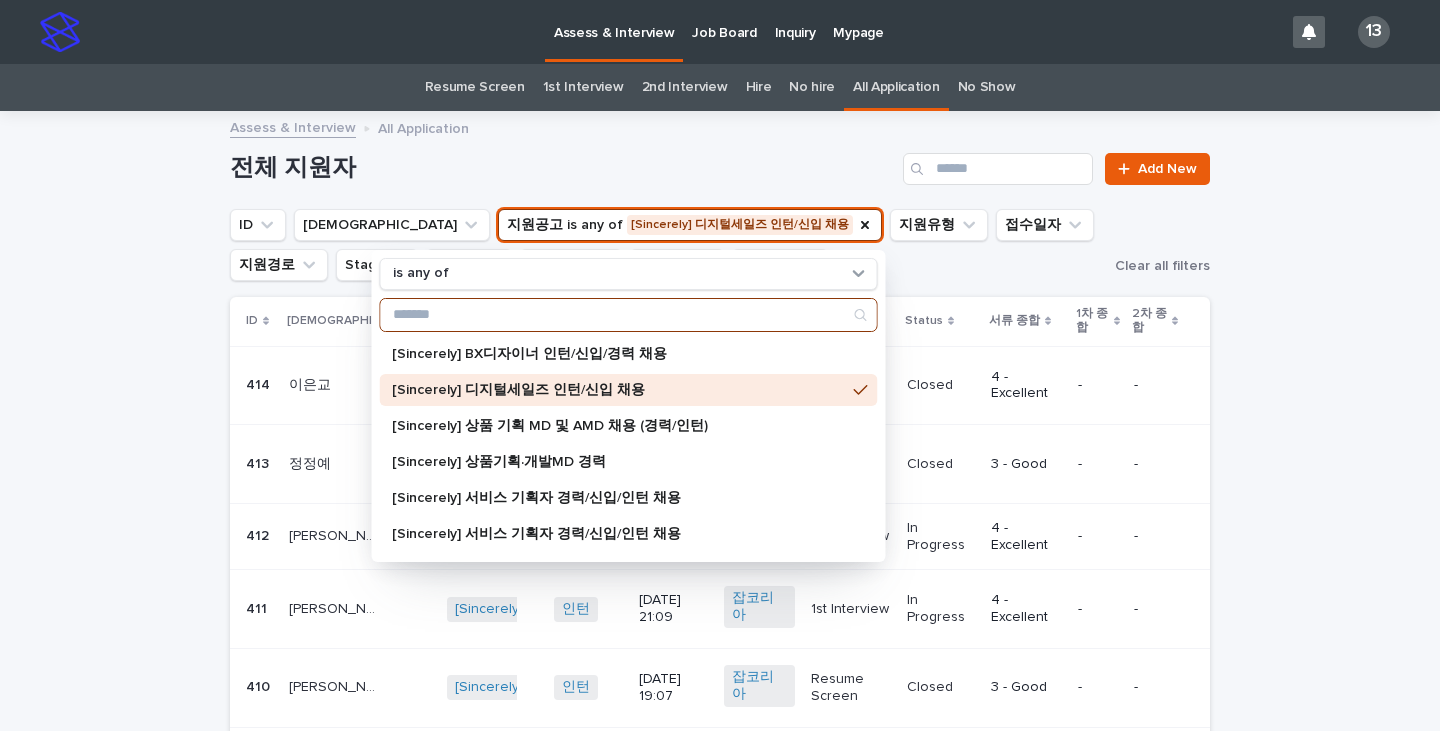 click at bounding box center [629, 315] 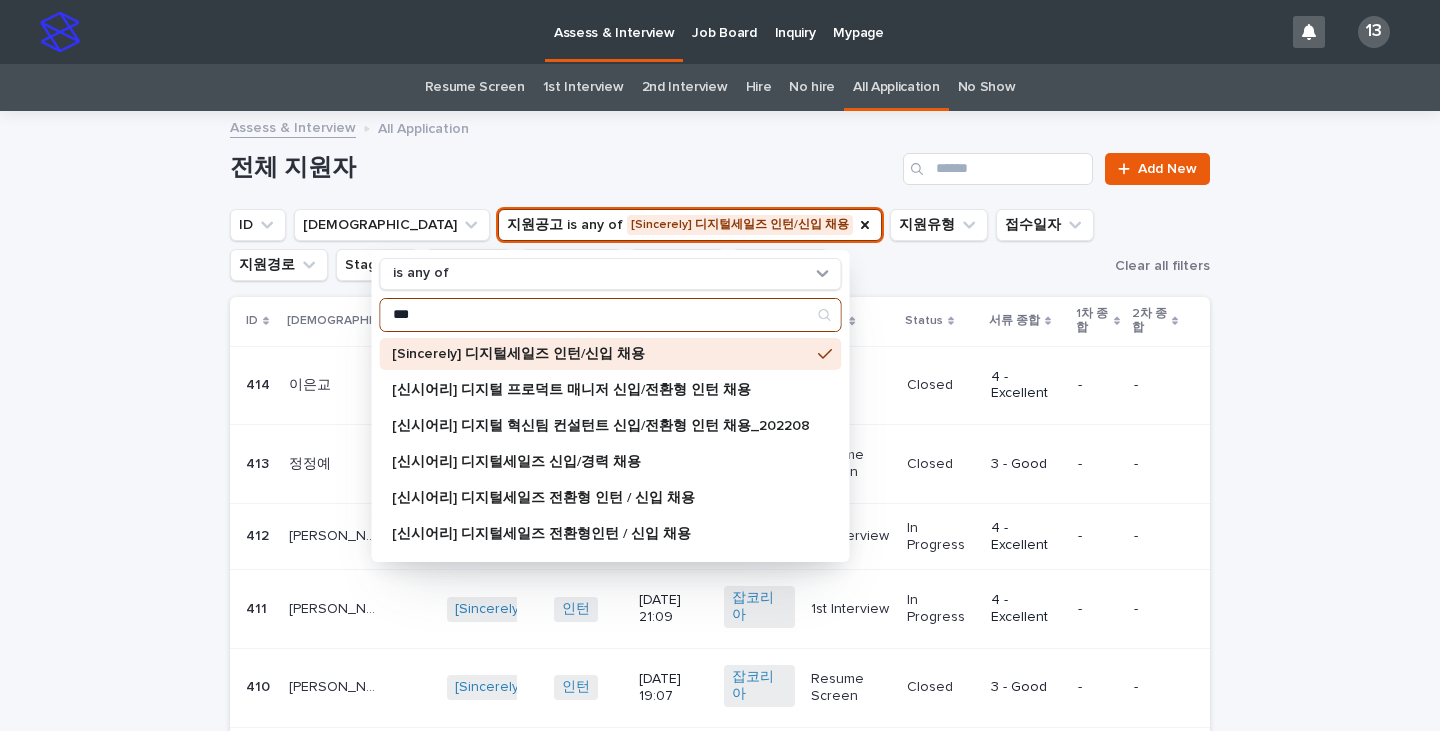 type on "***" 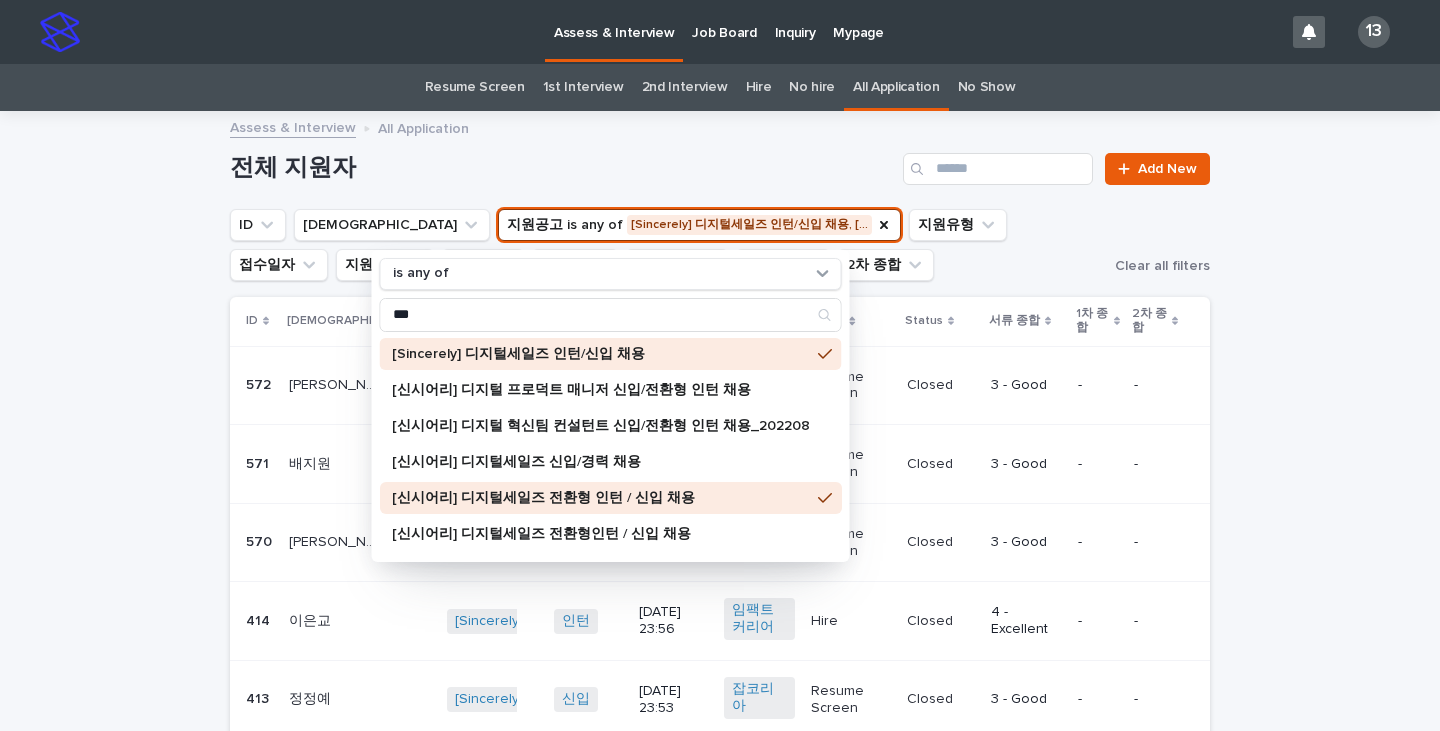 click on "[Sincerely] 디지털세일즈 인턴/신입 채용" at bounding box center (611, 354) 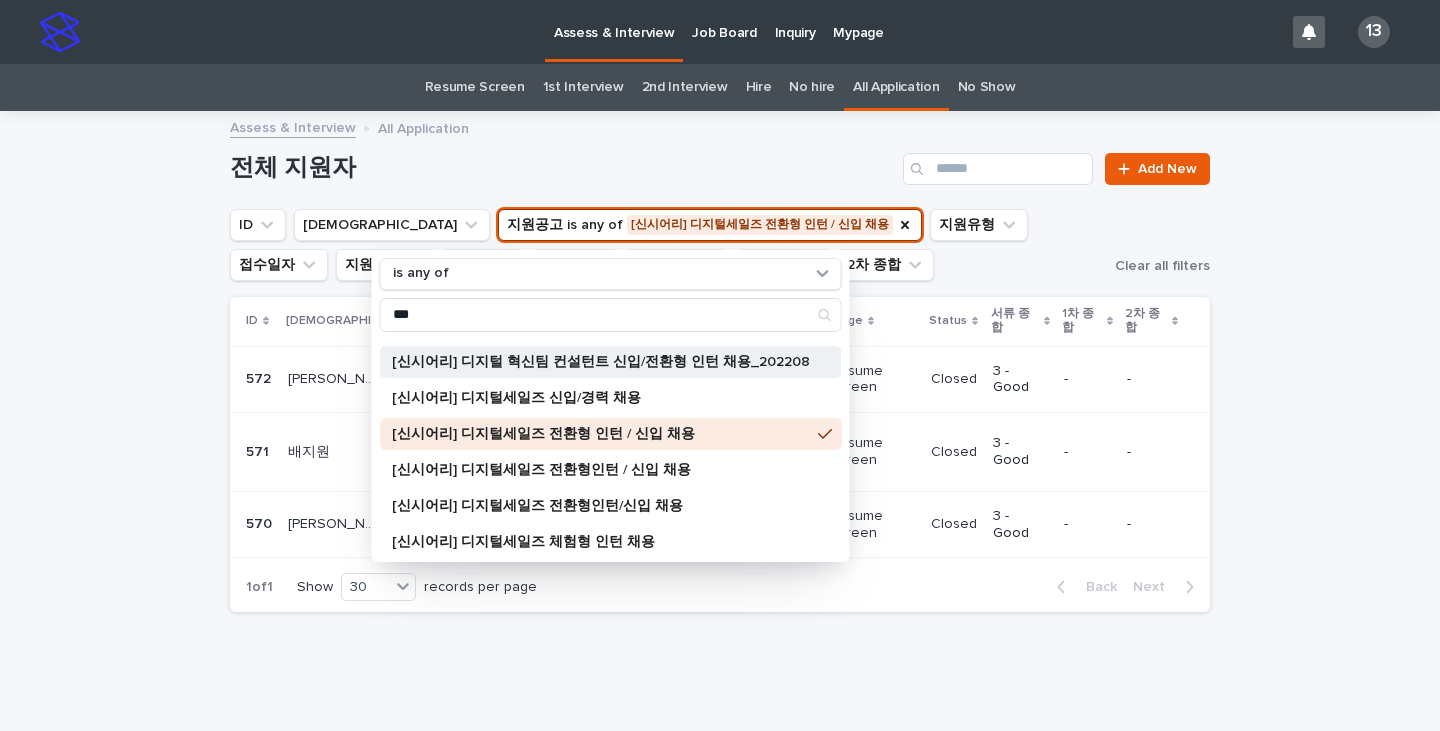 scroll, scrollTop: 68, scrollLeft: 0, axis: vertical 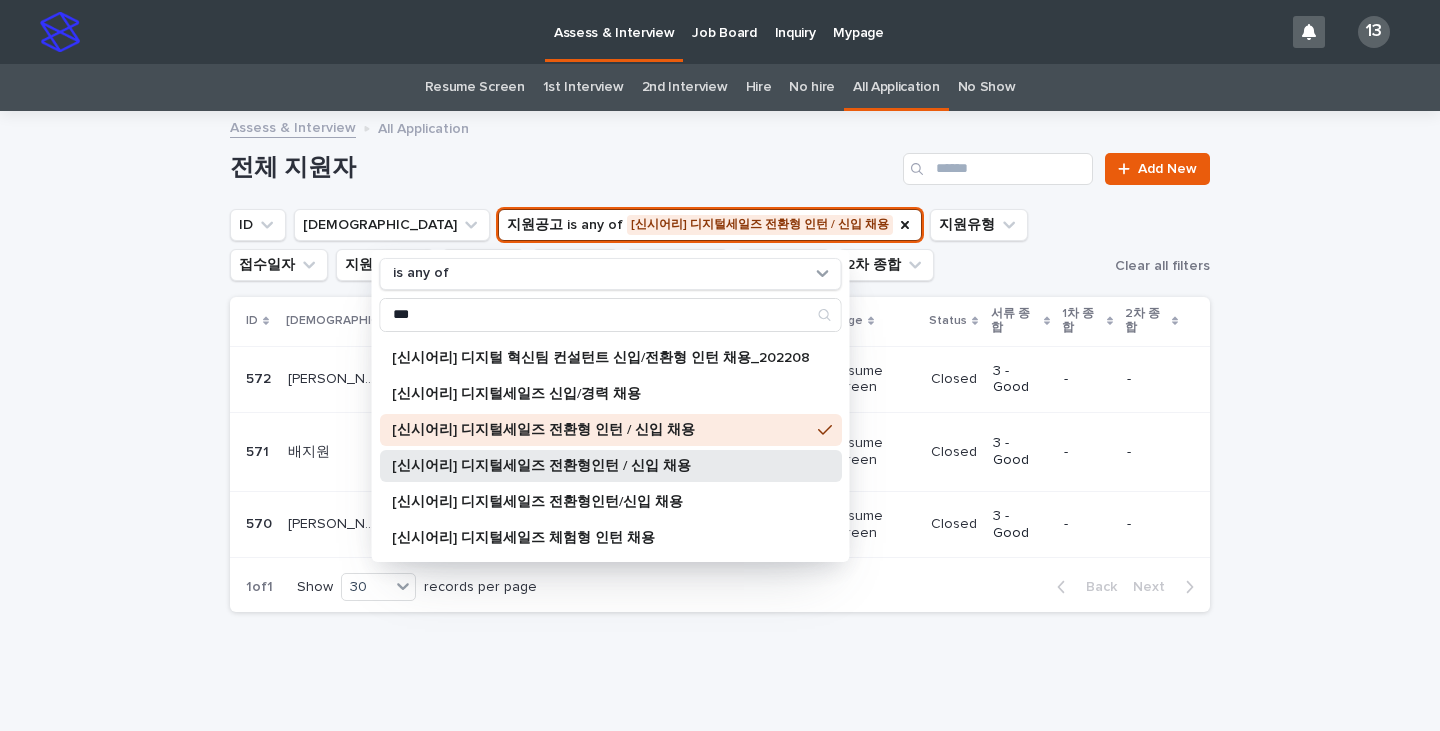 click on "[신시어리] 디지털세일즈 전환형인턴 / 신입 채용" at bounding box center [601, 466] 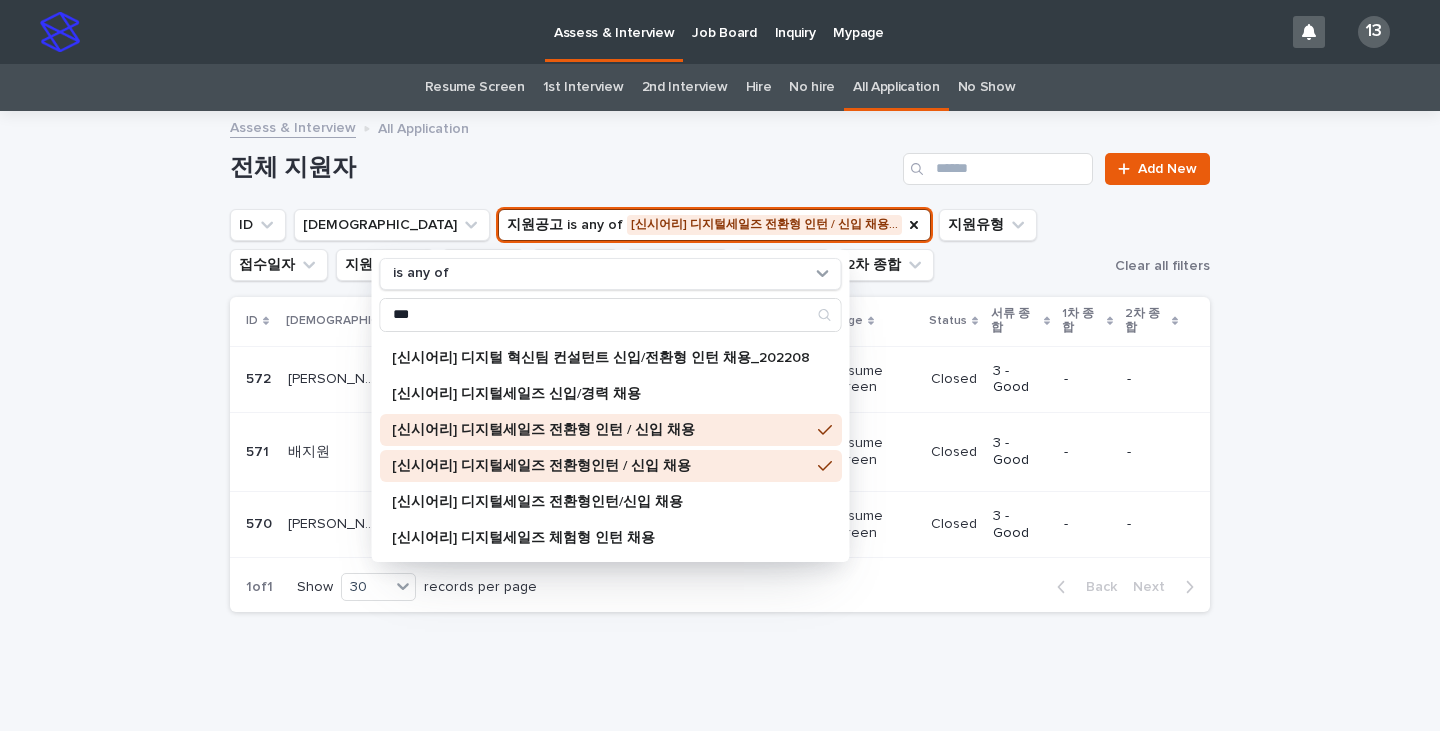 click on "[신시어리] 디지털세일즈 전환형 인턴 / 신입 채용" at bounding box center [611, 430] 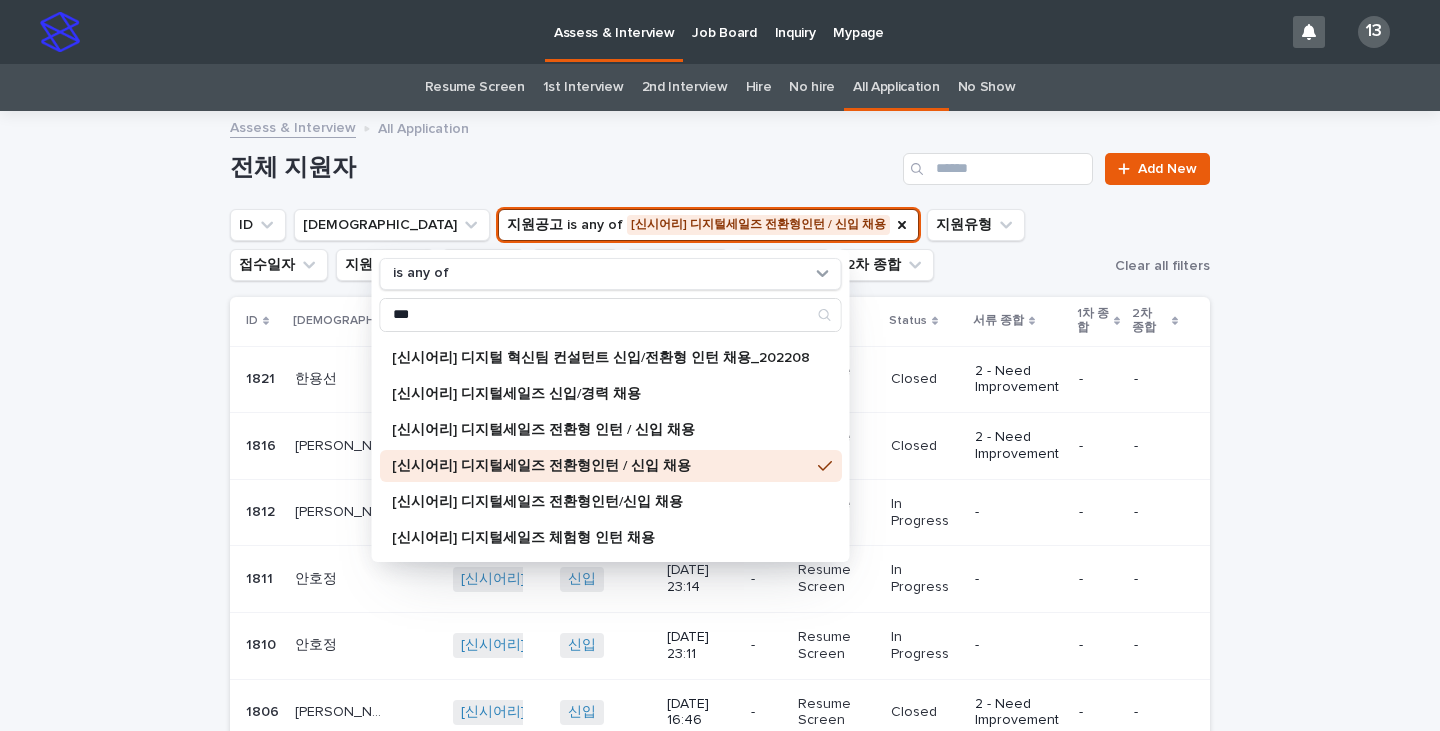 click on "Loading... Saving… Loading... Saving… 전체 지원자 Add New ID 성함 지원공고 is any of [신시어리] 디지털세일즈 전환형인턴 / 신입 채용 is any of *** [Sincerely] 디지털세일즈 인턴/신입 채용 [신시어리] 디지털 프로덕트 매니저 신입/전환형 인턴 채용 [신시어리] 디지털 혁신팀 컨설턴트 신입/전환형 인턴 채용_202208 [신시어리] 디지털세일즈 신입/경력 채용 [신시어리] 디지털세일즈 전환형 인턴 / 신입 채용 [신시어리] 디지털세일즈 전환형인턴 / 신입 채용 [신시어리] 디지털세일즈 전환형인턴/신입 채용 [신시어리] 디지털세일즈 체험형 인턴 채용 지원유형 접수일자 지원경로 Stage Status 서류 종합 1차 종합 2차 종합 Clear all filters ID 성함 지원공고 지원유형 접수일자 지원경로 Stage Status 서류 종합 1차 종합 2차 종합 1821 1821   한용선  한용선      + 0 신입   + 0 [DATE] 00:11 - Resume Screen Closed" at bounding box center (720, 648) 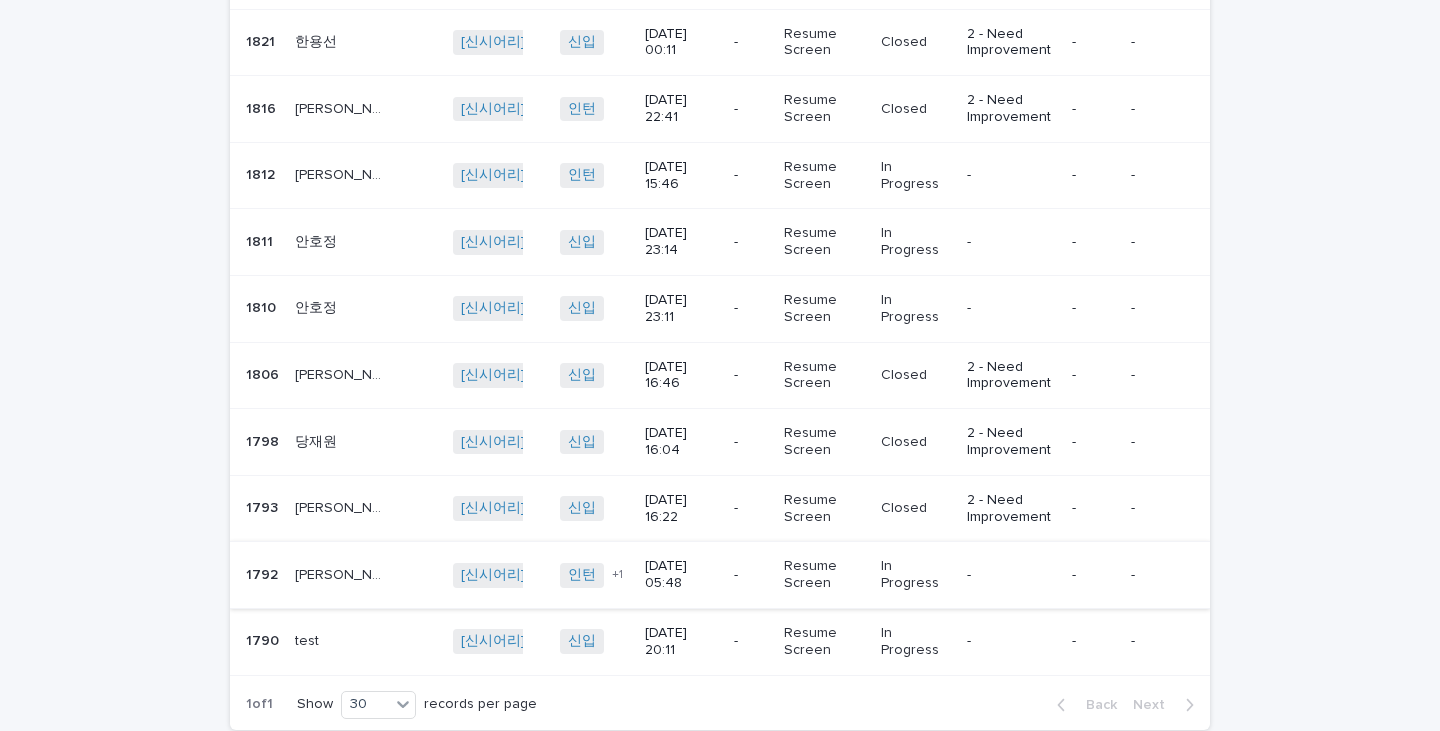 scroll, scrollTop: 338, scrollLeft: 0, axis: vertical 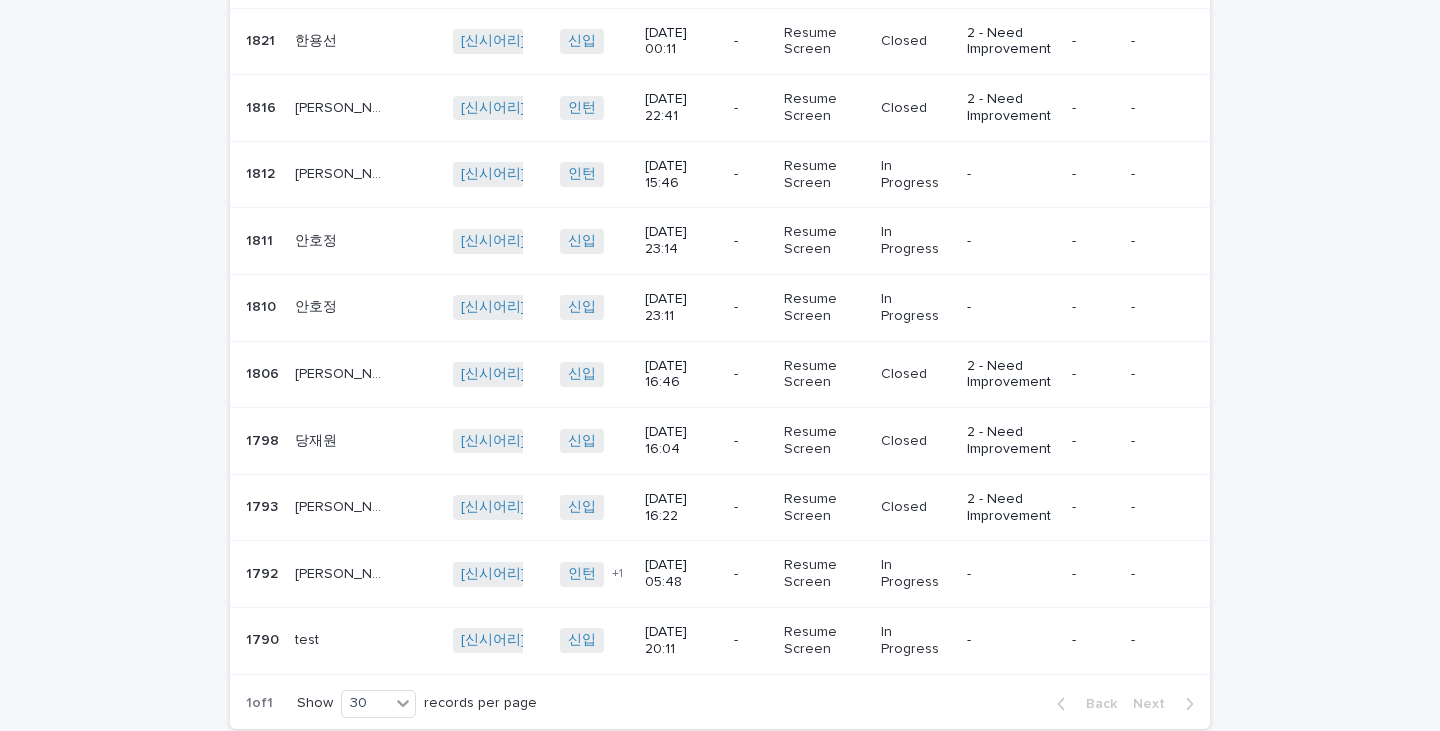 click on "-" at bounding box center [751, 574] 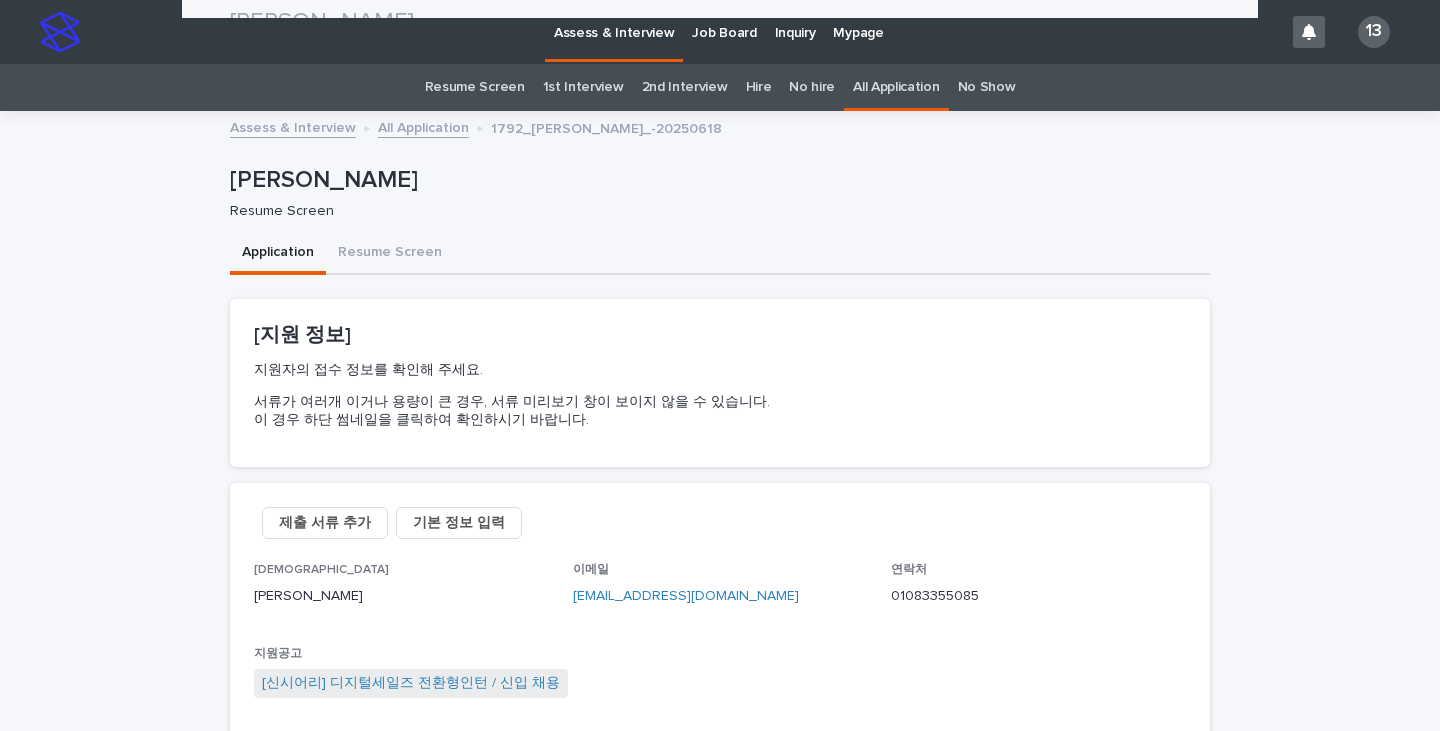 scroll, scrollTop: 1, scrollLeft: 0, axis: vertical 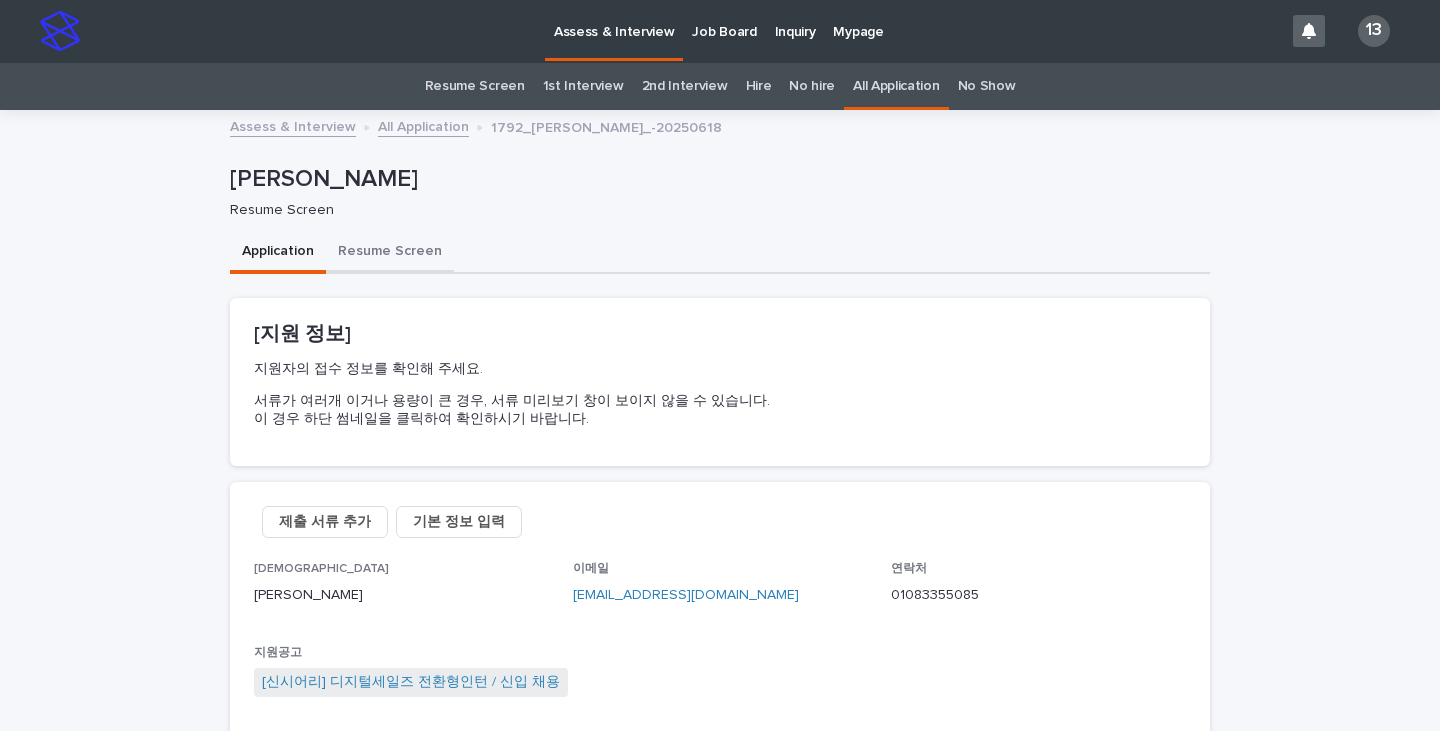click on "Resume Screen" at bounding box center [390, 253] 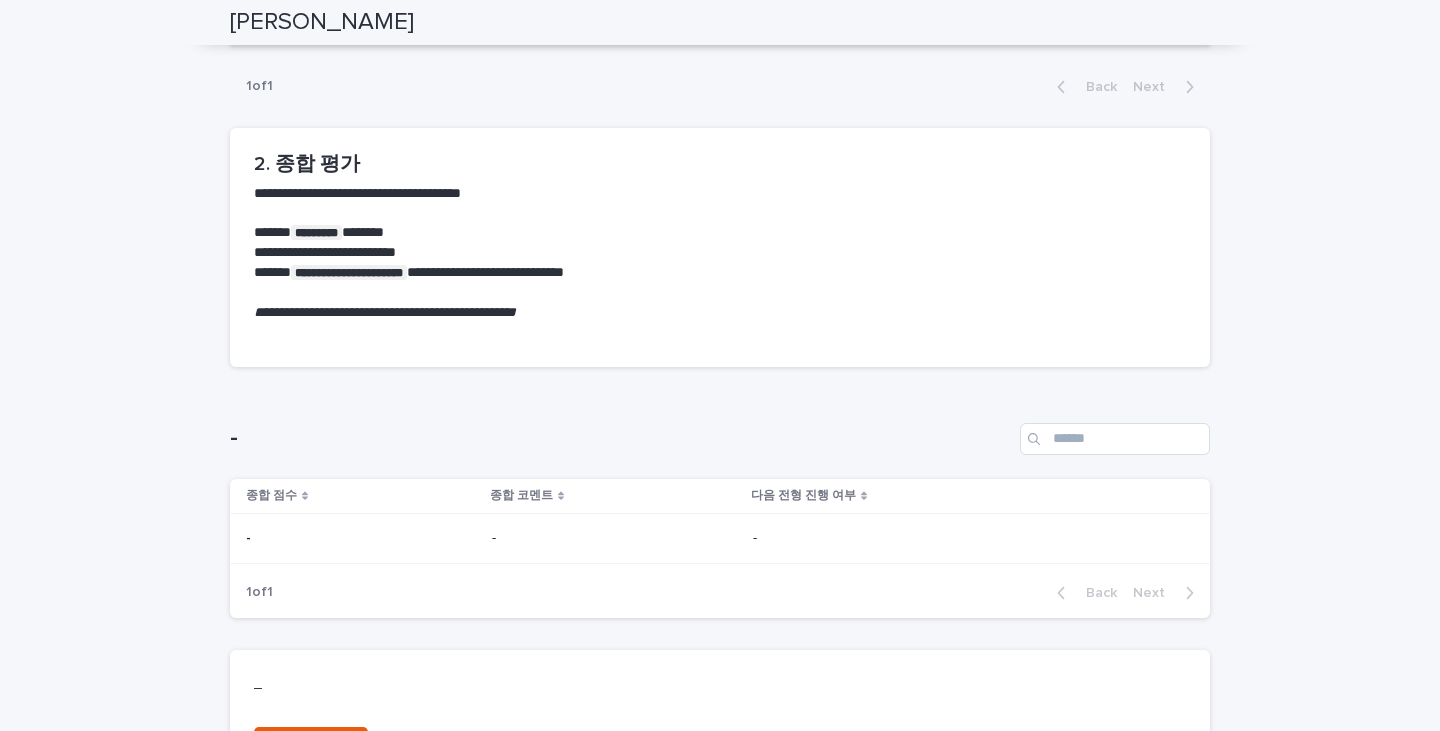 scroll, scrollTop: 1334, scrollLeft: 0, axis: vertical 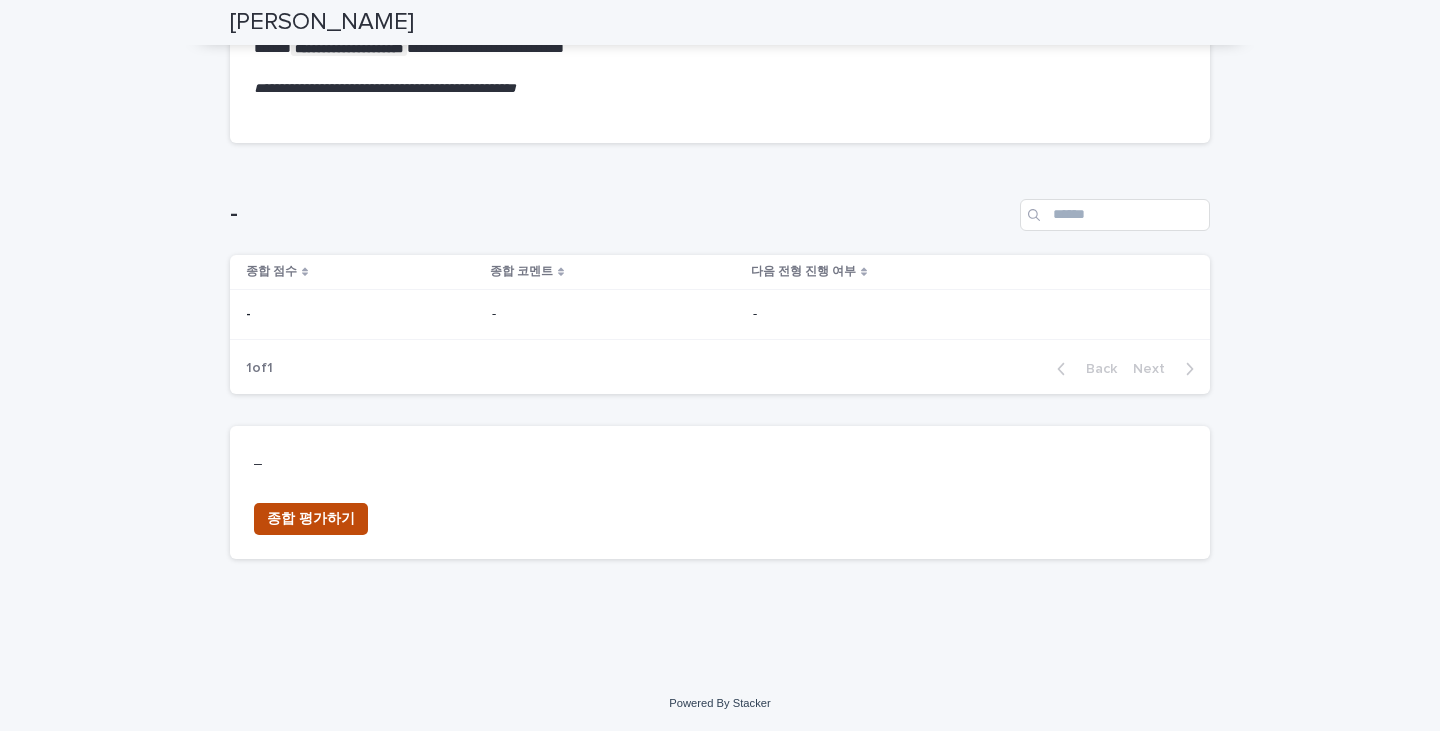 click on "종합 평가하기" at bounding box center (311, 519) 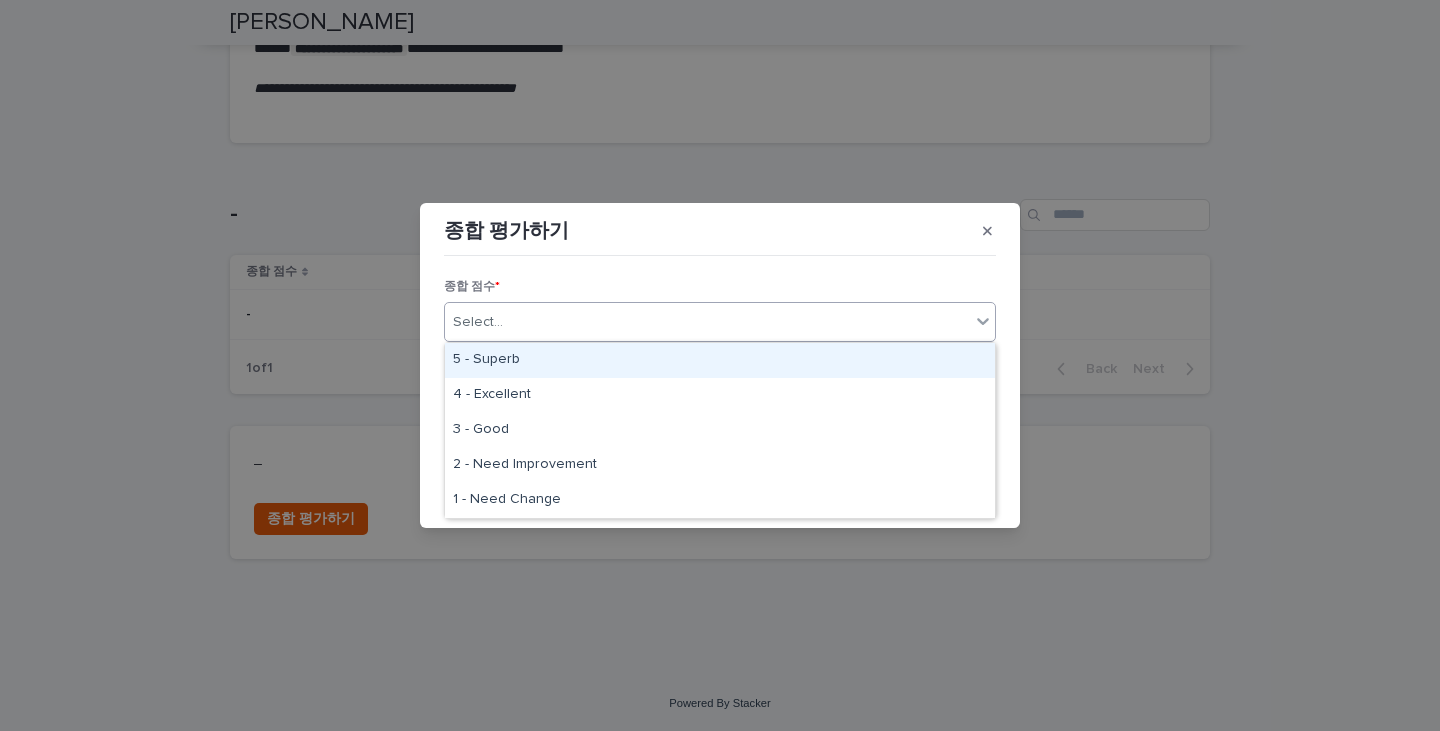 click on "Select..." at bounding box center [707, 322] 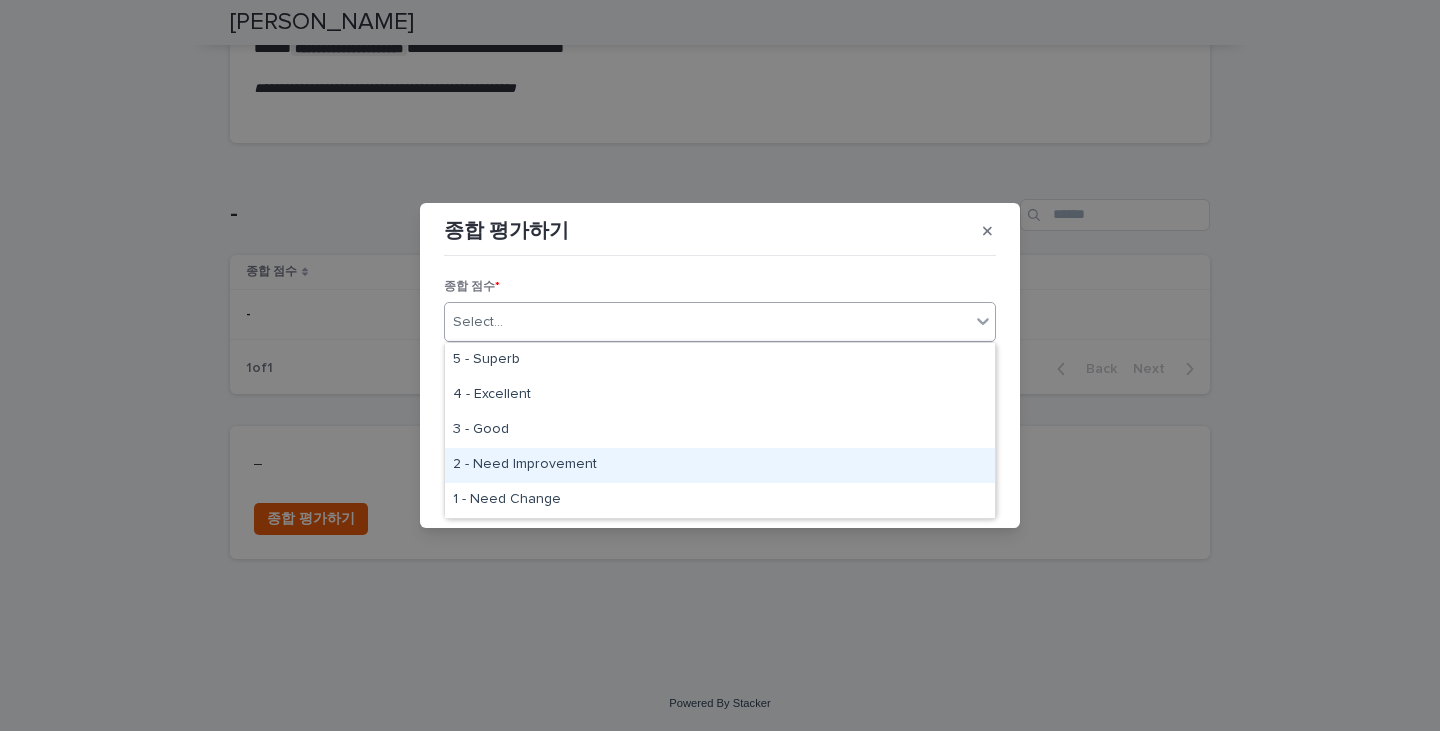 click on "2 - Need Improvement" at bounding box center [720, 465] 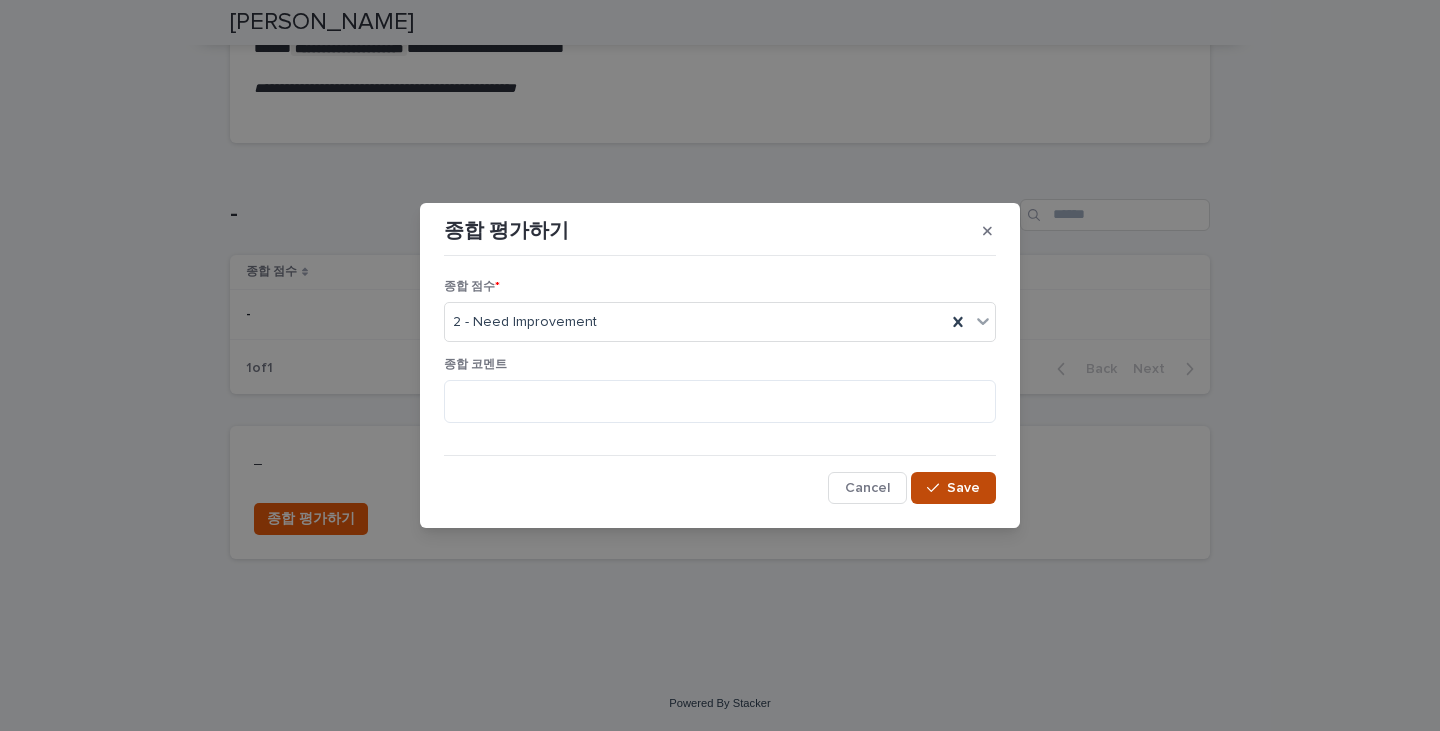 click on "Save" at bounding box center [953, 488] 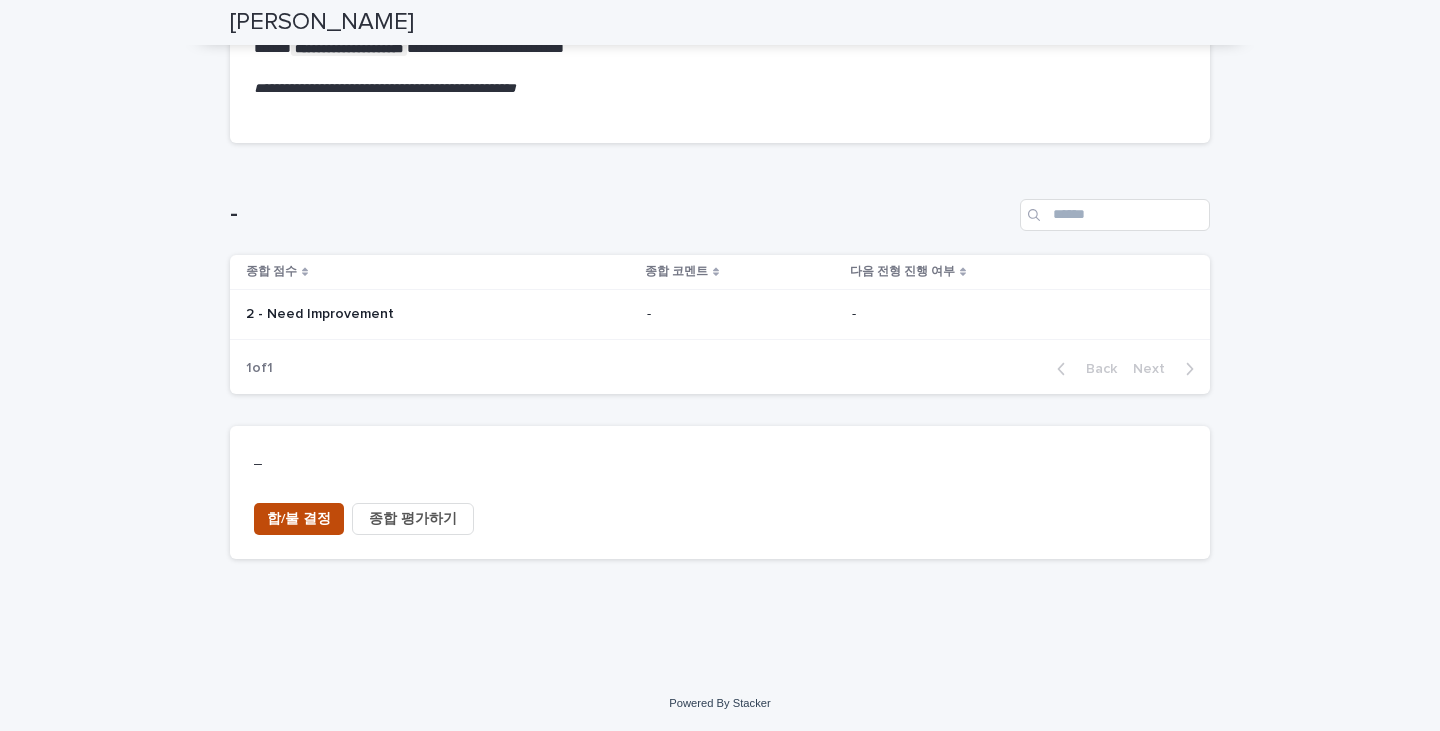 click on "합/불 결정" at bounding box center [299, 519] 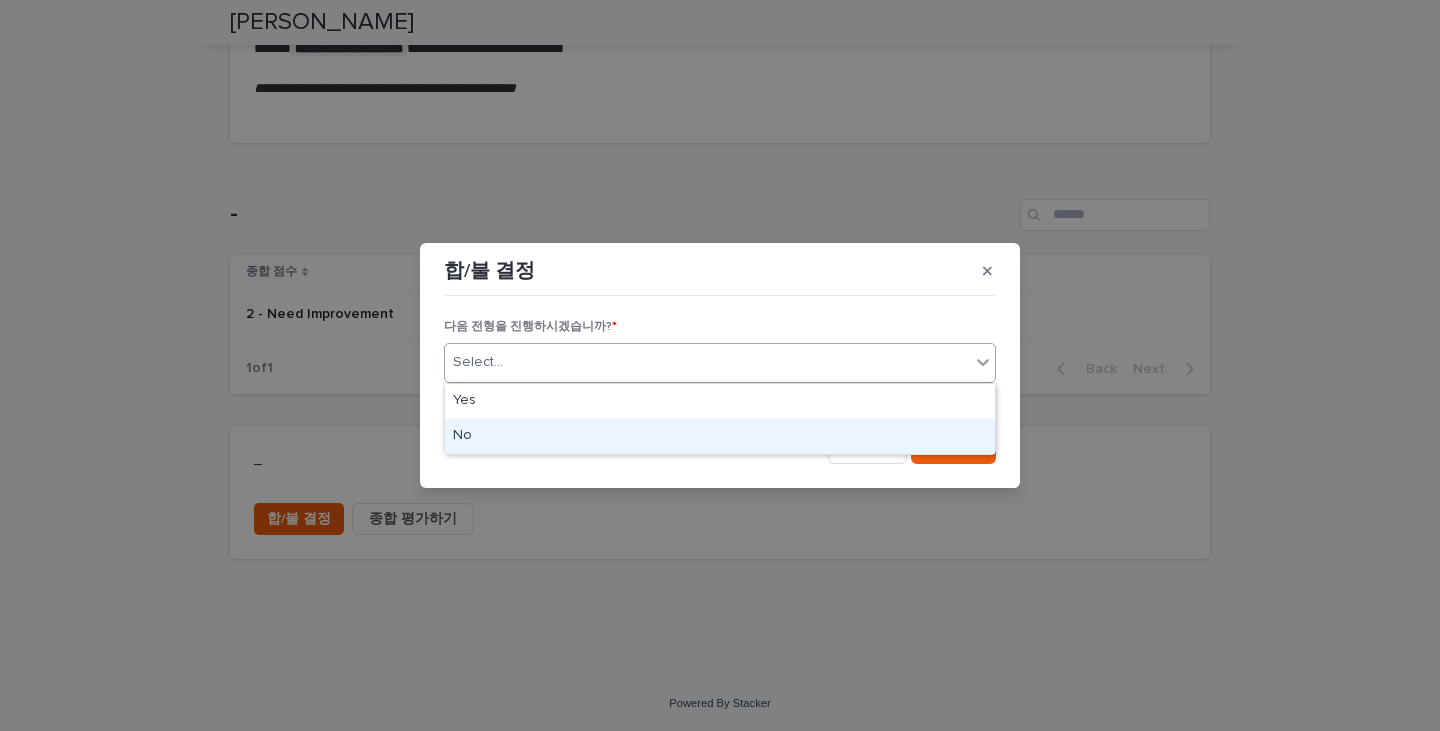 drag, startPoint x: 568, startPoint y: 346, endPoint x: 484, endPoint y: 450, distance: 133.6862 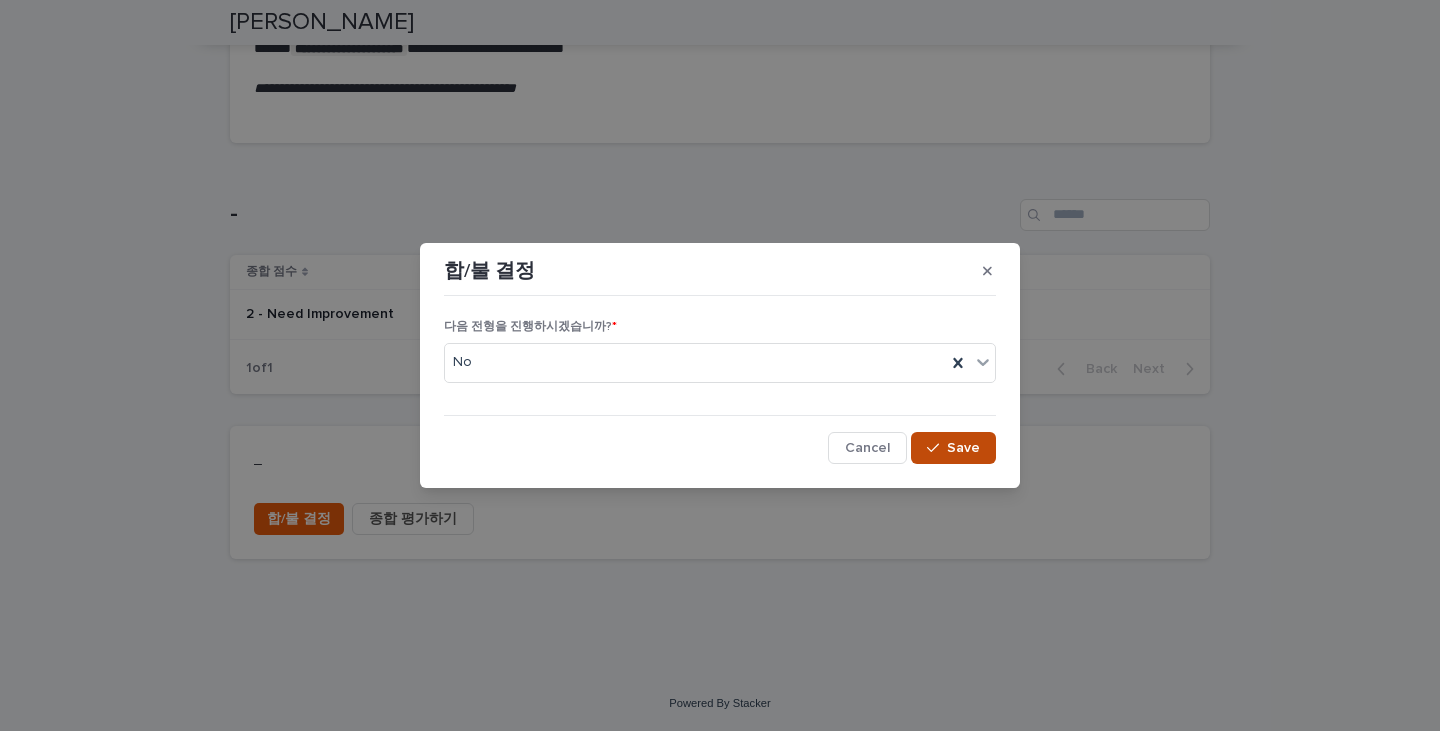click on "Save" at bounding box center (953, 448) 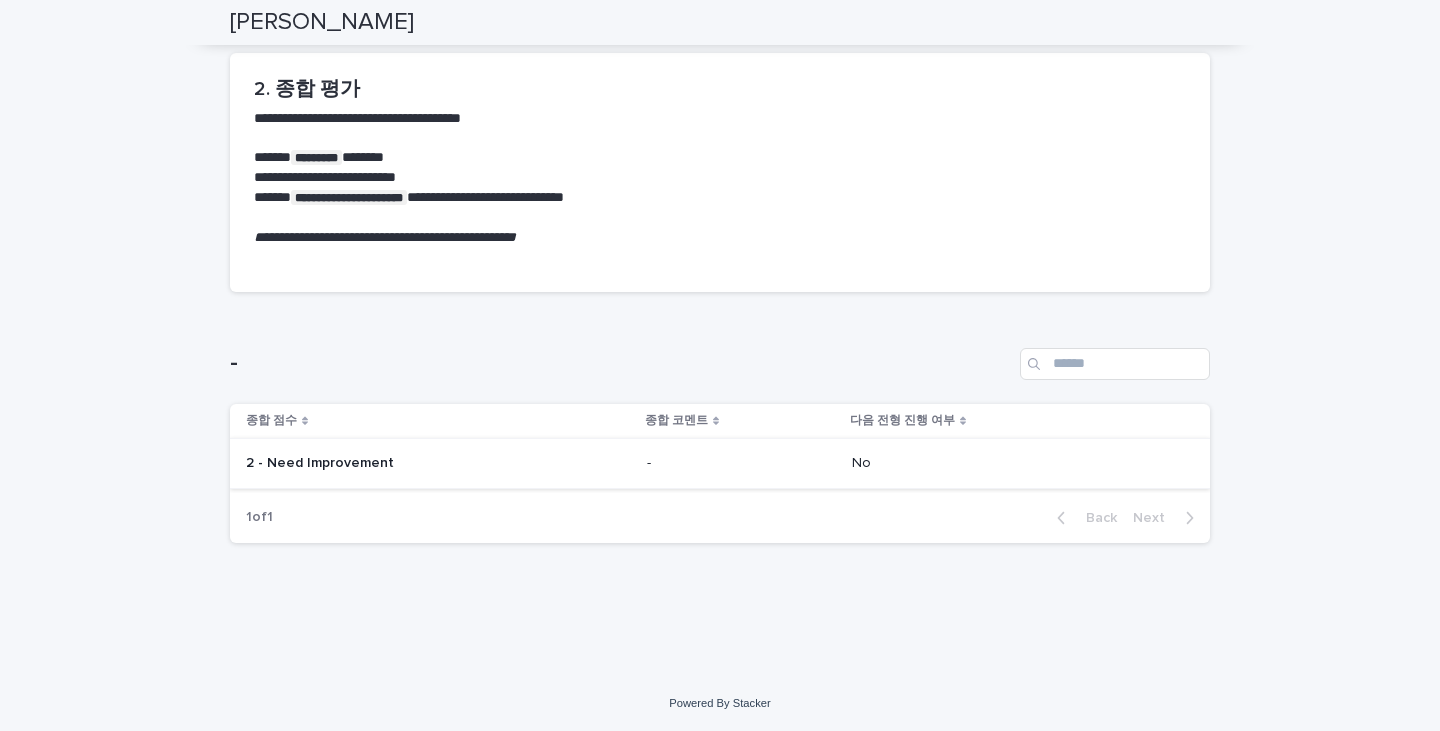 scroll, scrollTop: 0, scrollLeft: 0, axis: both 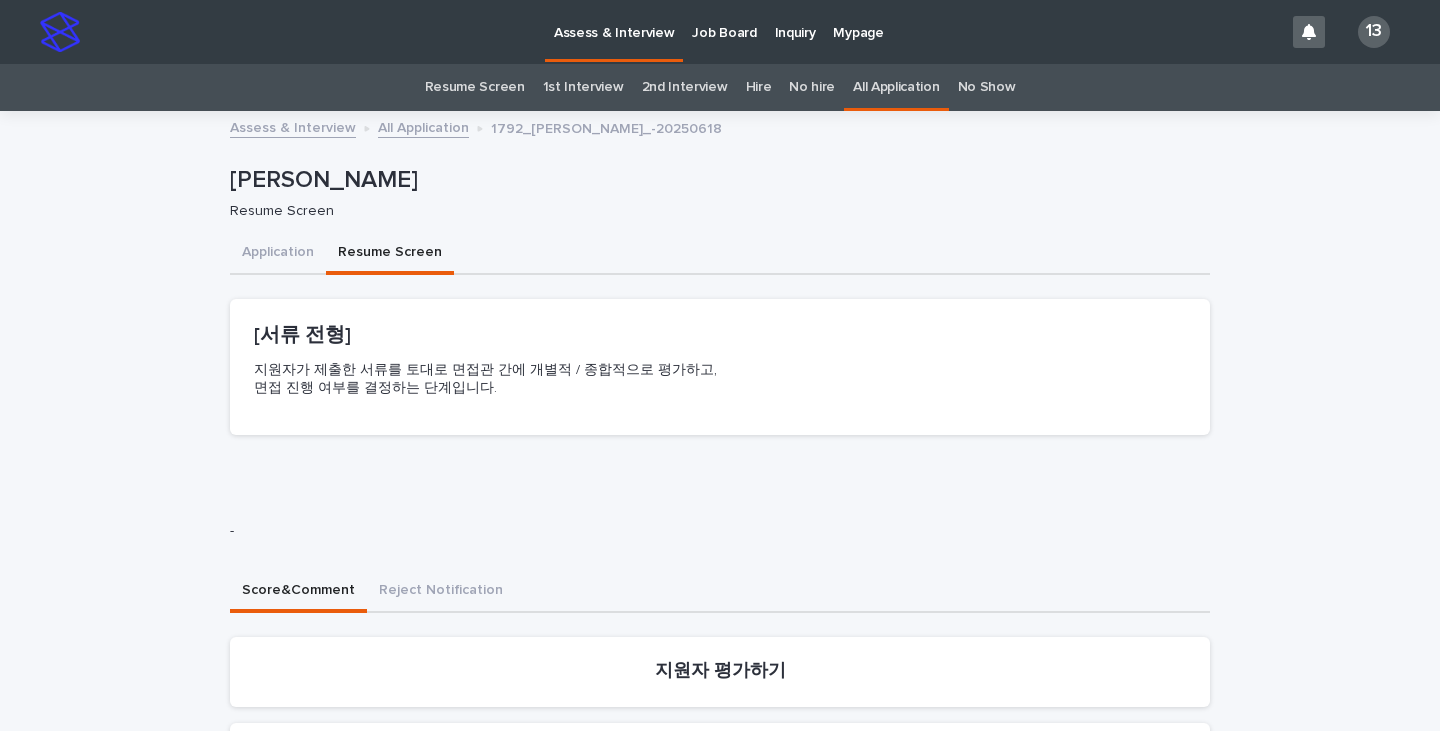click on "All Application" at bounding box center (896, 87) 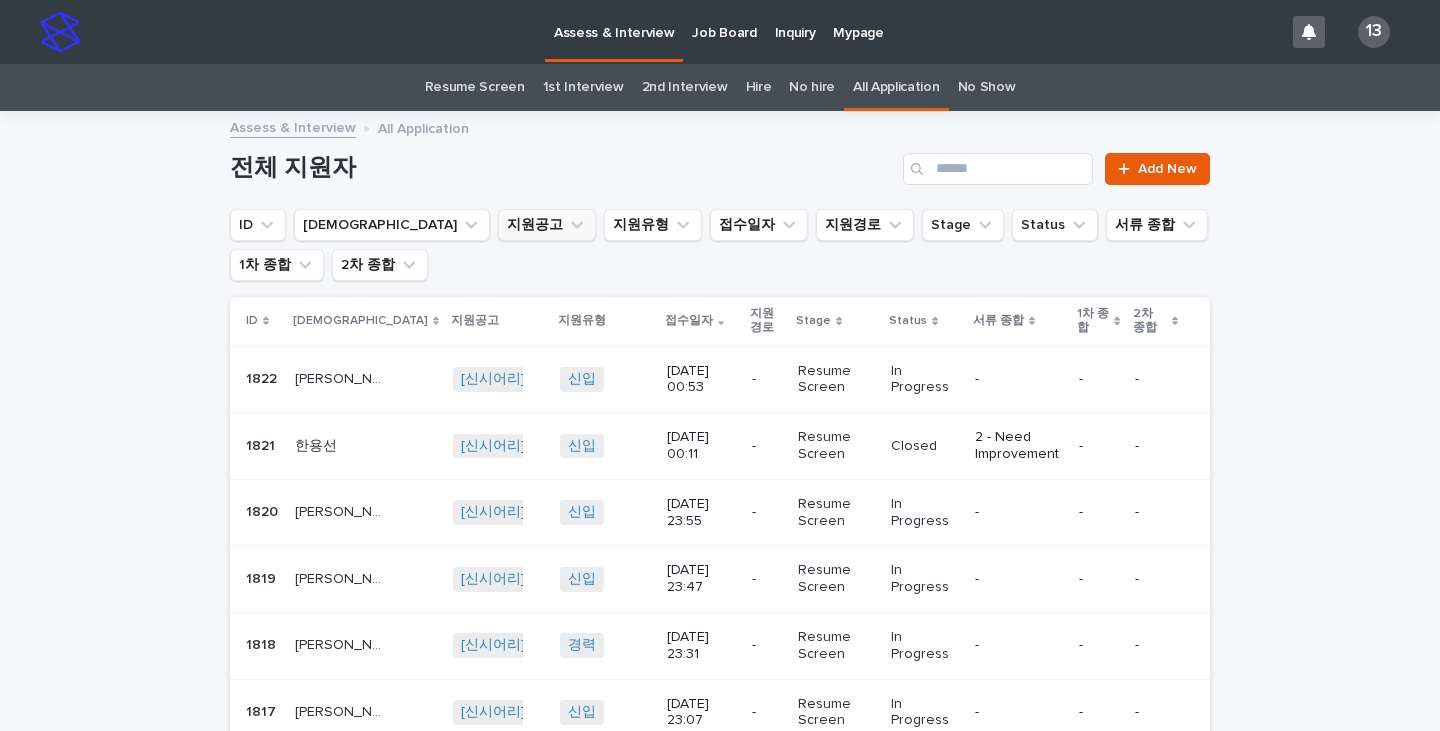 click on "지원공고" at bounding box center [547, 225] 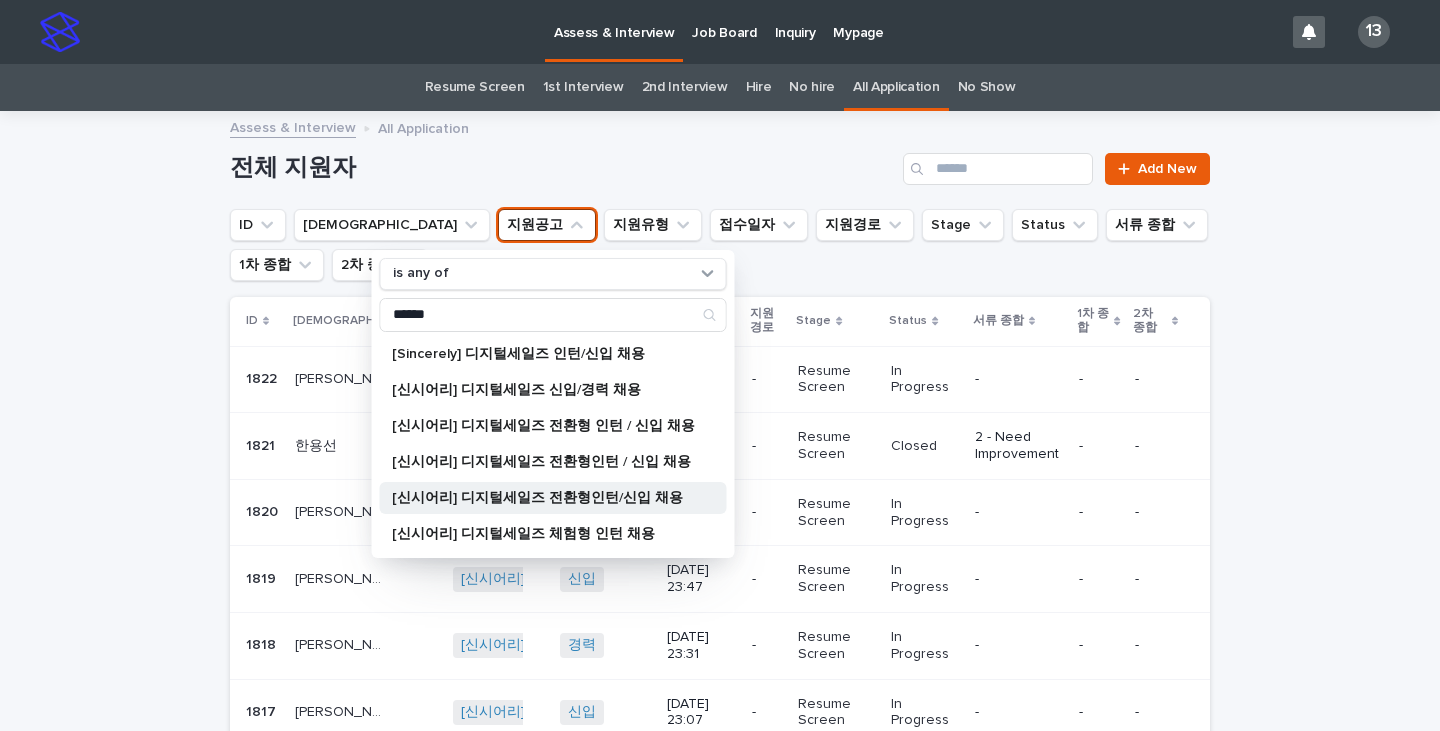 type on "******" 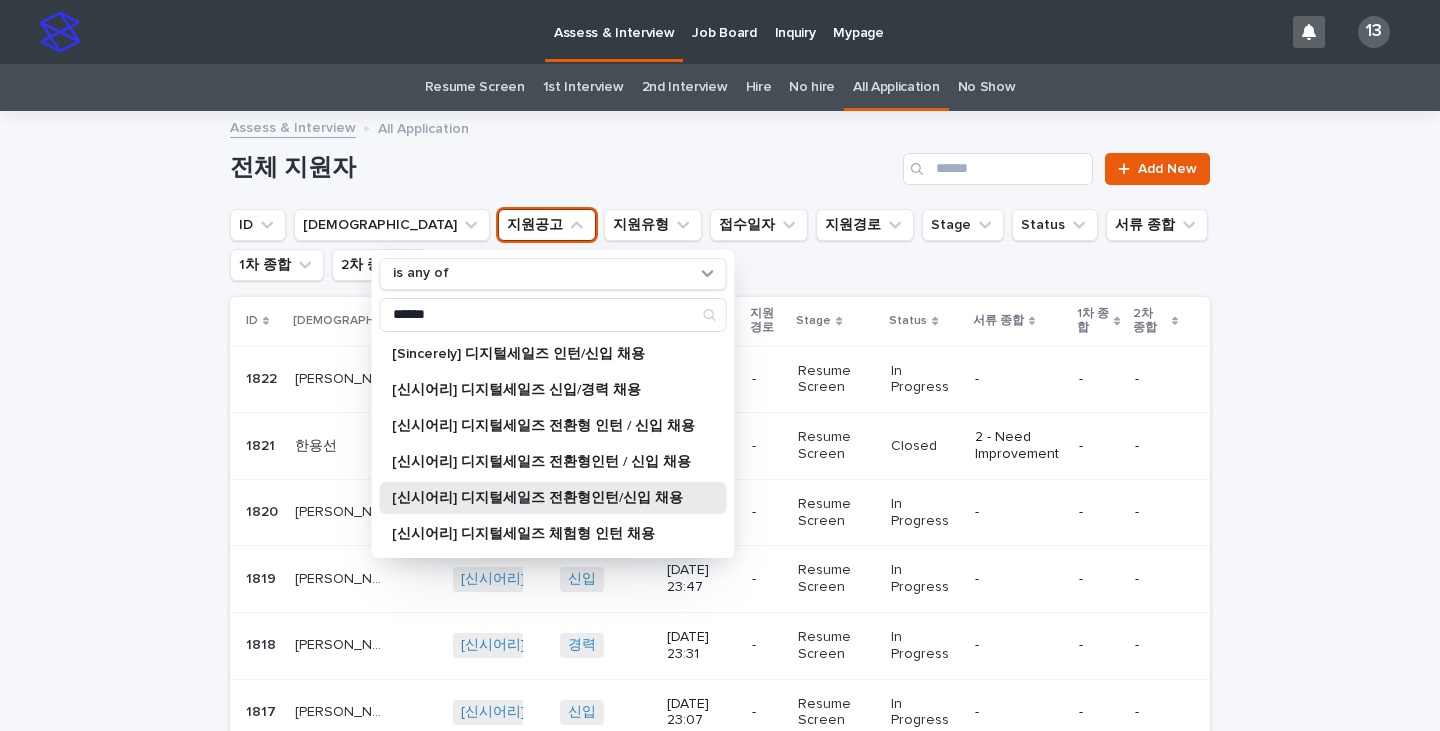 click on "[신시어리] 디지털세일즈 전환형인턴/신입 채용" at bounding box center [543, 498] 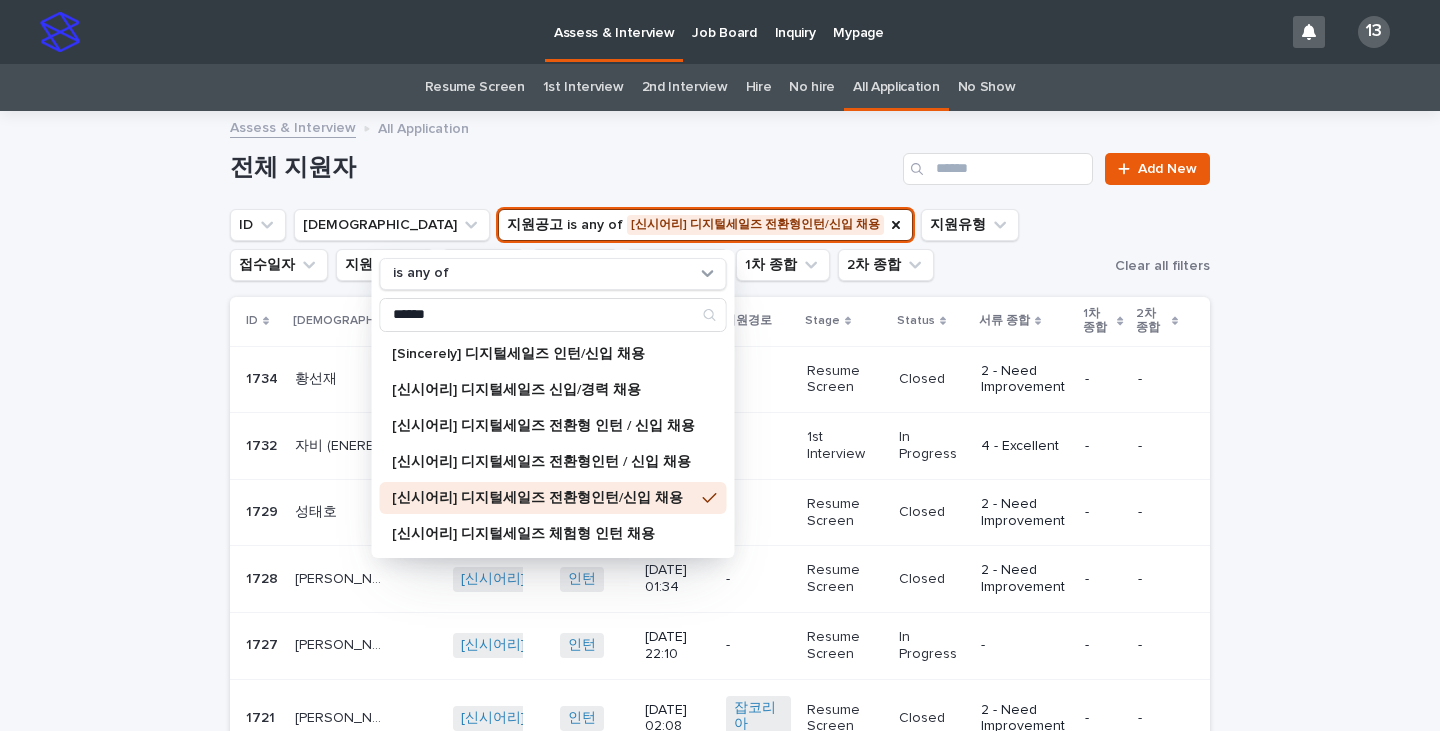 click on "[신시어리] 디지털세일즈 전환형인턴/신입 채용" at bounding box center [543, 498] 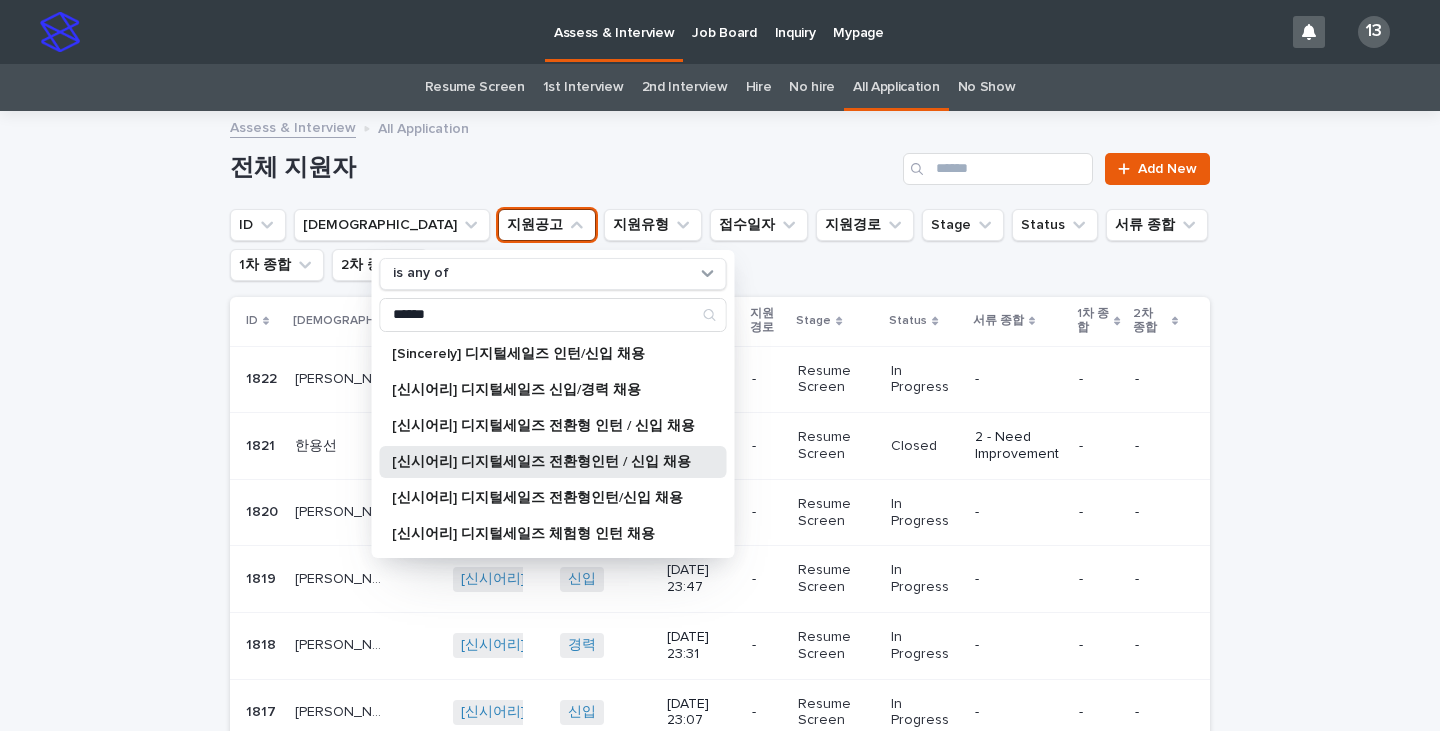 click on "[신시어리] 디지털세일즈 전환형인턴 / 신입 채용" at bounding box center (543, 462) 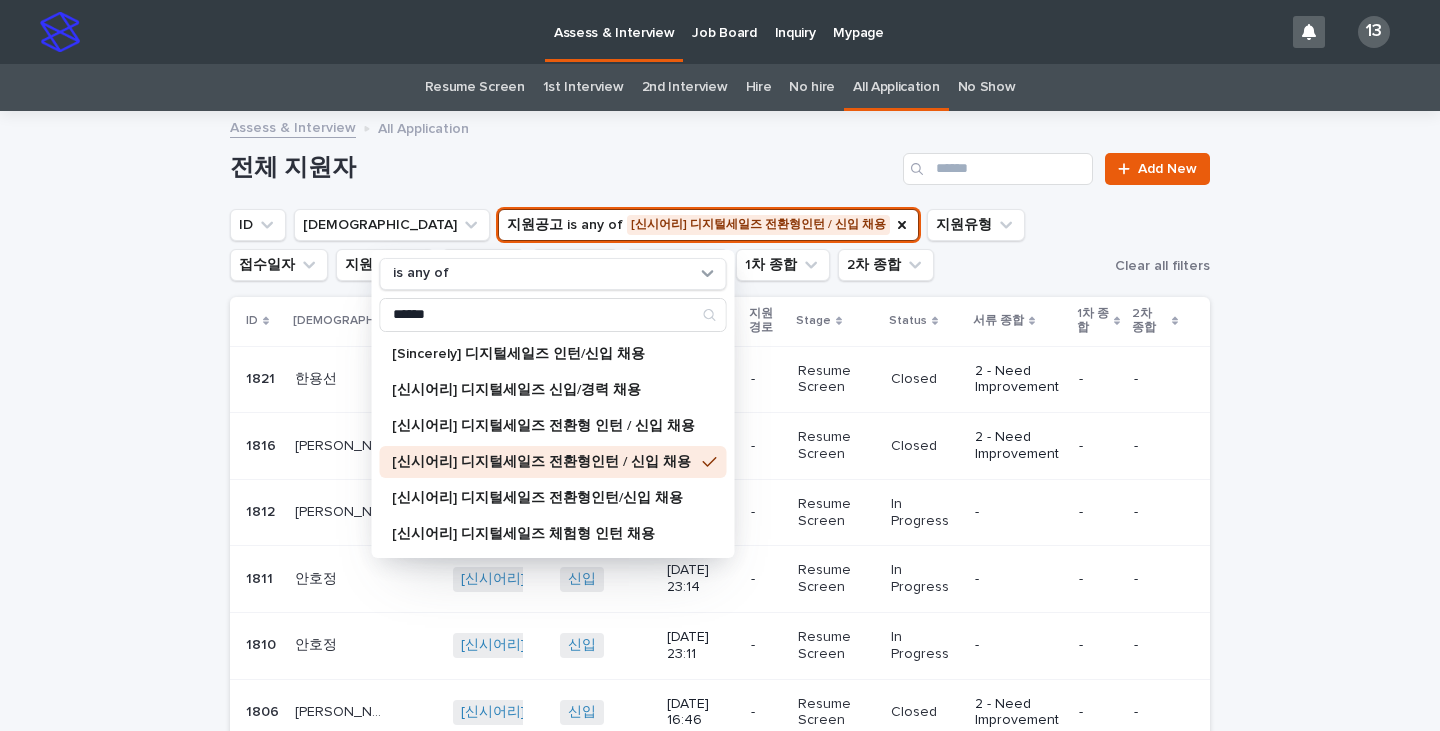 click on "Loading... Saving… Loading... Saving… 전체 지원자 Add New ID 성함 지원공고 is any of [신시어리] 디지털세일즈 전환형인턴 / 신입 채용 is any of ****** [Sincerely] 디지털세일즈 인턴/신입 채용 [신시어리] 디지털세일즈 신입/경력 채용 [신시어리] 디지털세일즈 전환형 인턴 / 신입 채용 [신시어리] 디지털세일즈 전환형인턴 / 신입 채용 [신시어리] 디지털세일즈 전환형인턴/신입 채용 [신시어리] 디지털세일즈 체험형 인턴 채용 지원유형 접수일자 지원경로 Stage Status 서류 종합 1차 종합 2차 종합 Clear all filters ID 성함 지원공고 지원유형 접수일자 지원경로 Stage Status 서류 종합 1차 종합 2차 종합 1821 1821   한용선  한용선    [신시어리] 디지털세일즈 전환형인턴 / 신입 채용   + 0 신입   + 0 [DATE] 00:11 - Resume Screen Closed 2 - Need Improvement - - 1816 1816   [PERSON_NAME] [PERSON_NAME]     + 0 인턴   + 0 - Resume Screen" at bounding box center [720, 648] 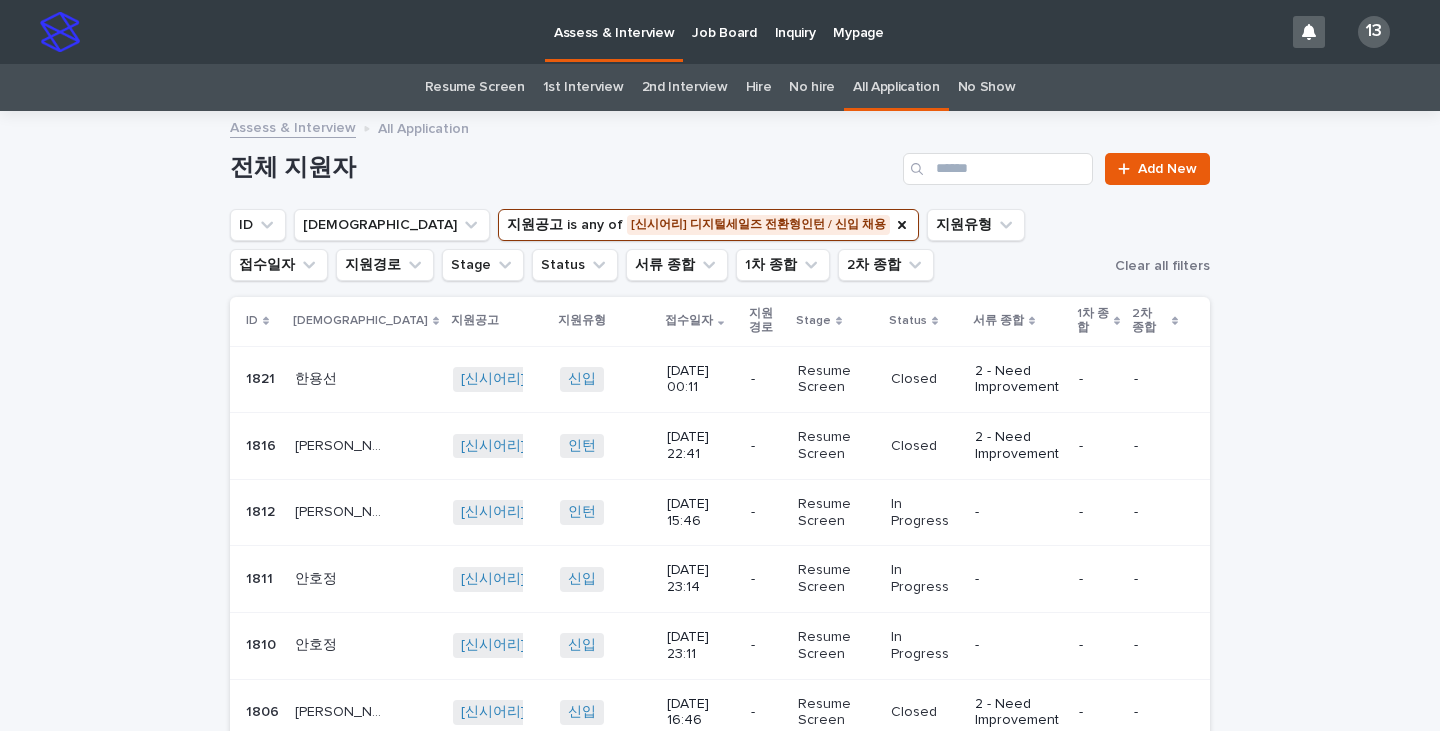 click on "[DATE] 00:11" at bounding box center [701, 380] 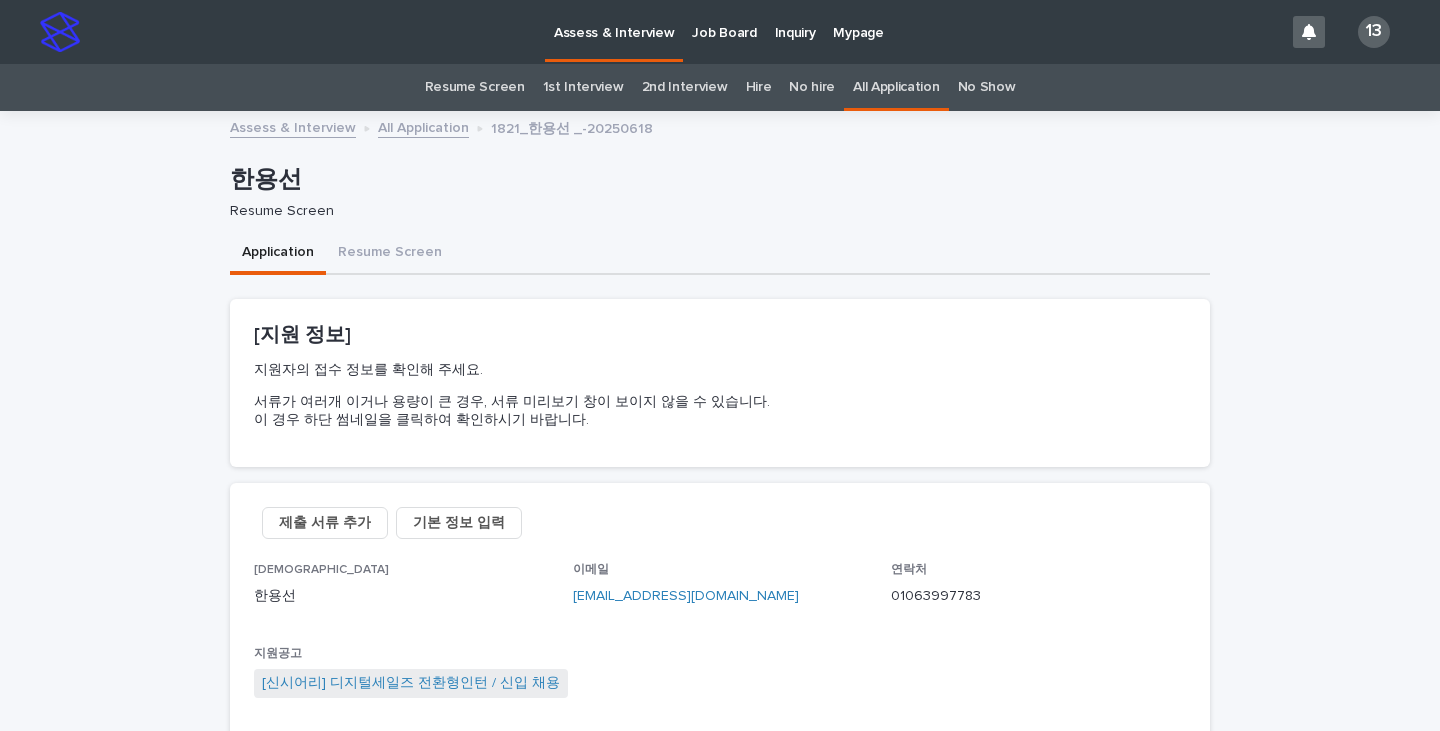 scroll, scrollTop: 64, scrollLeft: 0, axis: vertical 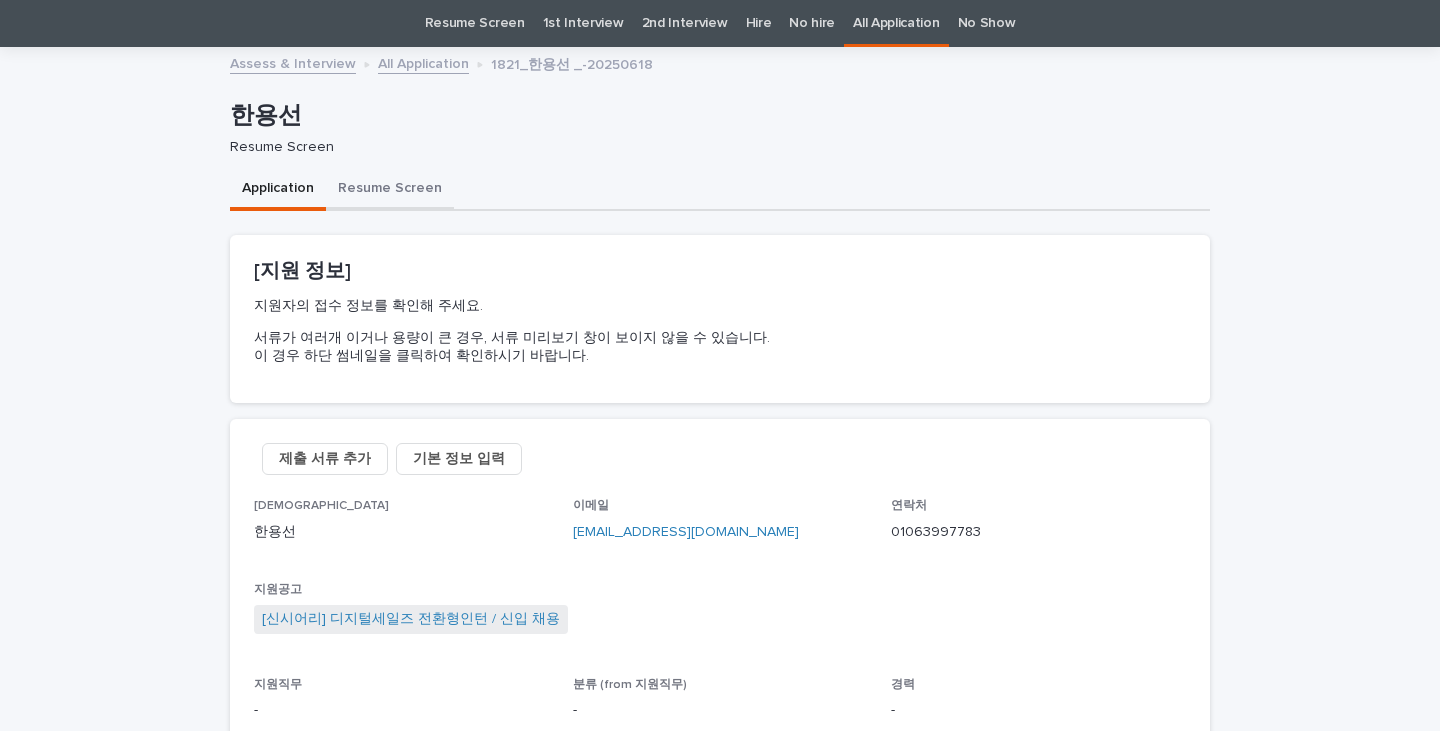 click on "한용선  한용선  Resume Screen Sorry, there was an error saving your record. Please try again. Please fill out the required fields below. Application Resume Screen Loading... Saving… Loading... Saving… Loading... Saving… [지원 정보] 지원자의 접수 정보를 확인해 주세요. 서류가 여러개 이거나 용량이 큰 경우, 서류 미리보기 창이 보이지 않을 수 있습니다.
이 경우 하단 썸네일을 클릭하여 확인하시기 바랍니다. Loading... Saving… 제출 서류 추가 기본 정보 입력 성함 한용선  이메일 [EMAIL_ADDRESS][DOMAIN_NAME] 연락처 01063997783  지원공고 [신시어리] 디지털세일즈 전환형인턴 / 신입 채용   지원직무 - 분류 (from 지원직무) - 경력 - 지원유형 신입   접수일자 [DATE] 00:11 관심본부(수시채용) - 이력서 This file cannot be opened Download File 에세이 This file cannot be opened Download File 포트폴리오 - 기타 참고 URL - 지원경로 - 지원경로 (부연설명) - 2" at bounding box center [720, 706] 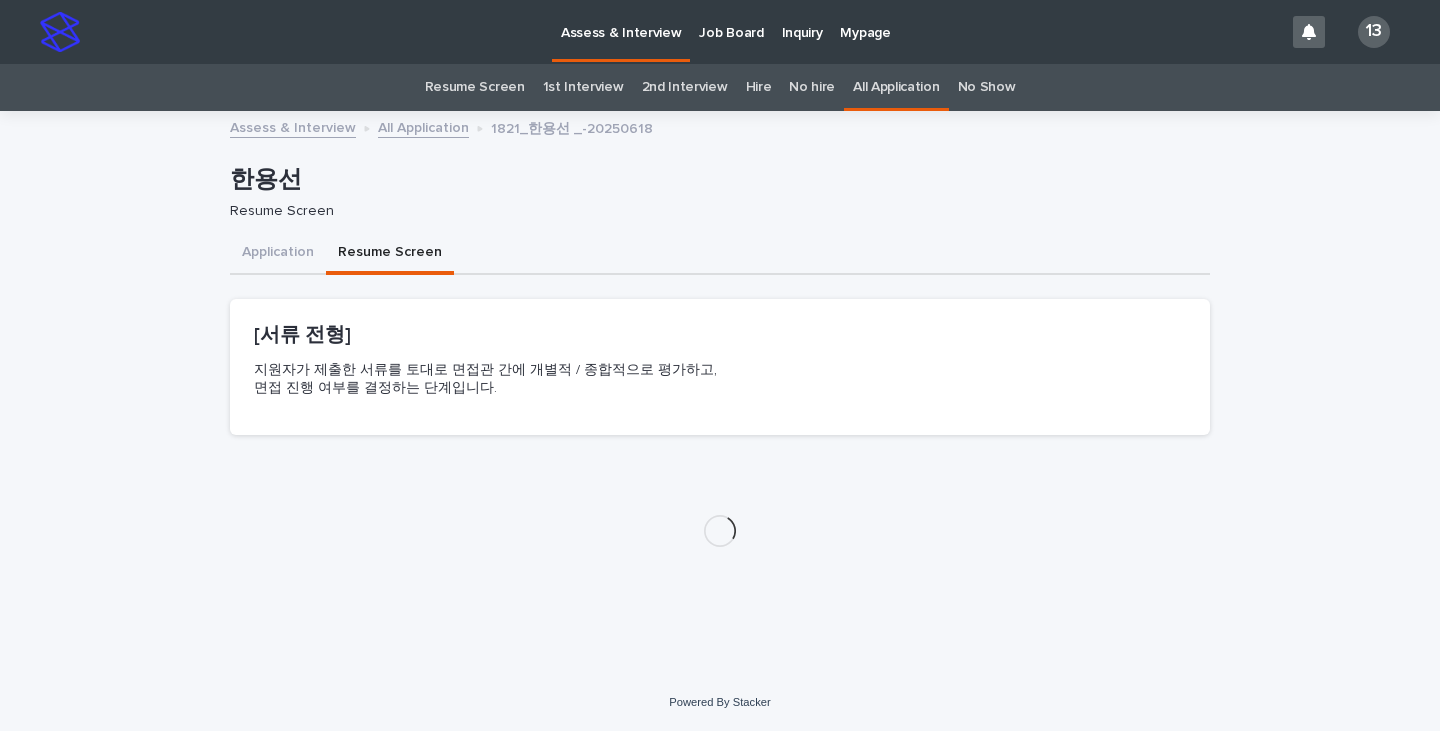 scroll, scrollTop: 0, scrollLeft: 0, axis: both 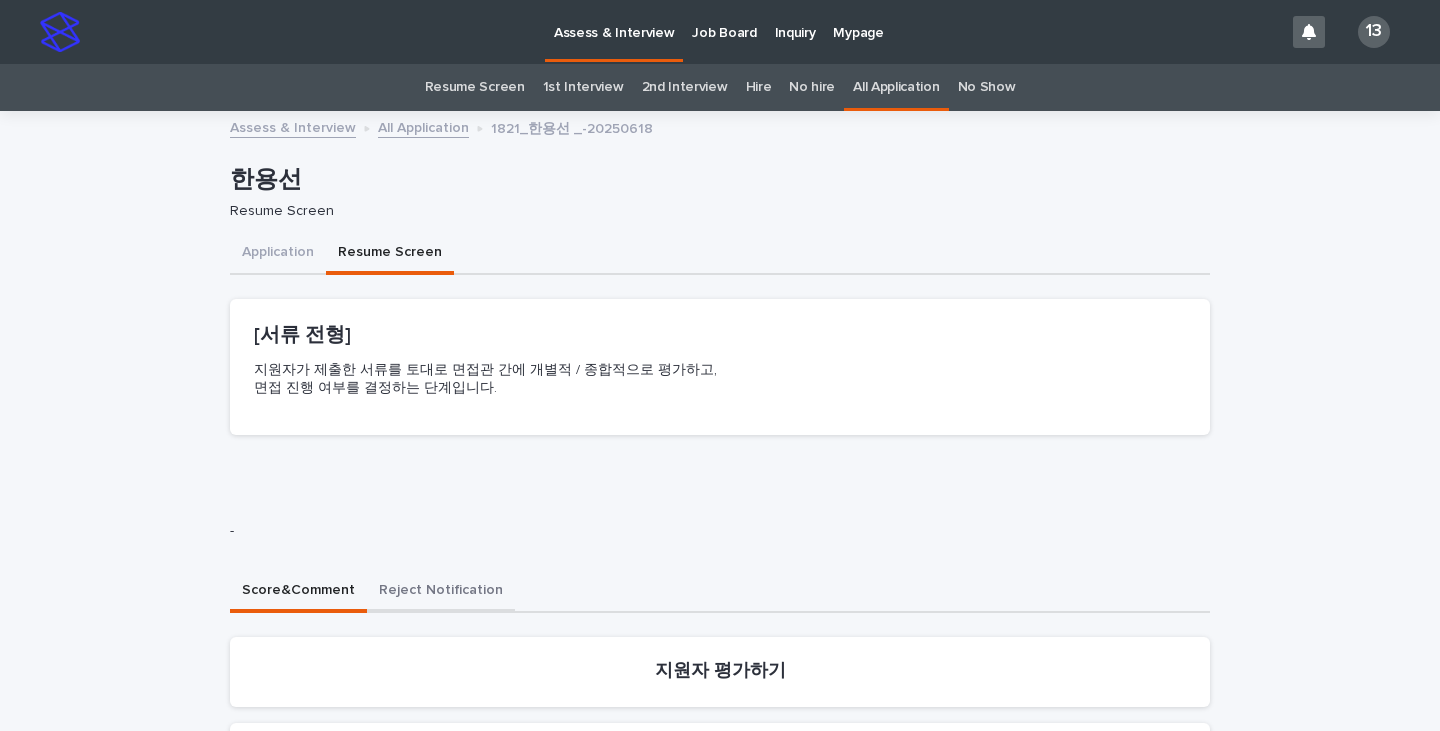 click on "Reject Notification" at bounding box center [441, 592] 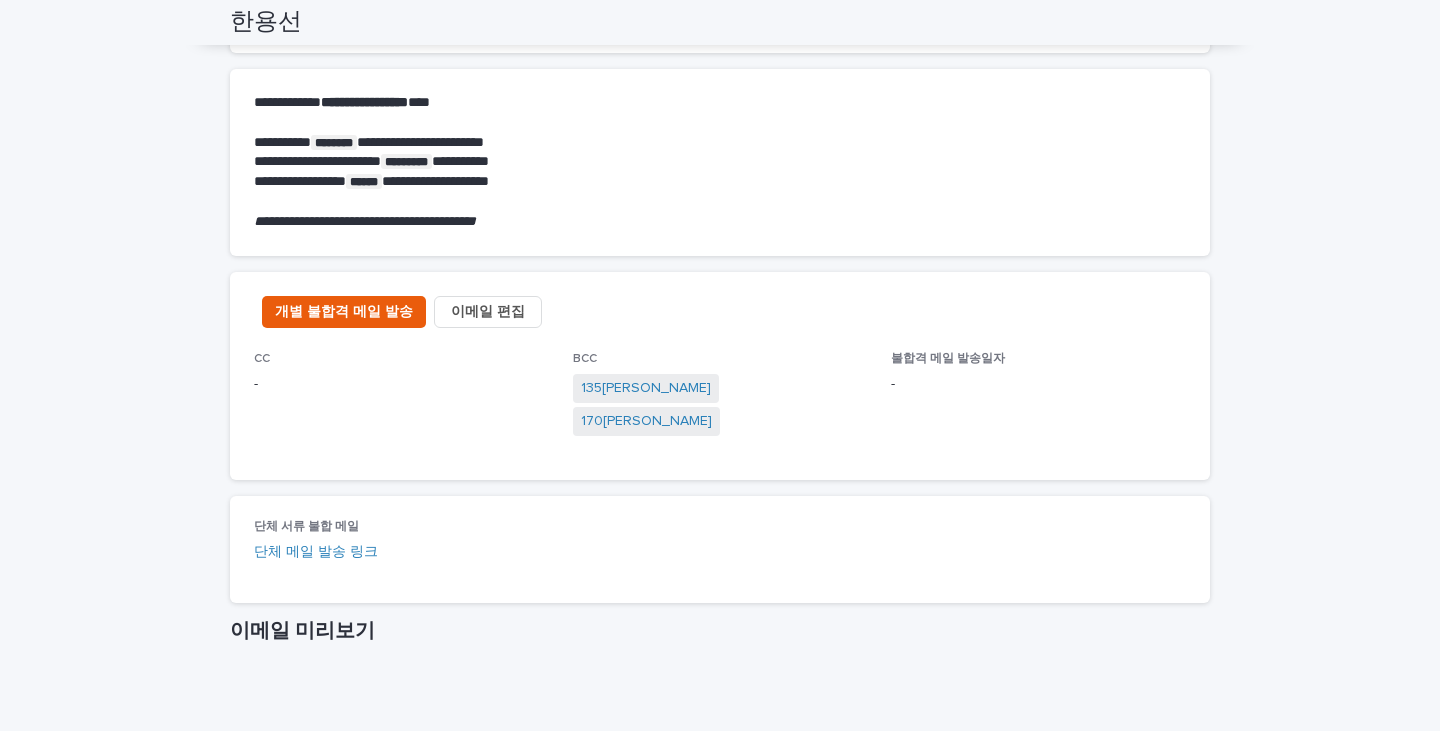 scroll, scrollTop: 655, scrollLeft: 0, axis: vertical 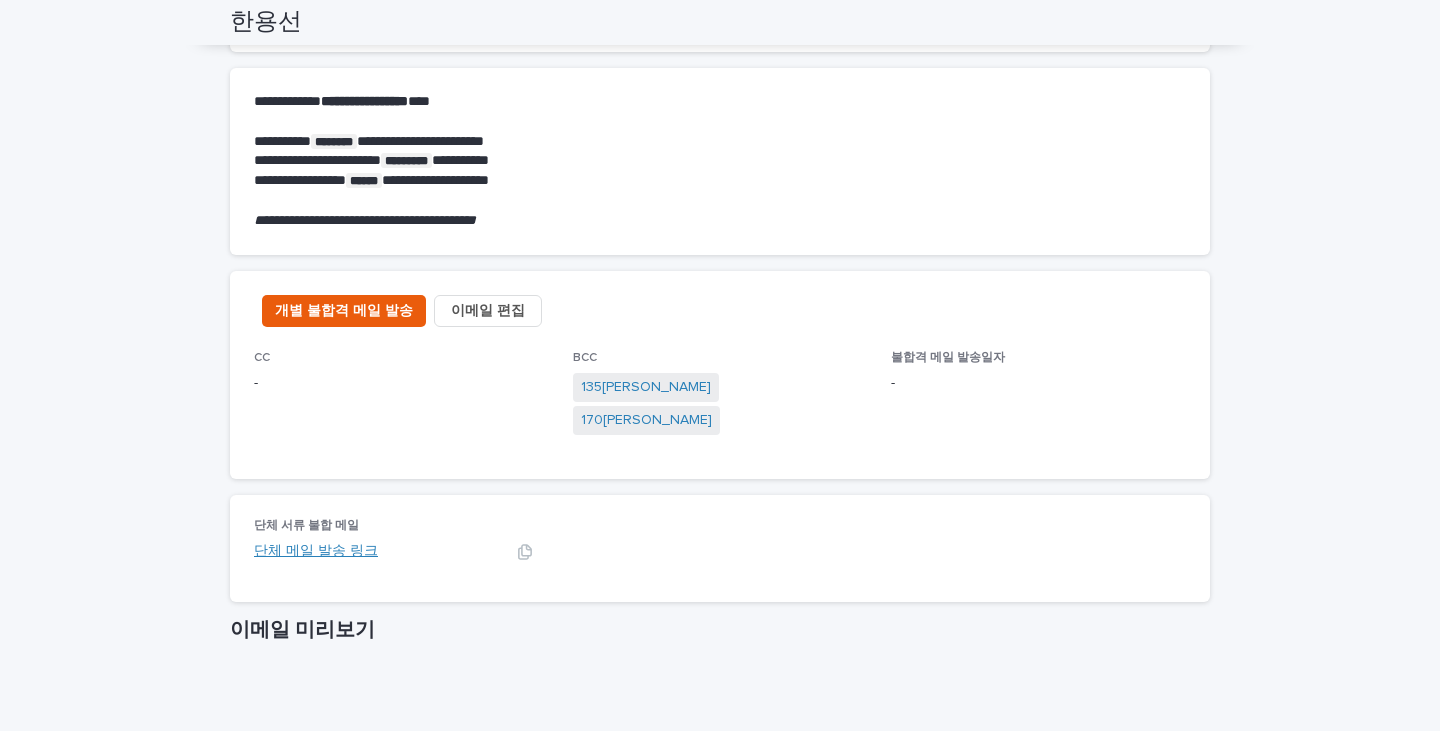 click on "단체 메일 발송 링크" at bounding box center [316, 551] 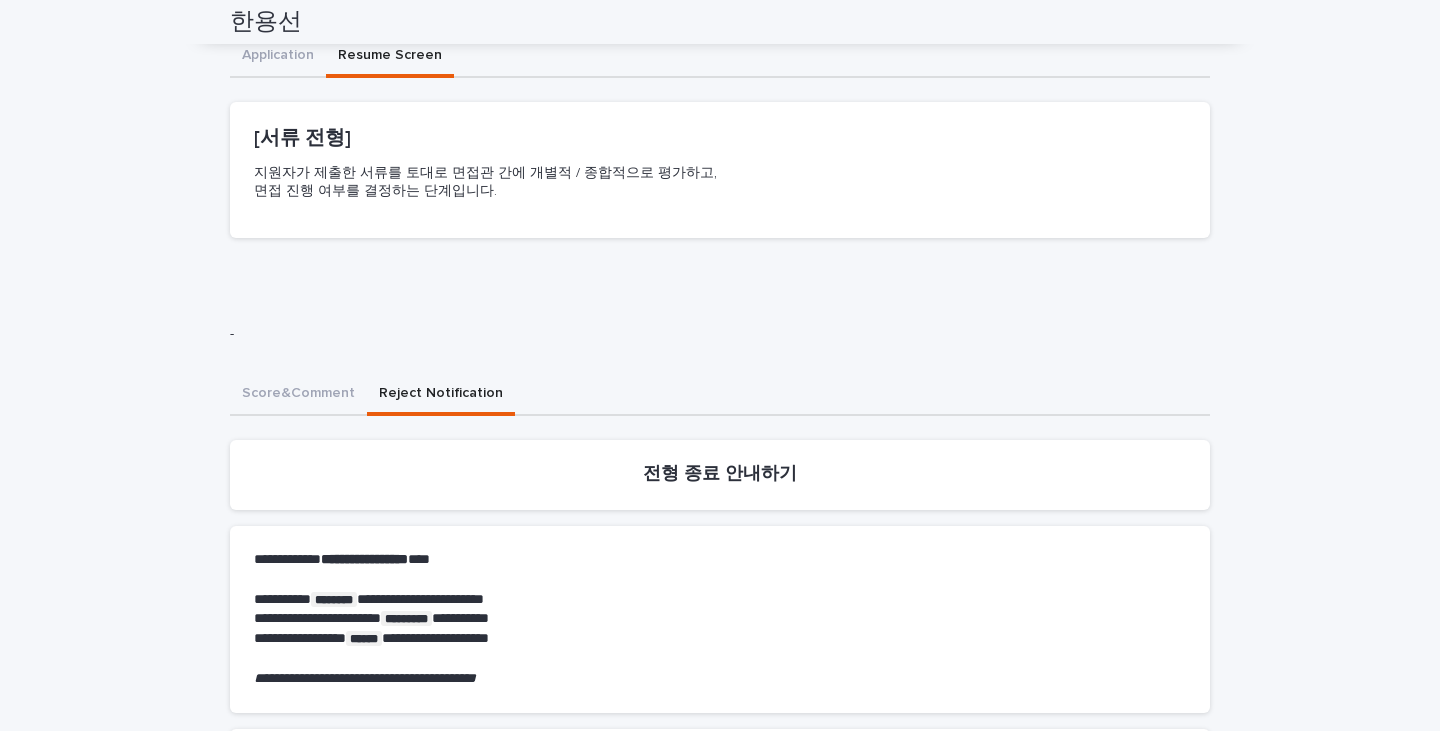 scroll, scrollTop: 0, scrollLeft: 0, axis: both 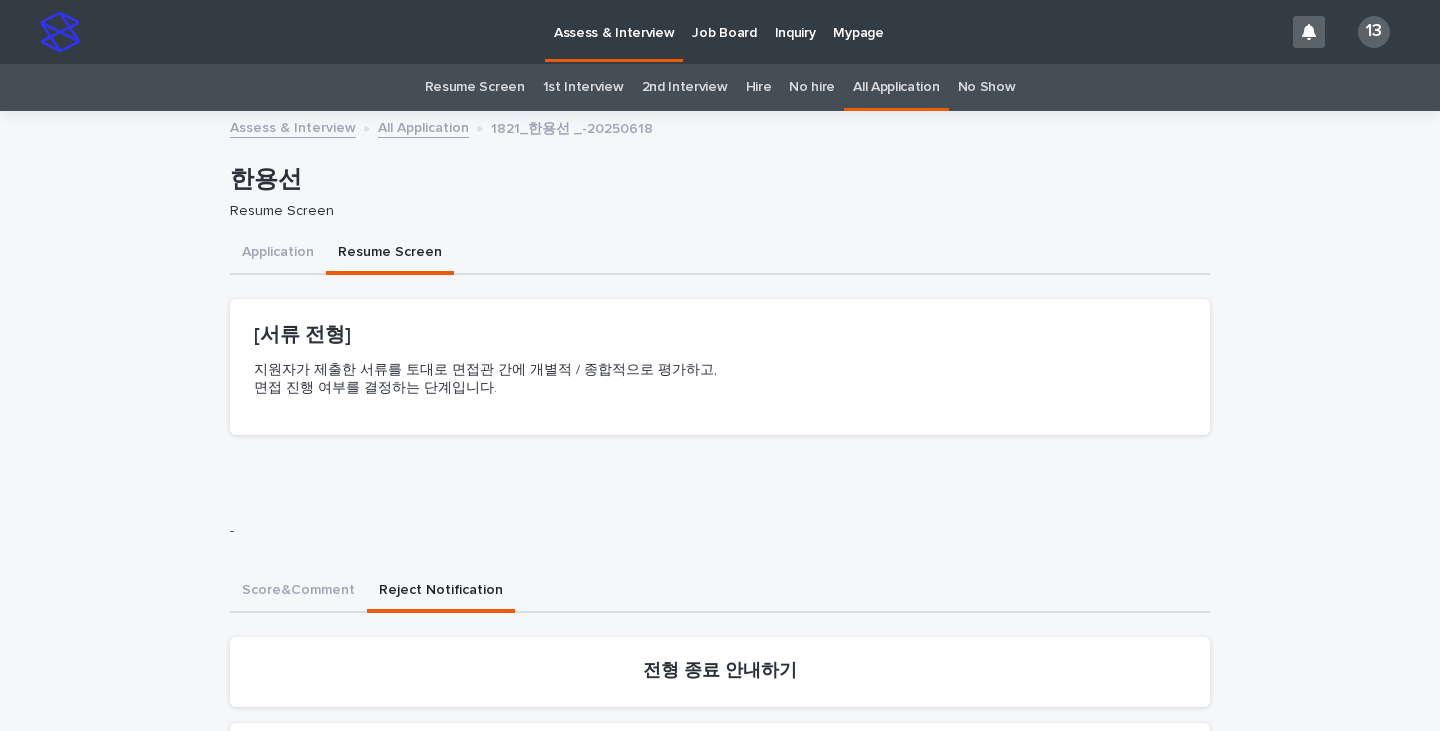 click on "All Application" at bounding box center [896, 87] 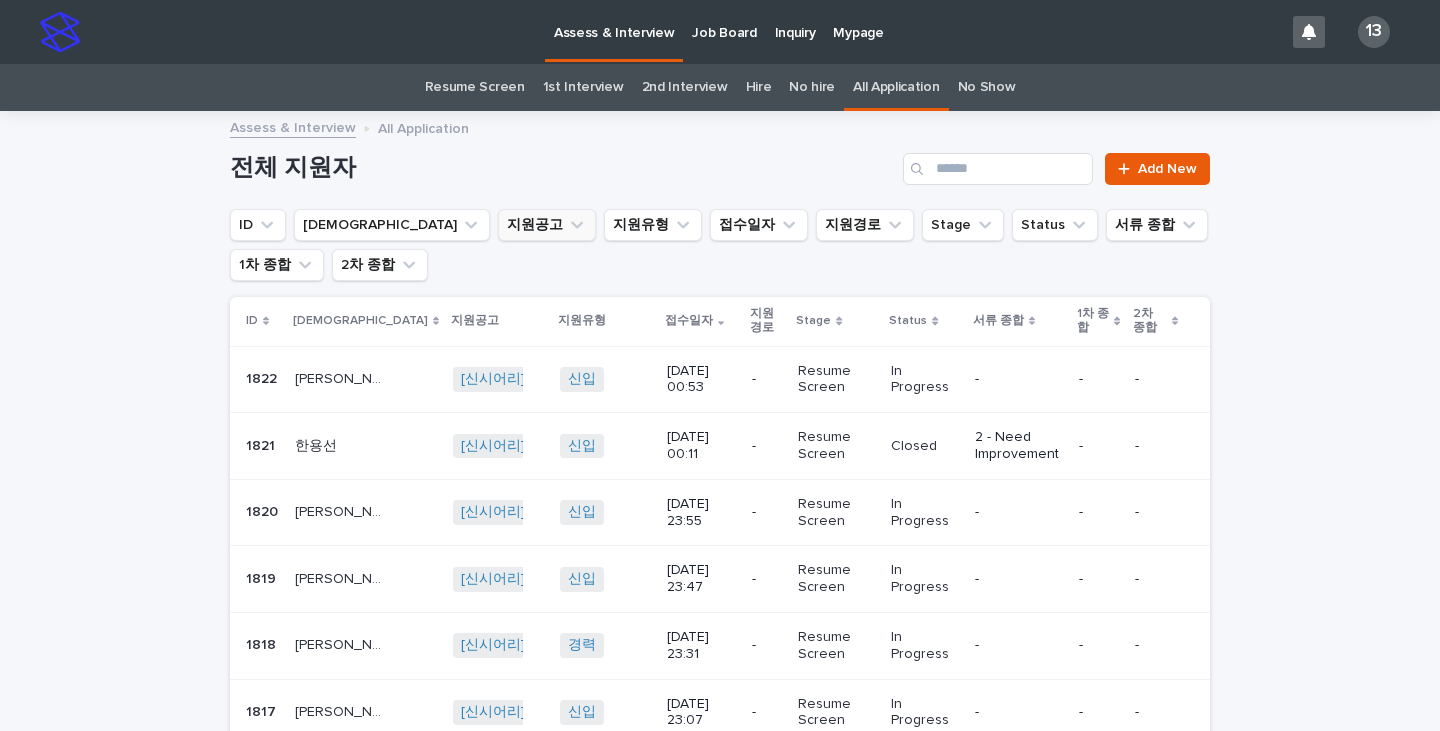 click on "지원공고" at bounding box center [547, 225] 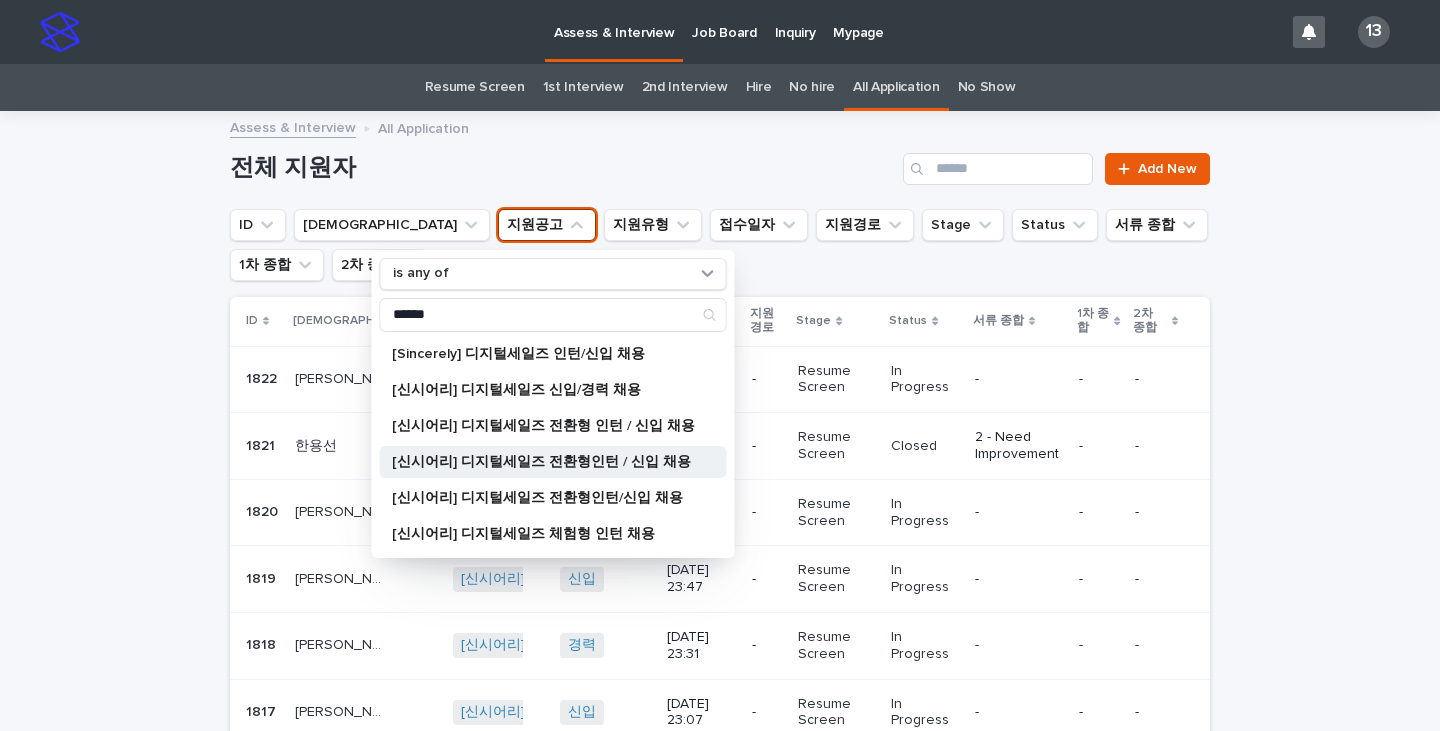 type on "******" 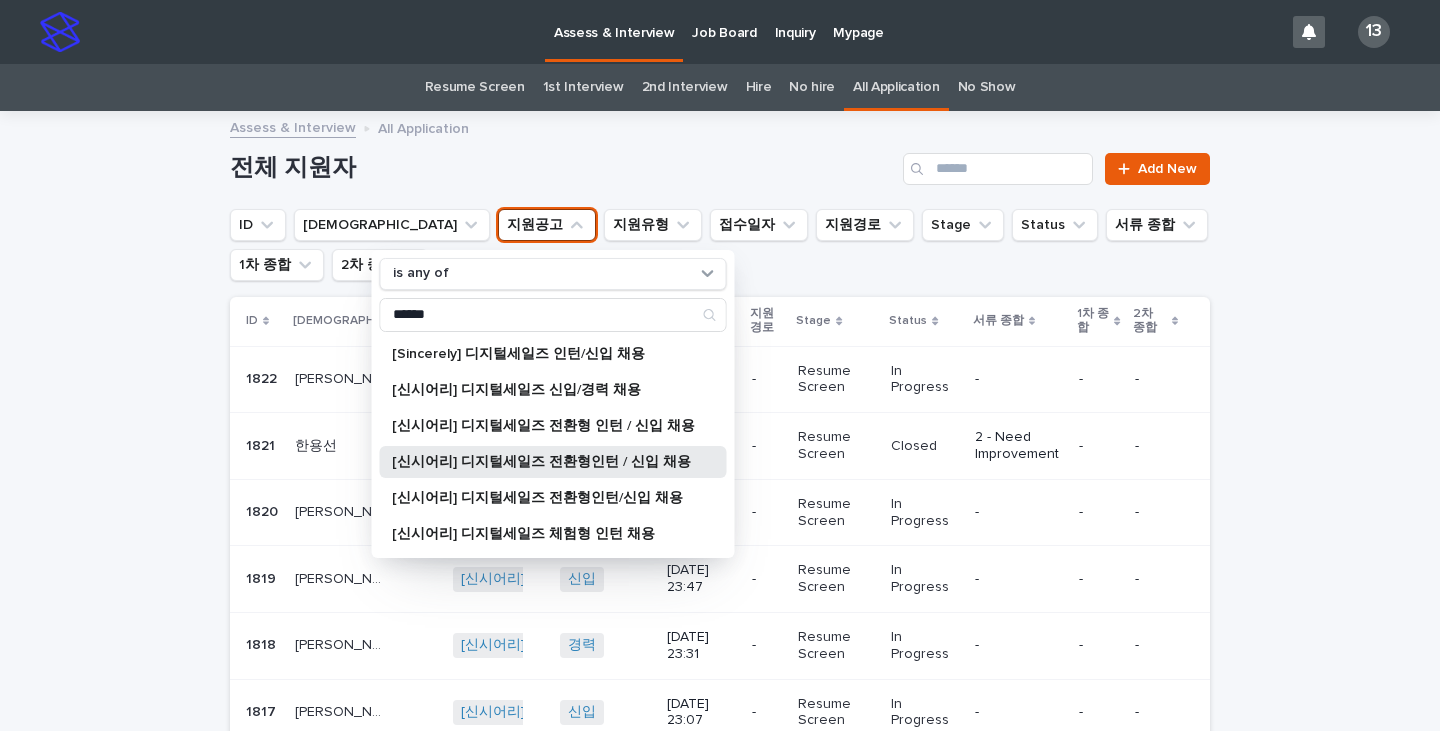 click on "[신시어리] 디지털세일즈 전환형인턴 / 신입 채용" at bounding box center (543, 462) 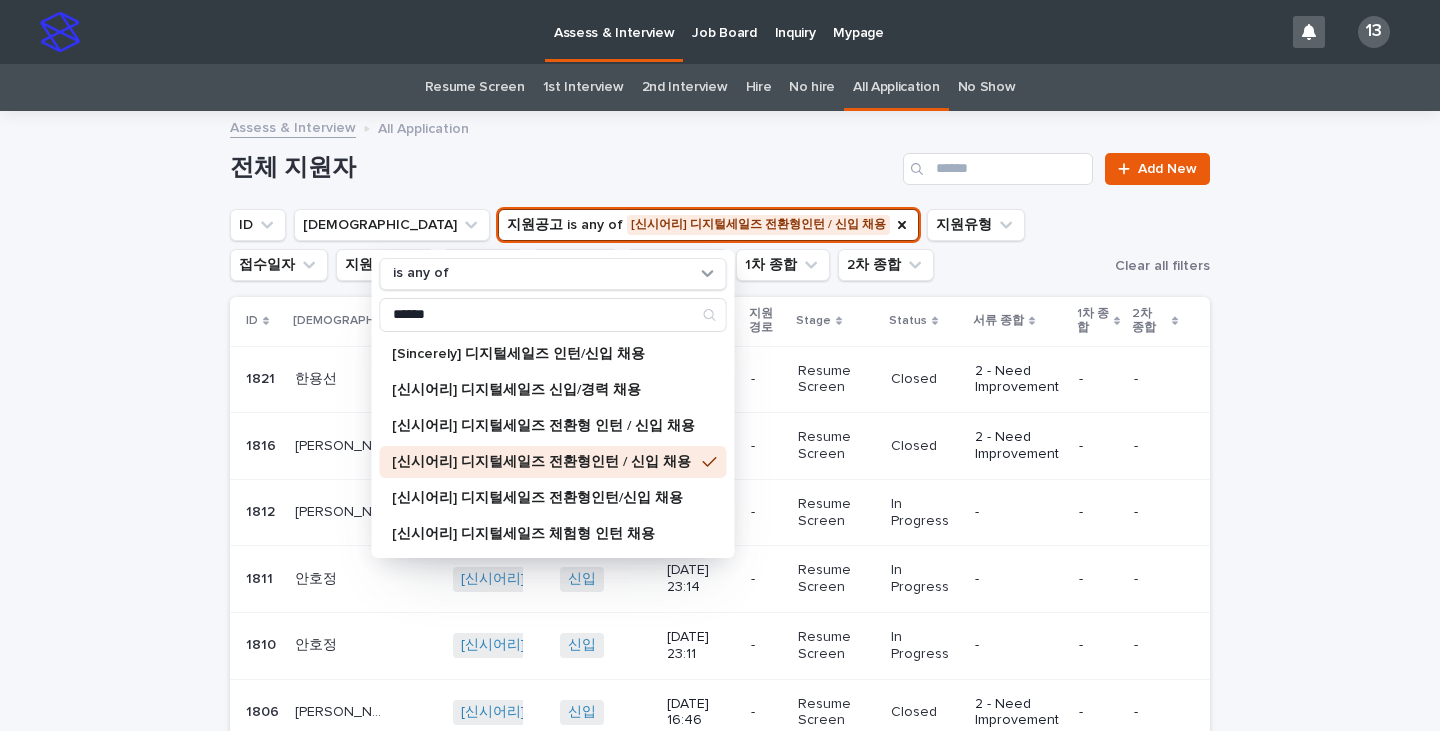 click on "[신시어리] 디지털세일즈 전환형인턴 / 신입 채용" at bounding box center (543, 462) 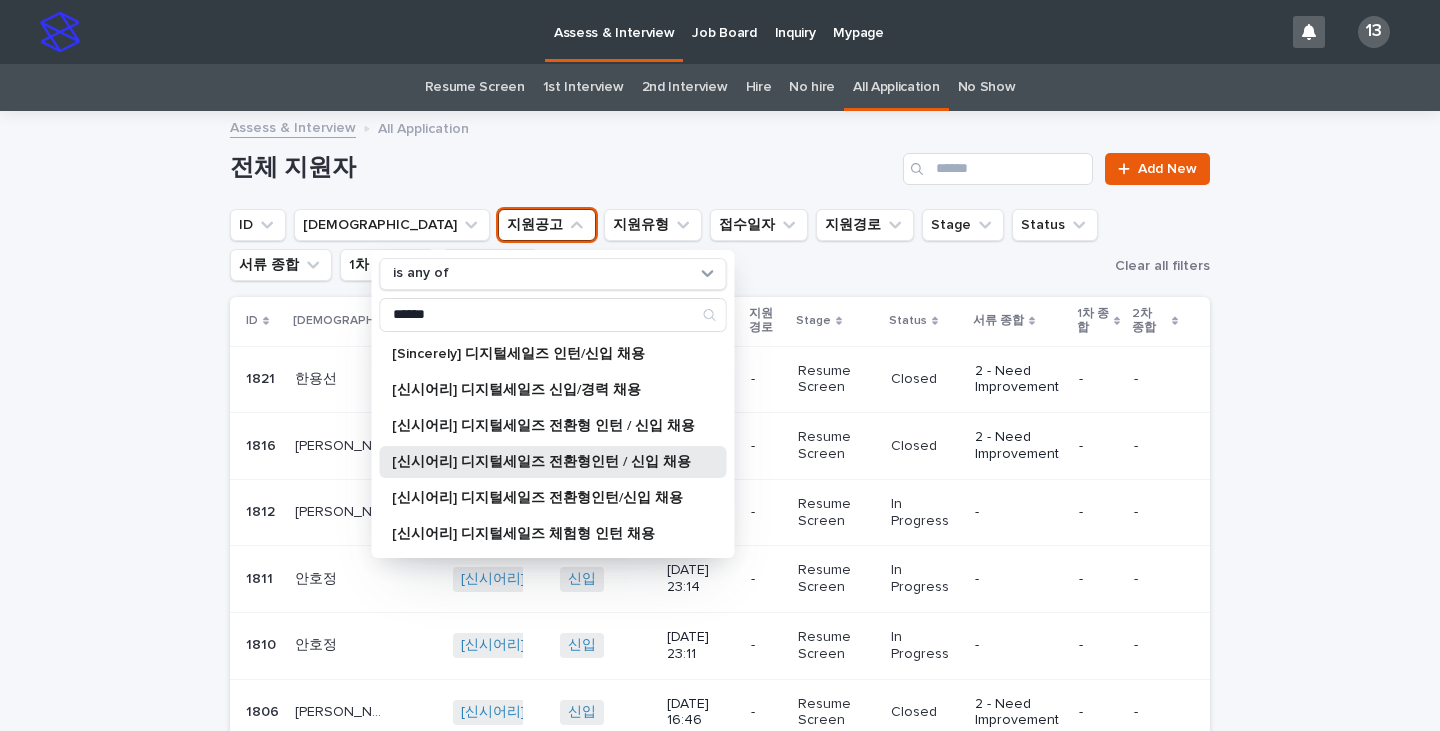 click on "[신시어리] 디지털세일즈 전환형인턴 / 신입 채용" at bounding box center [543, 462] 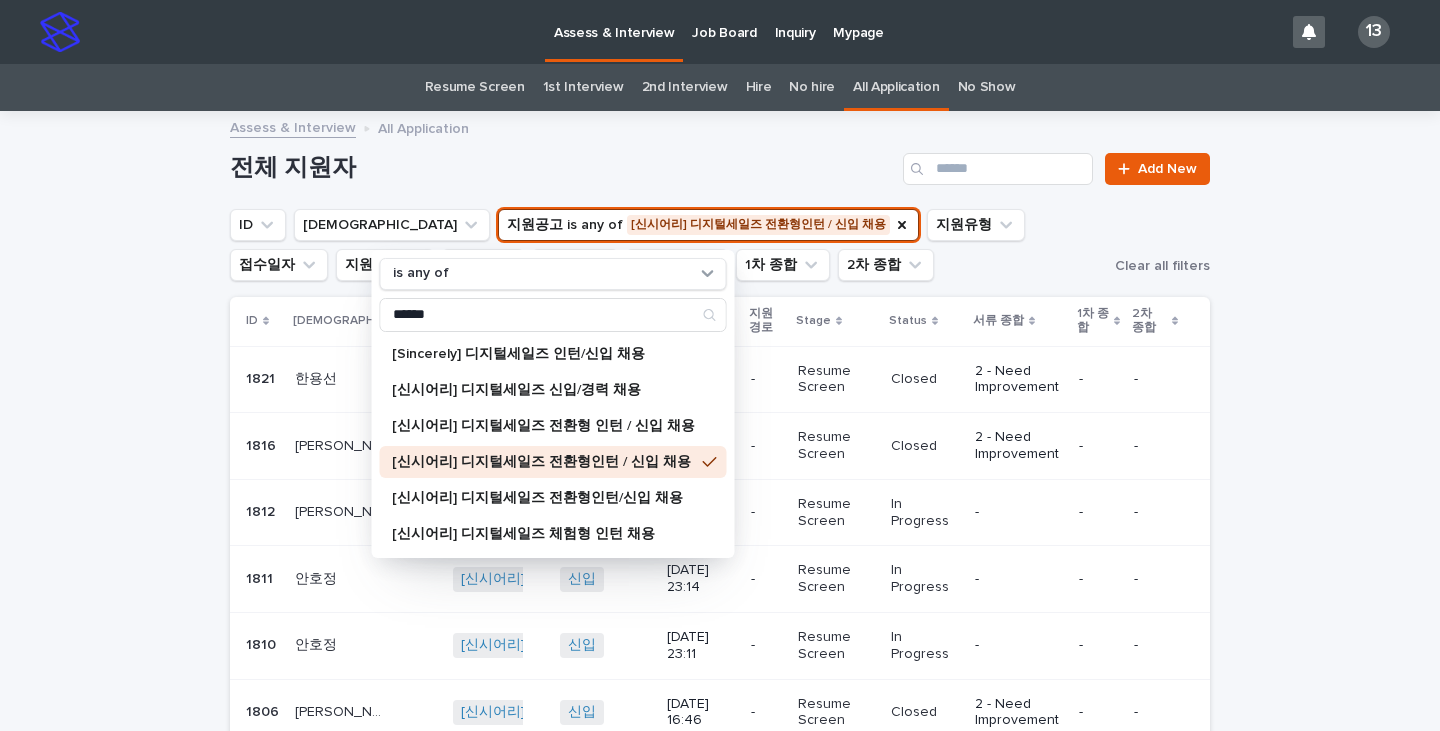 click on "[신시어리] 디지털세일즈 전환형인턴 / 신입 채용" at bounding box center (543, 462) 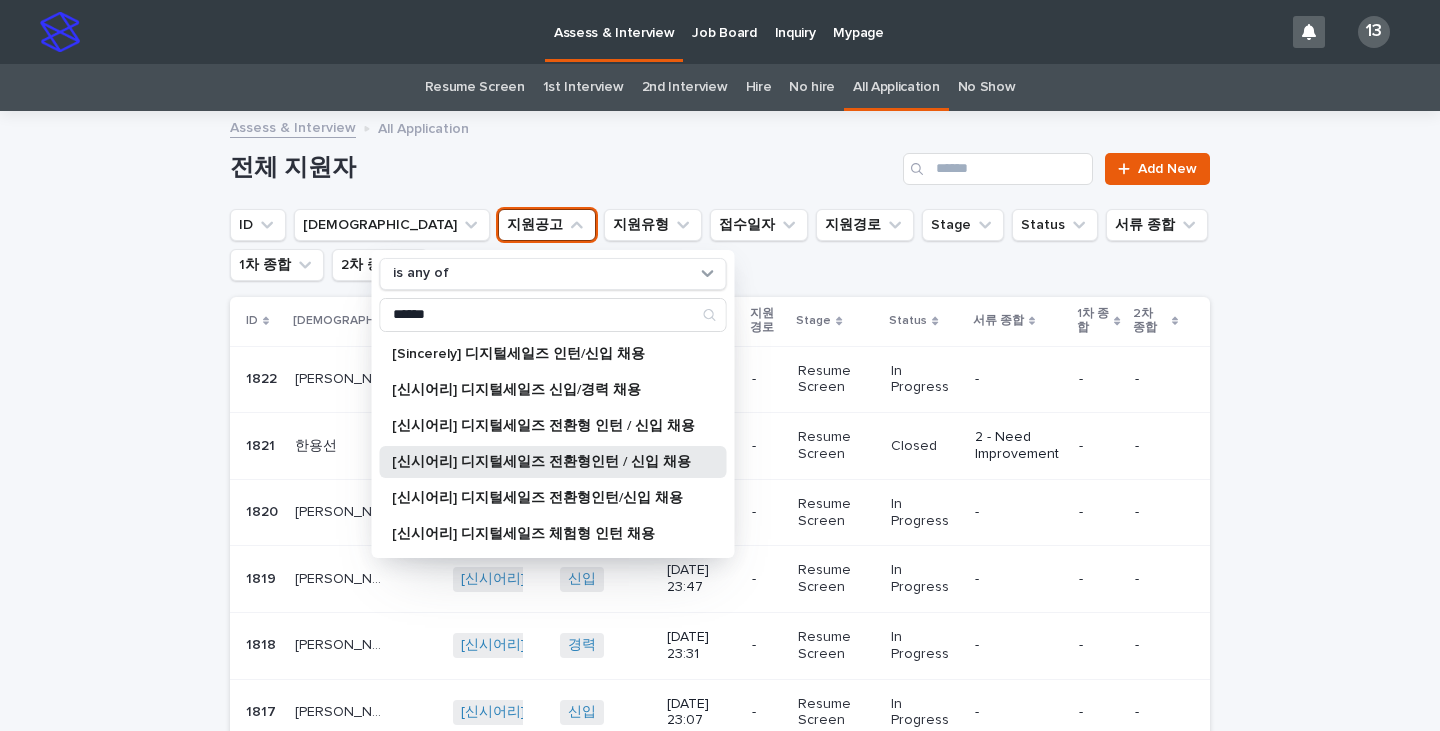 click on "[신시어리] 디지털세일즈 전환형인턴 / 신입 채용" at bounding box center (543, 462) 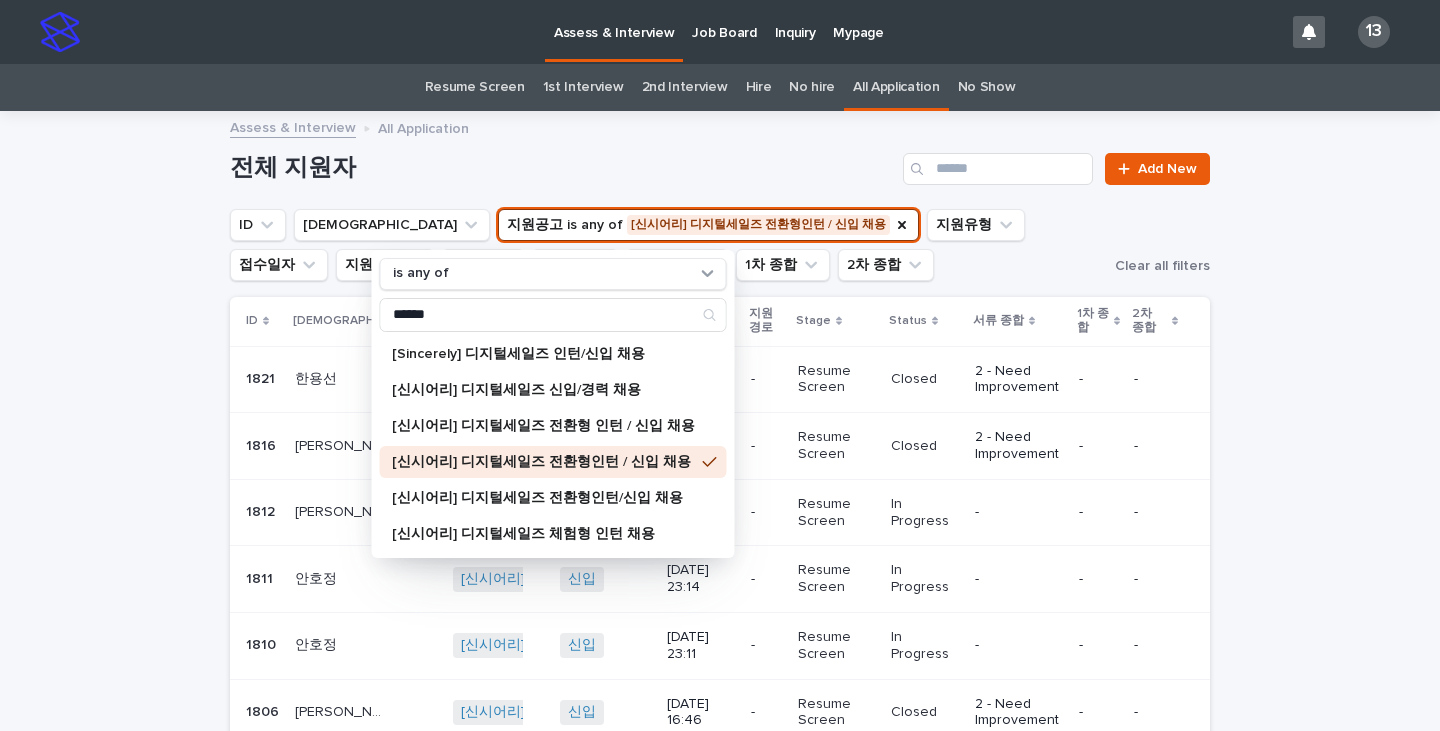 click on "Loading... Saving… Loading... Saving… 전체 지원자 Add New ID 성함 지원공고 is any of [신시어리] 디지털세일즈 전환형인턴 / 신입 채용 is any of ****** [Sincerely] 디지털세일즈 인턴/신입 채용 [신시어리] 디지털세일즈 신입/경력 채용 [신시어리] 디지털세일즈 전환형 인턴 / 신입 채용 [신시어리] 디지털세일즈 전환형인턴 / 신입 채용 [신시어리] 디지털세일즈 전환형인턴/신입 채용 [신시어리] 디지털세일즈 체험형 인턴 채용 지원유형 접수일자 지원경로 Stage Status 서류 종합 1차 종합 2차 종합 Clear all filters ID 성함 지원공고 지원유형 접수일자 지원경로 Stage Status 서류 종합 1차 종합 2차 종합 1821 1821   한용선  한용선    [신시어리] 디지털세일즈 전환형인턴 / 신입 채용   + 0 신입   + 0 [DATE] 00:11 - Resume Screen Closed 2 - Need Improvement - - 1816 1816   [PERSON_NAME] [PERSON_NAME]     + 0 인턴   + 0 - Resume Screen" at bounding box center [720, 648] 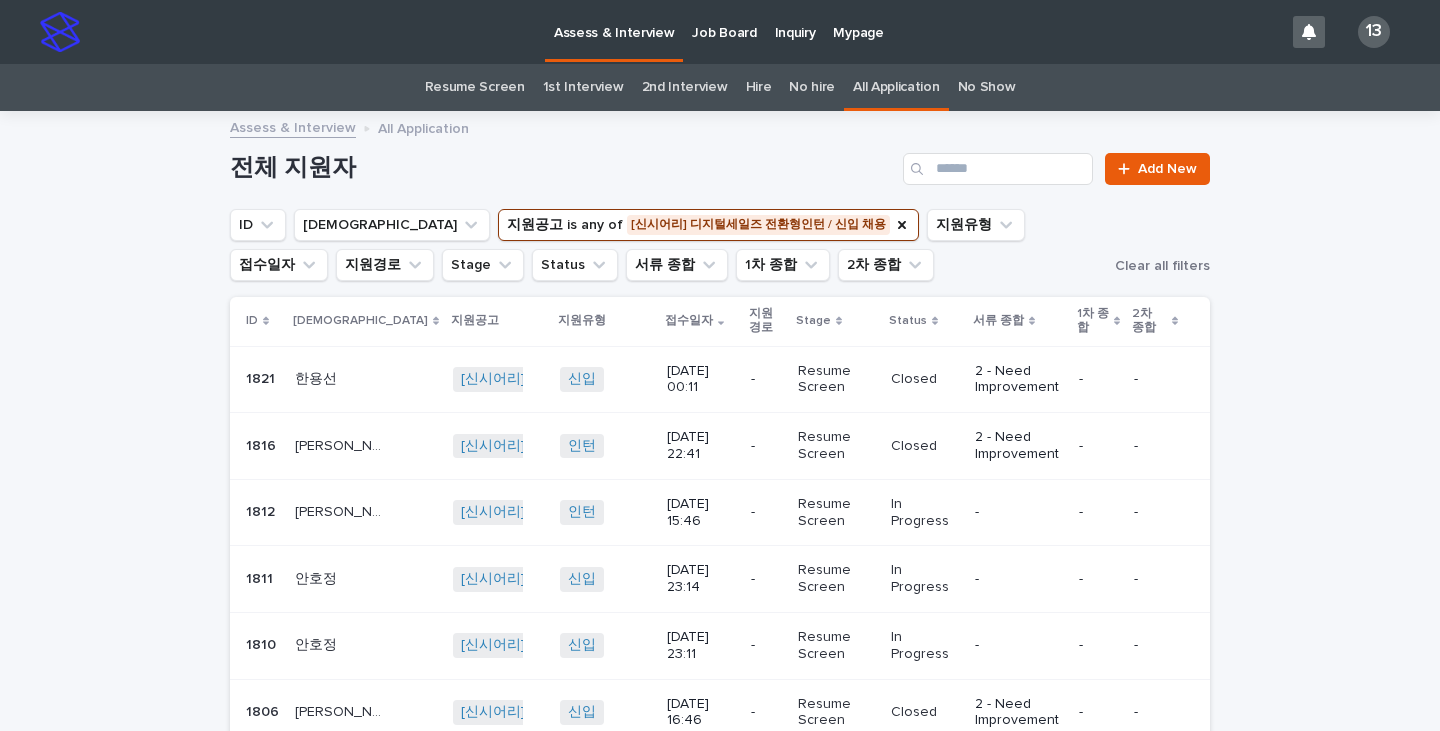 scroll, scrollTop: 496, scrollLeft: 0, axis: vertical 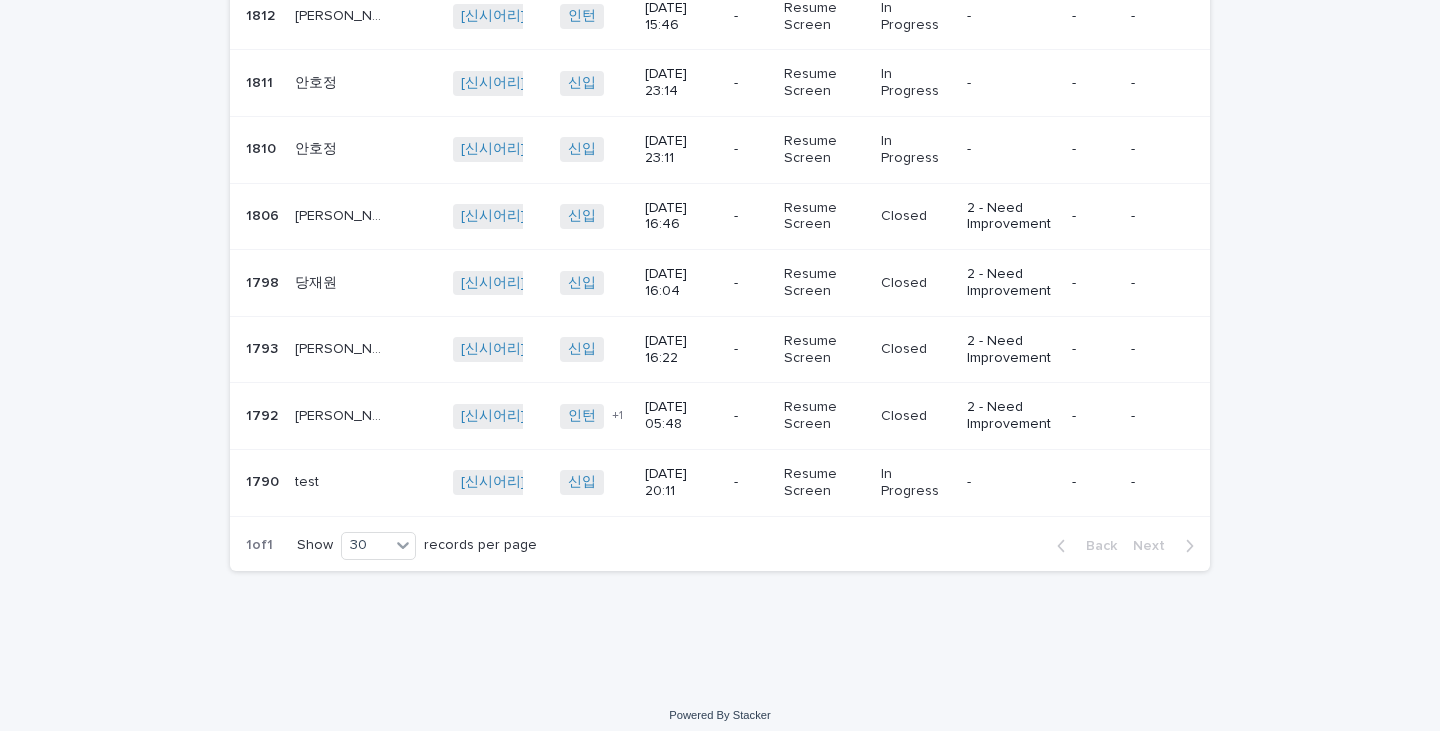 click on "[DATE] 20:11" at bounding box center (681, 483) 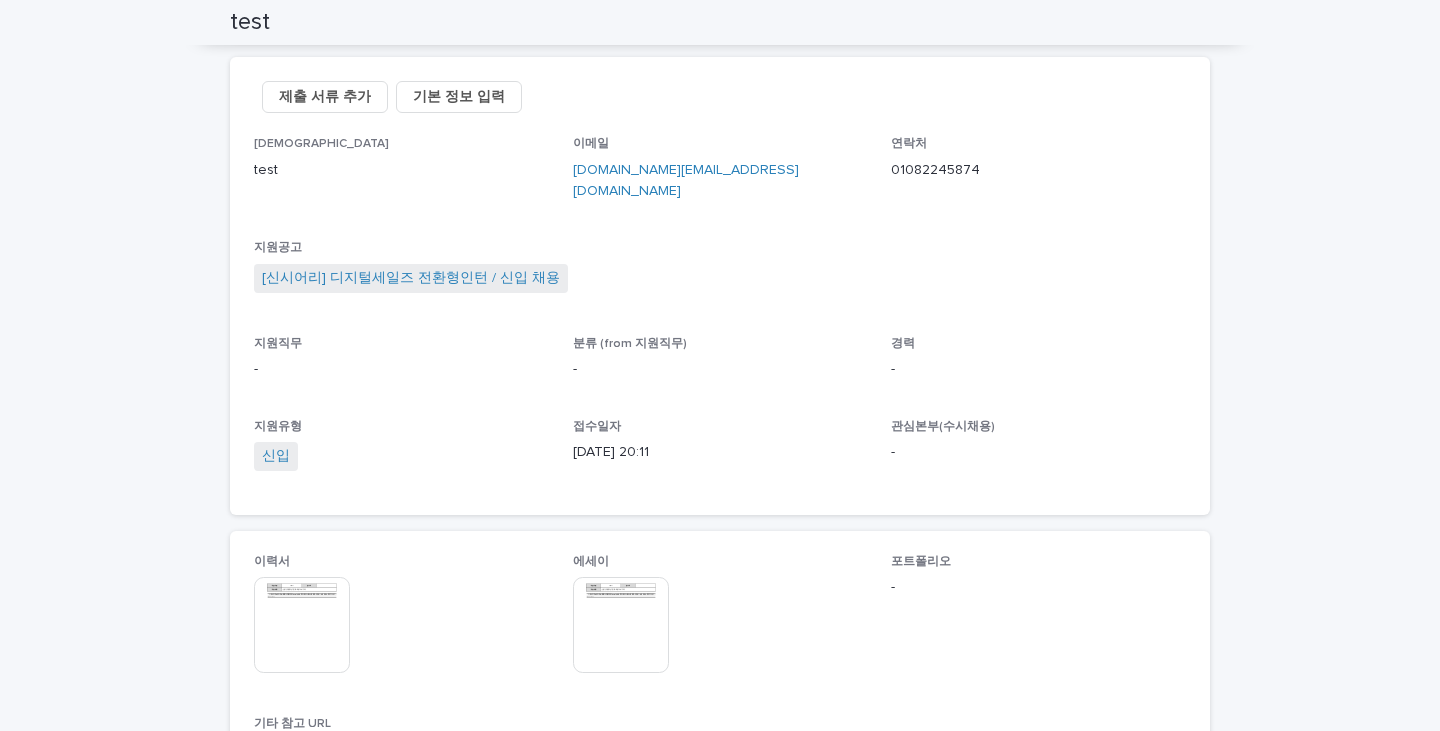 scroll, scrollTop: 0, scrollLeft: 0, axis: both 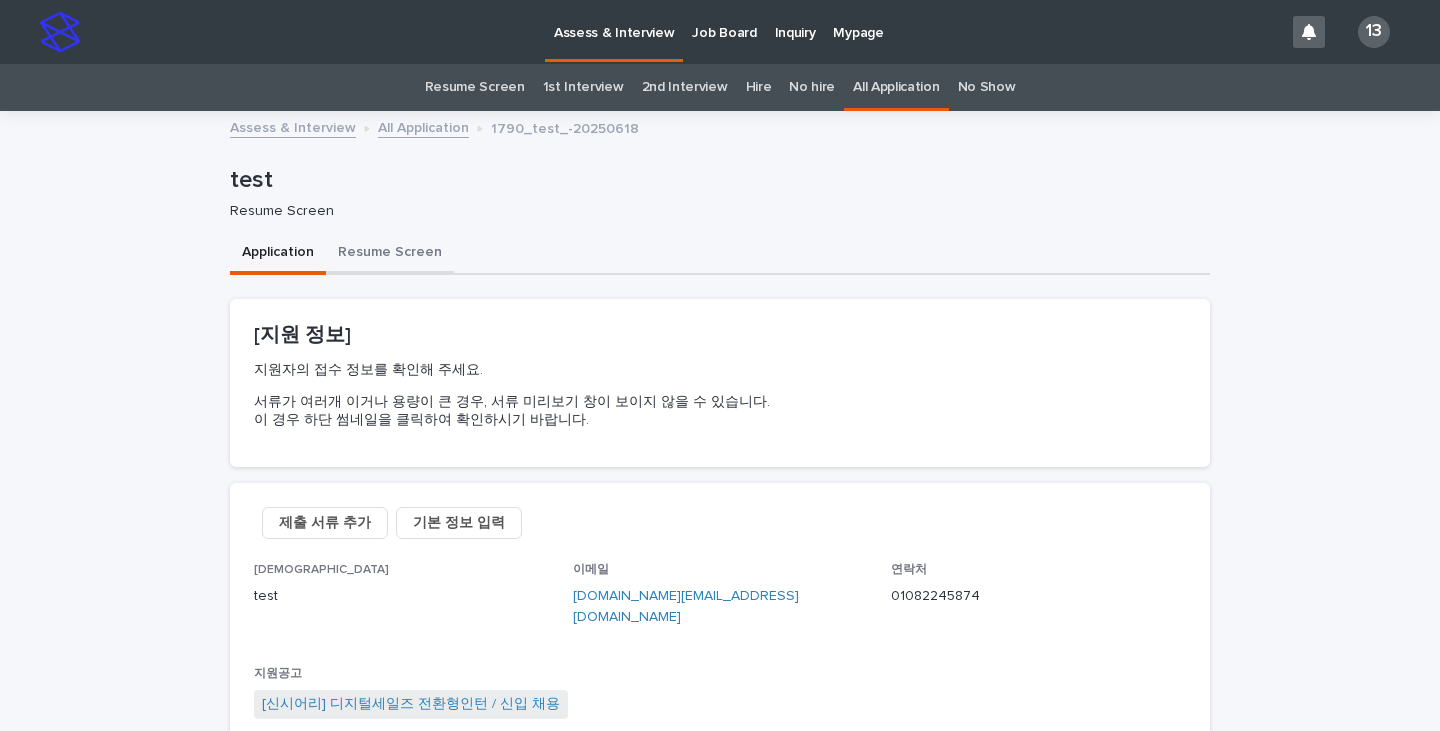click on "Resume Screen" at bounding box center (390, 254) 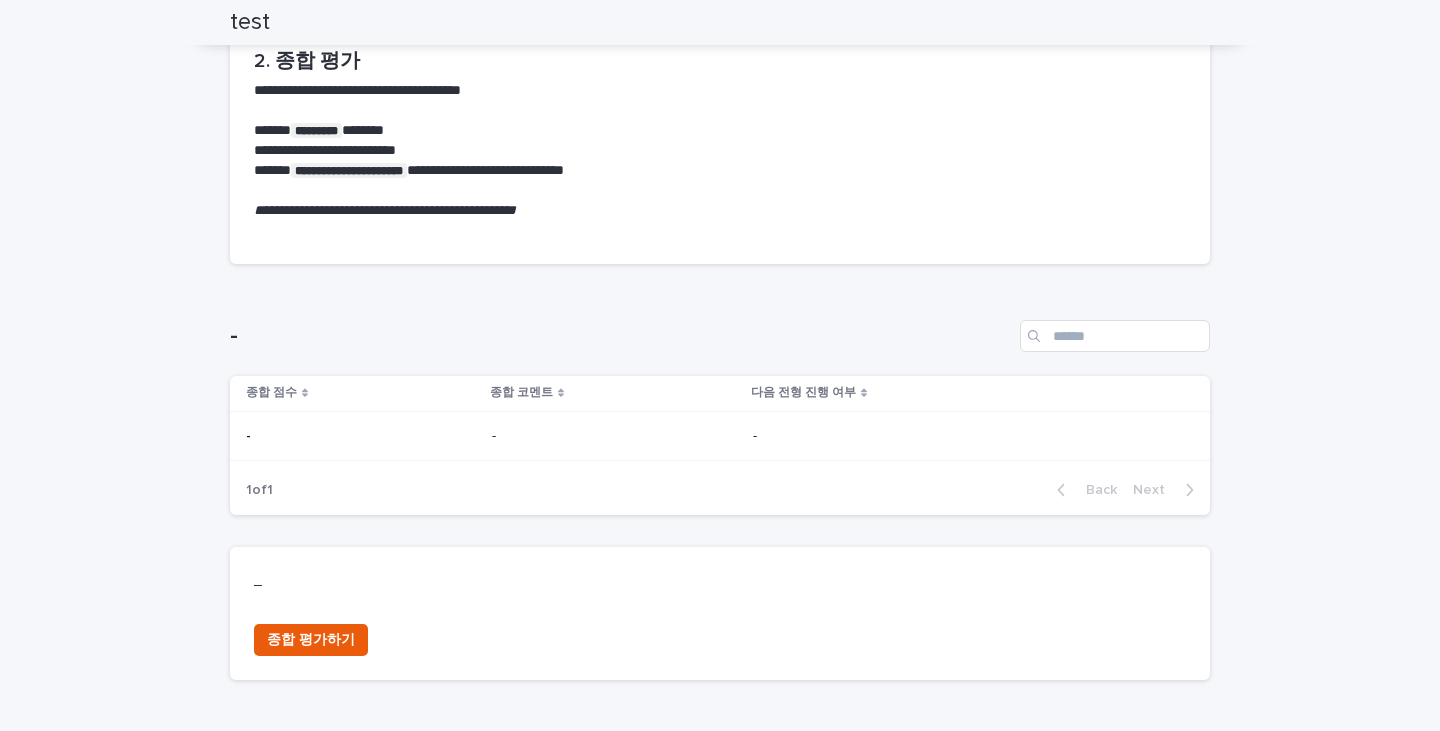 scroll, scrollTop: 957, scrollLeft: 0, axis: vertical 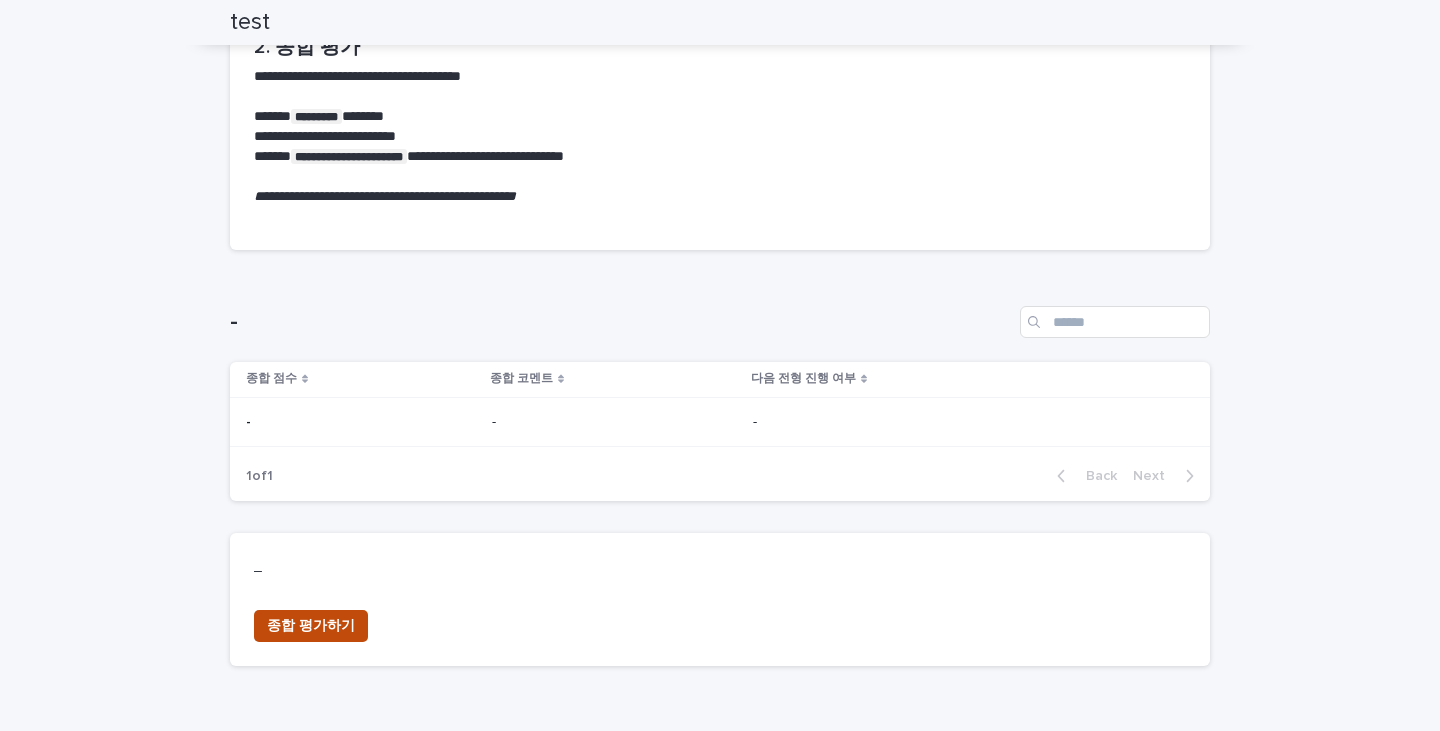 click on "종합 평가하기" at bounding box center (311, 626) 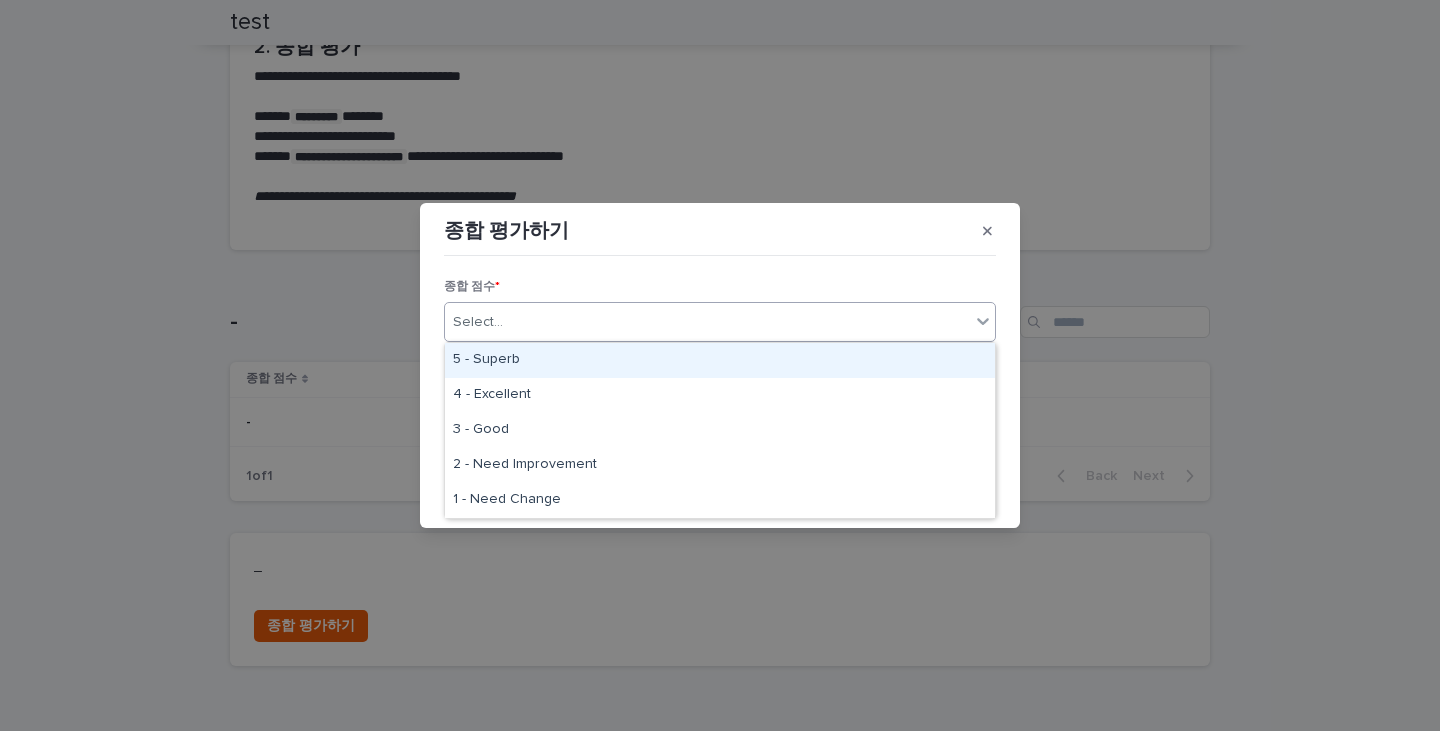 click on "Select..." at bounding box center (707, 322) 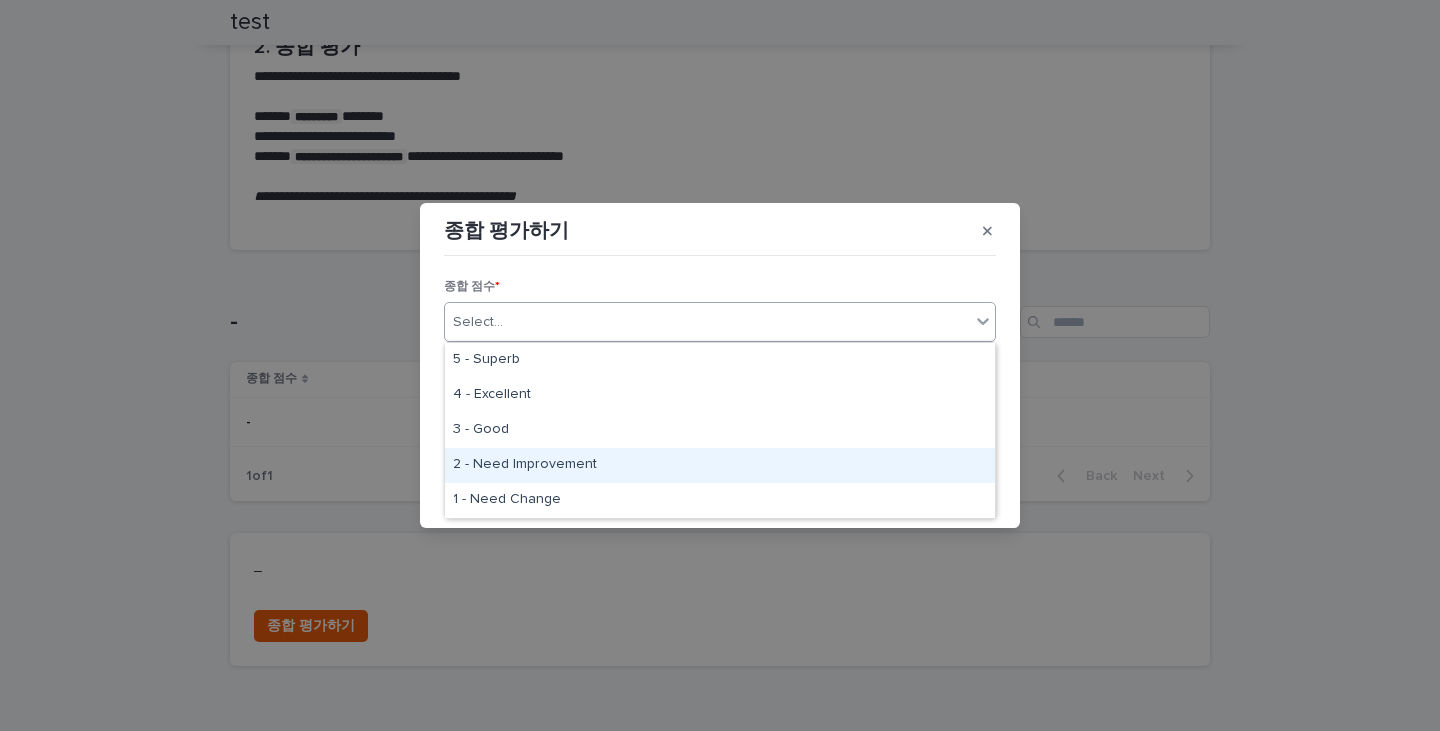 click on "2 - Need Improvement" at bounding box center (720, 465) 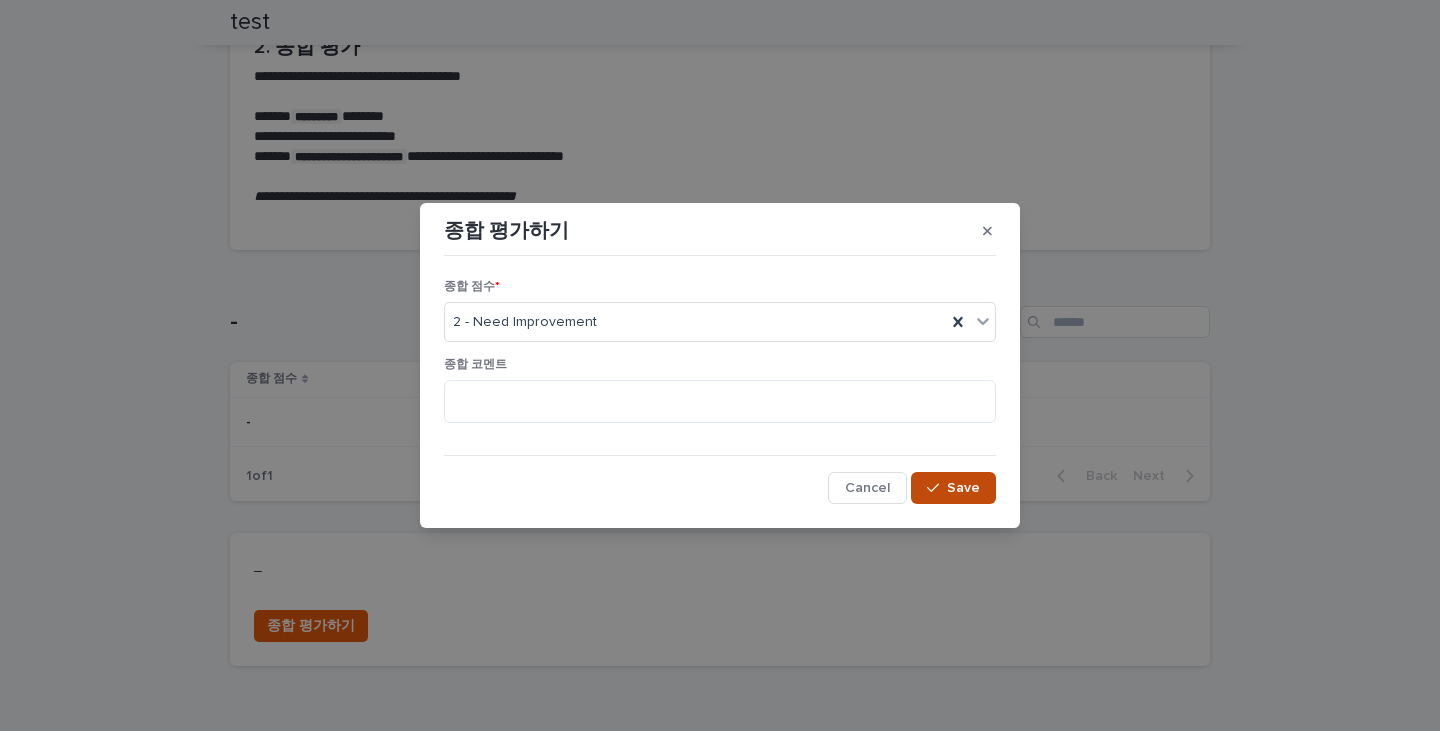 click on "Save" at bounding box center (953, 488) 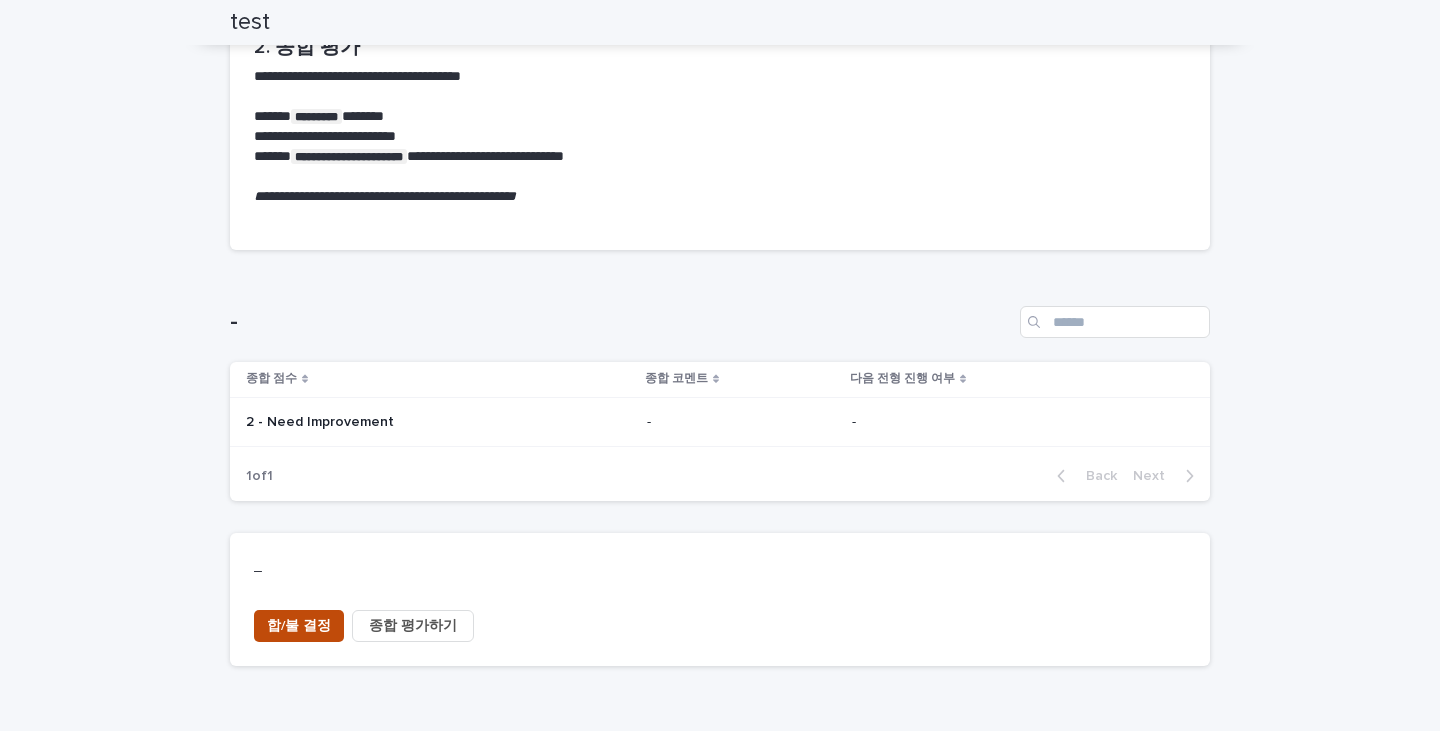 click on "합/불 결정" at bounding box center [299, 626] 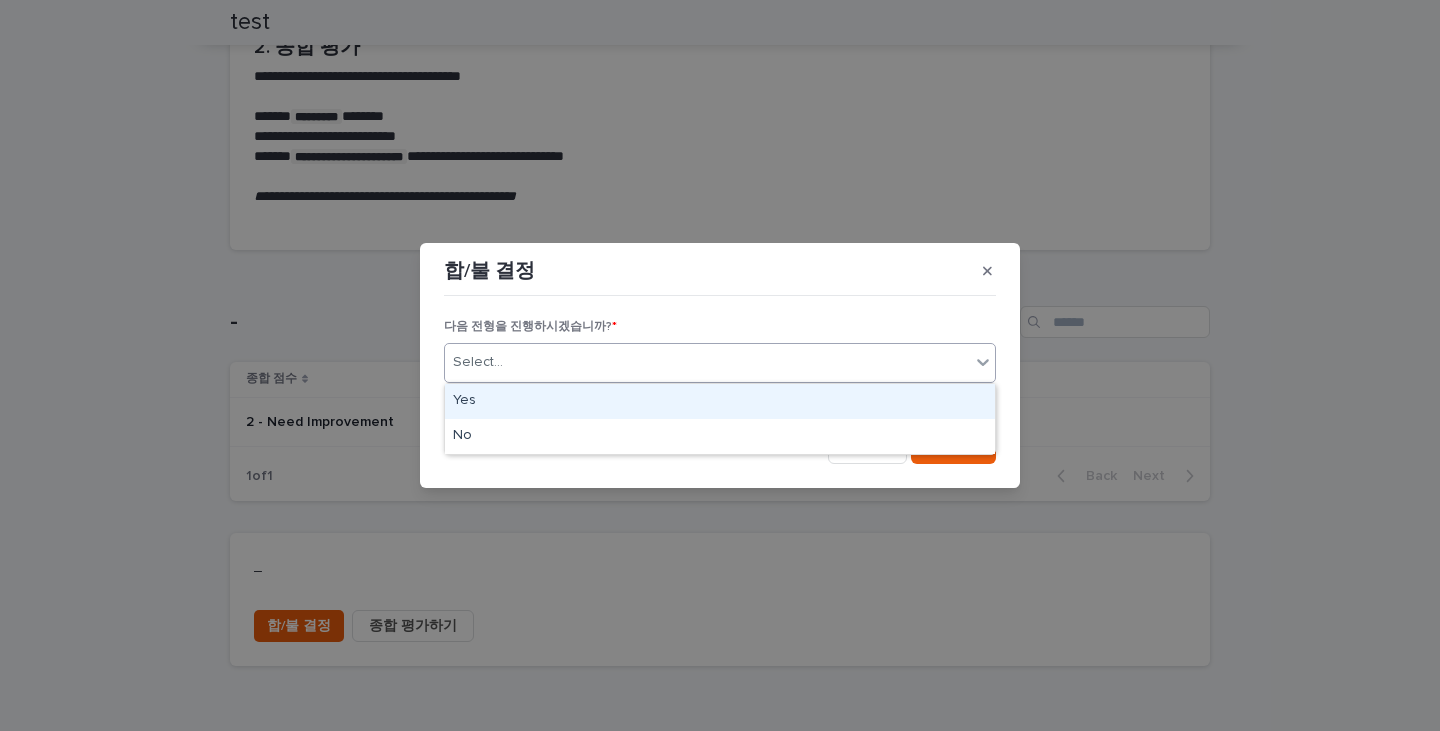click on "Select..." at bounding box center (707, 362) 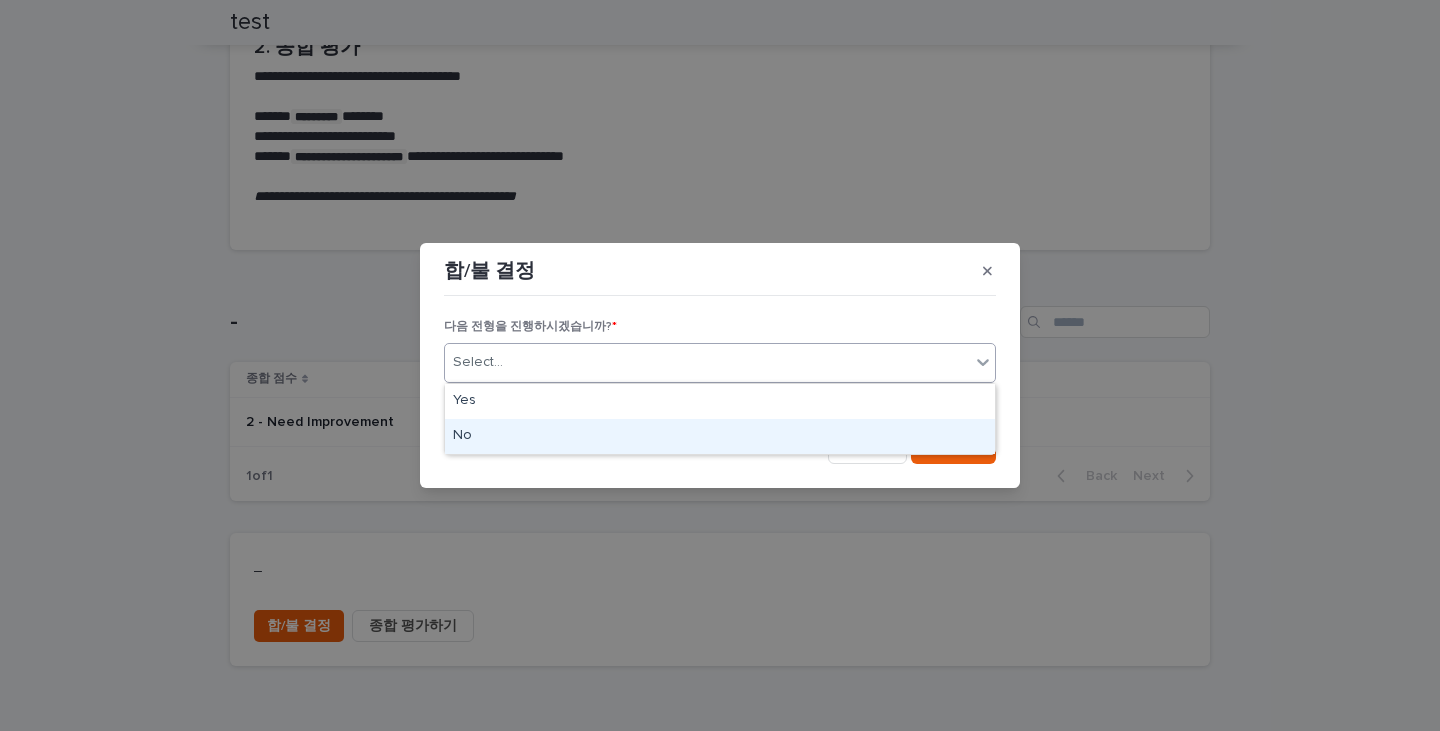 click on "No" at bounding box center (720, 436) 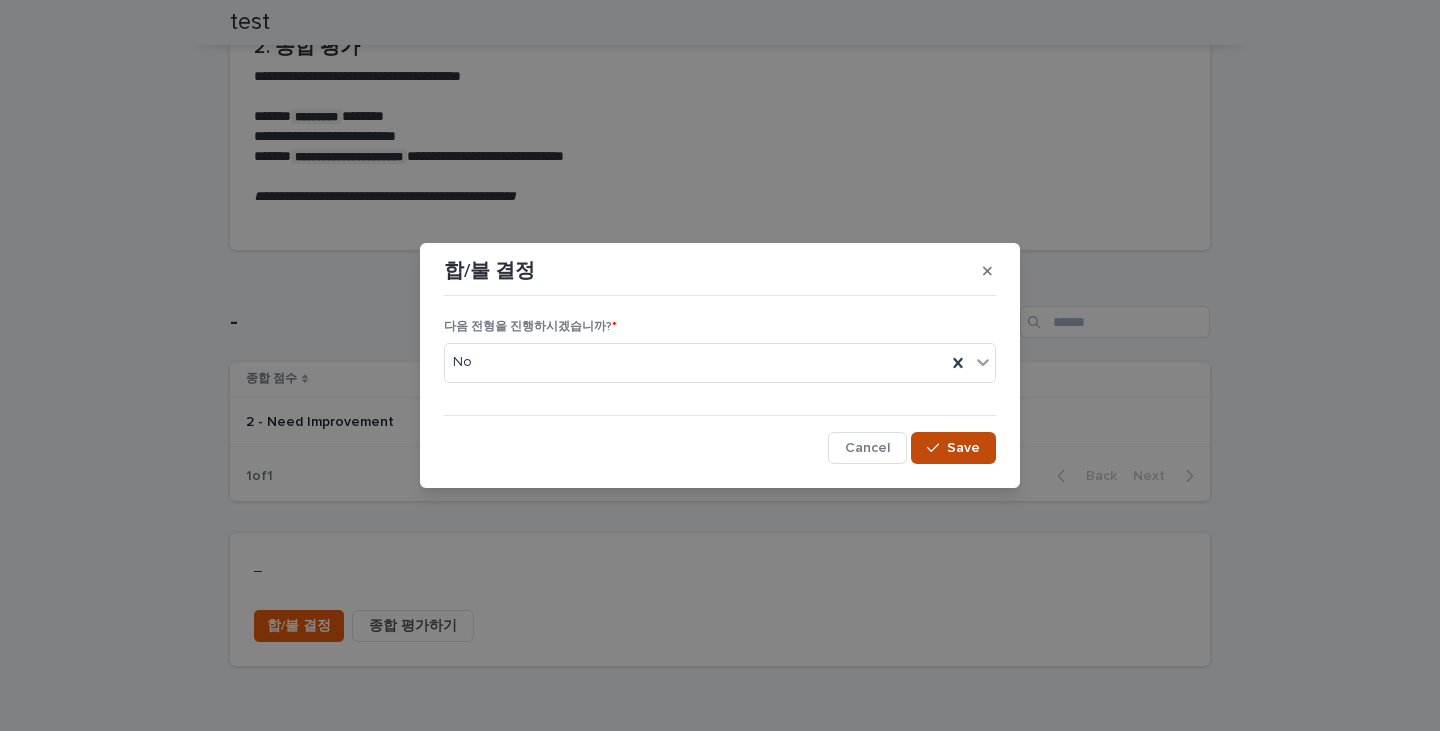 click on "Save" at bounding box center [963, 448] 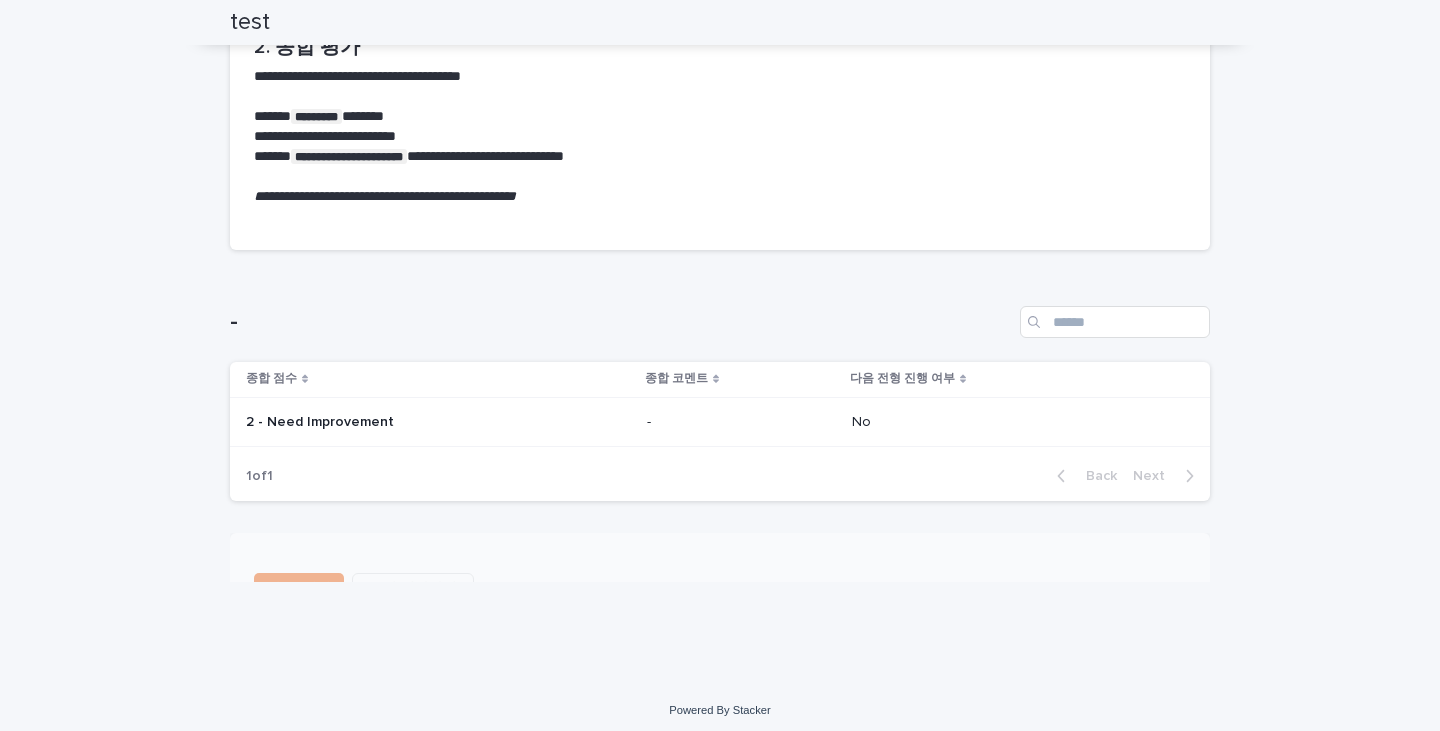 scroll, scrollTop: 916, scrollLeft: 0, axis: vertical 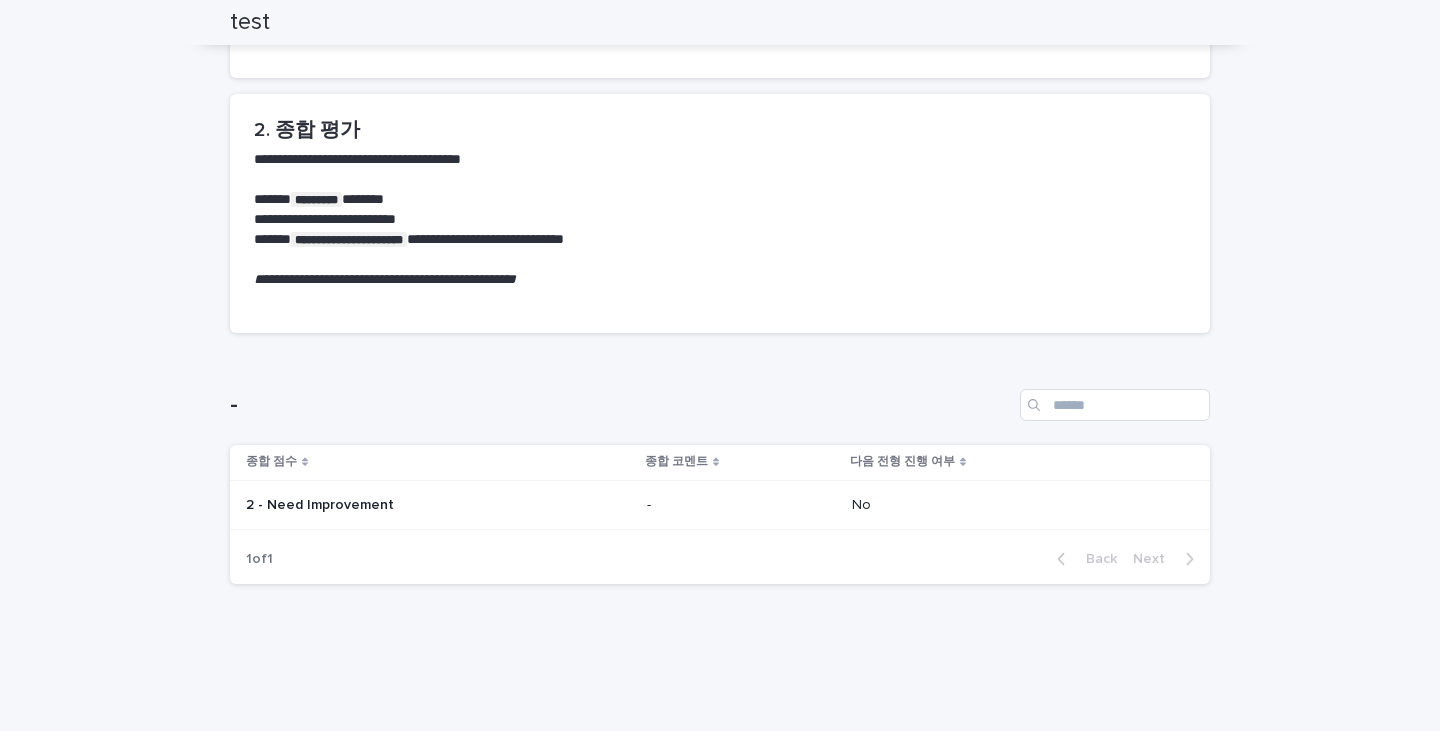 click on "다음 전형 진행 여부" at bounding box center [1027, 462] 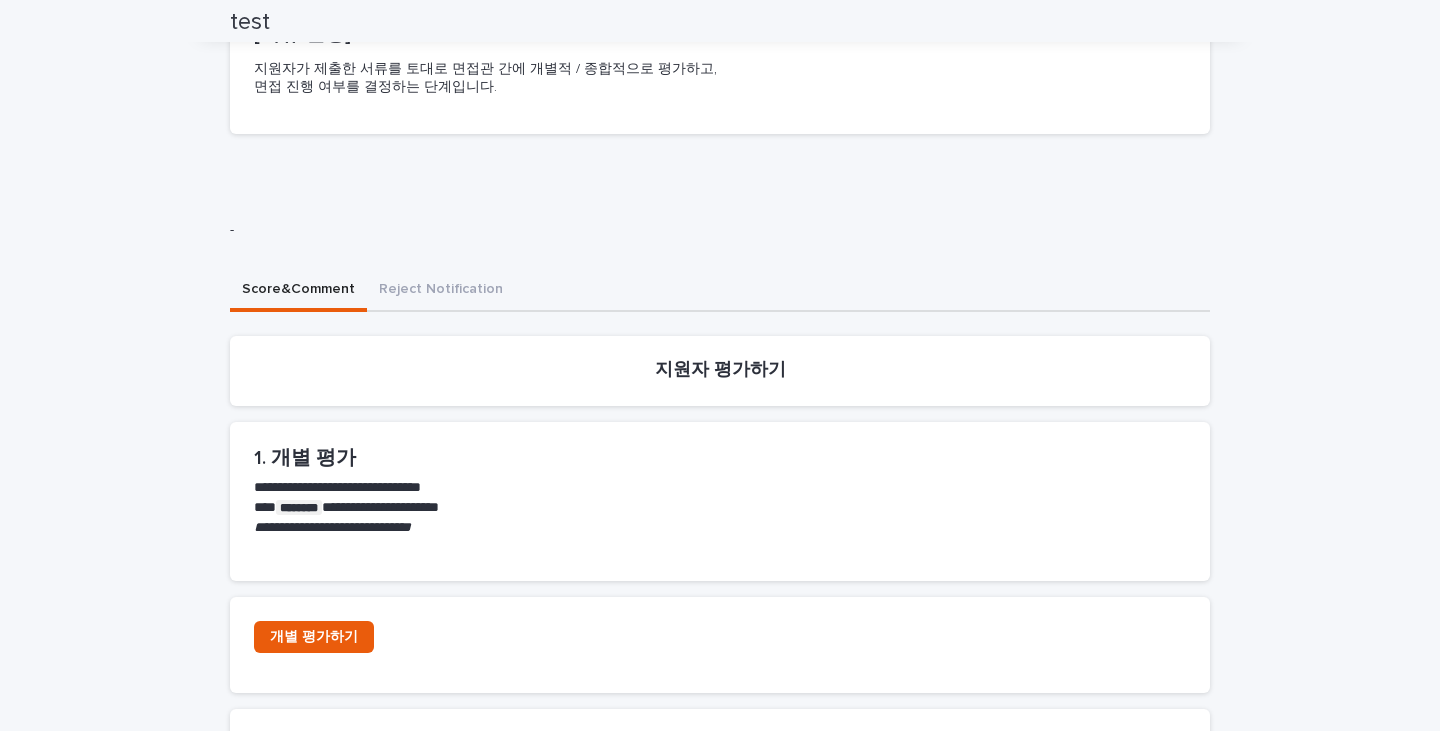 scroll, scrollTop: 0, scrollLeft: 0, axis: both 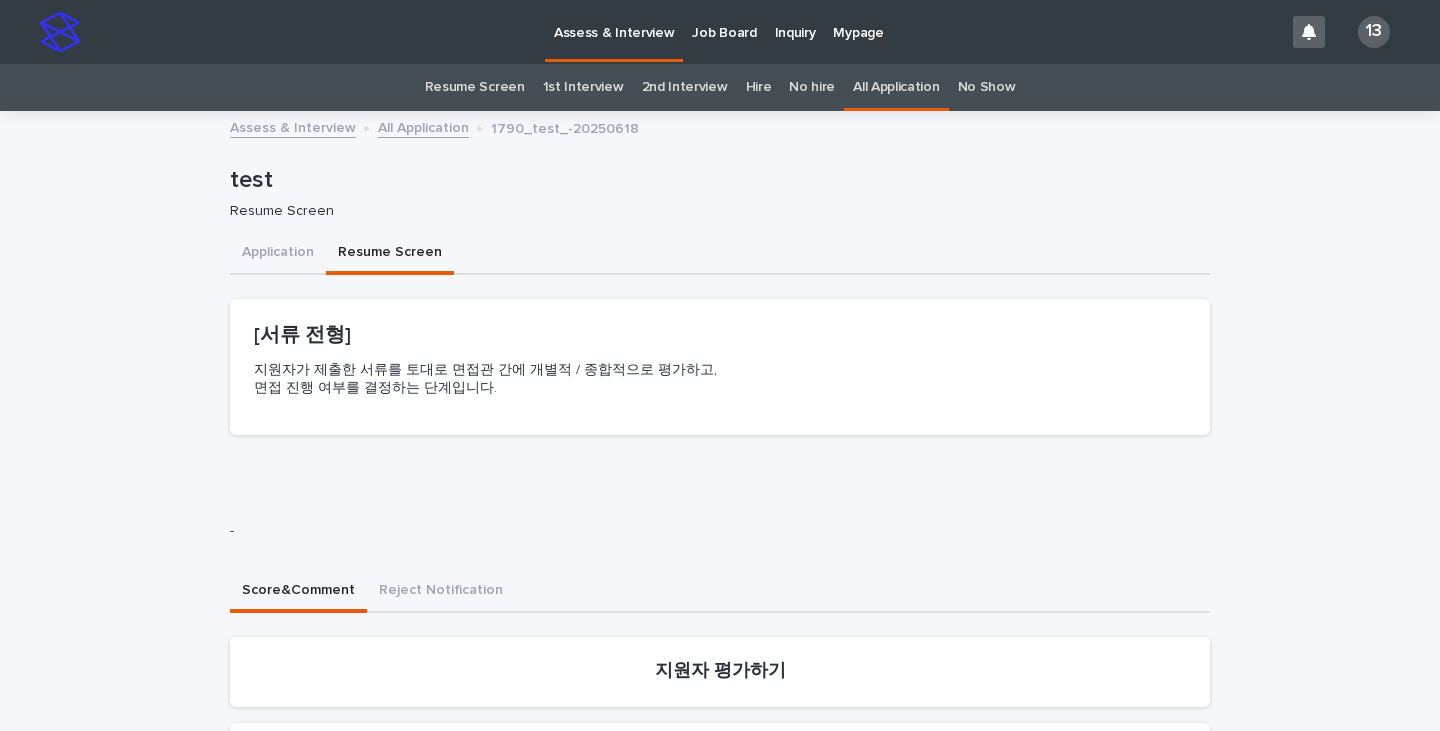 click on "All Application" at bounding box center [896, 87] 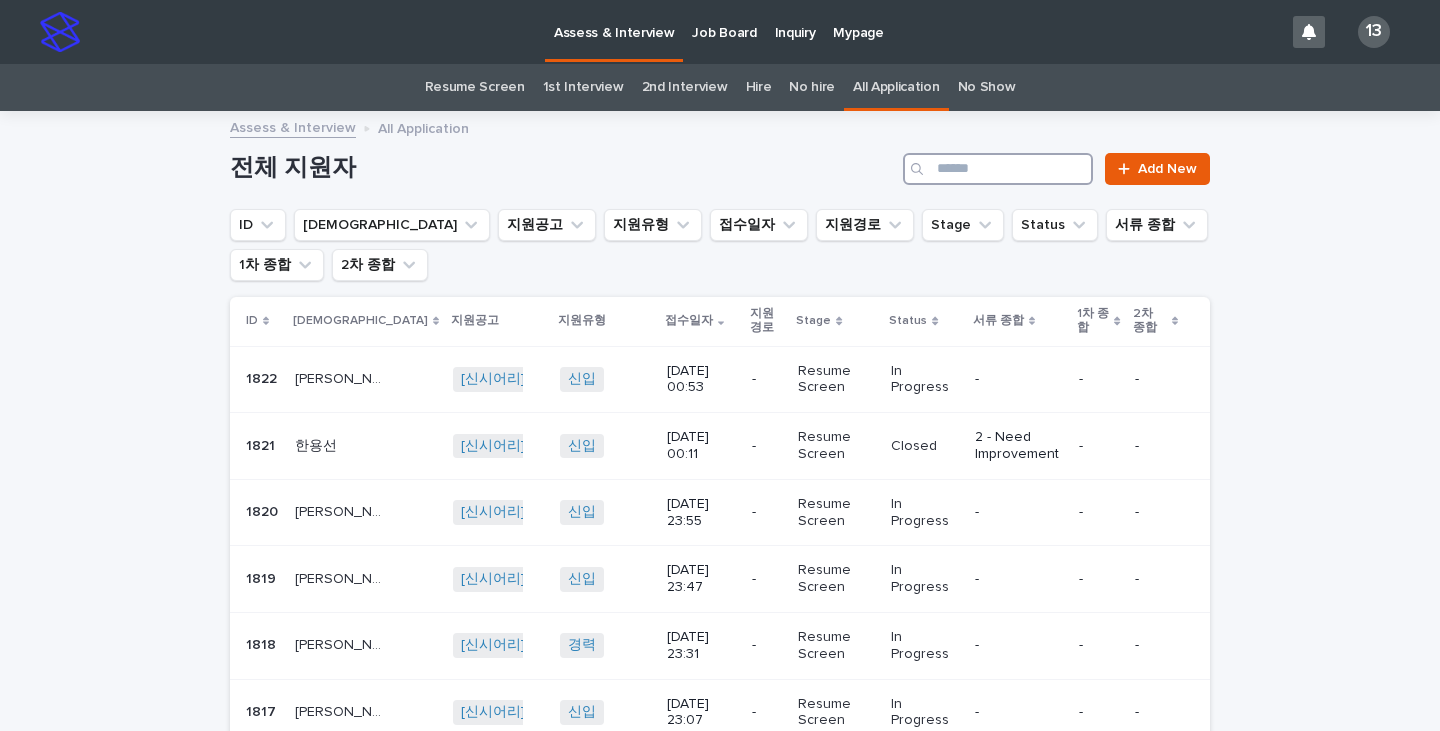 click at bounding box center (998, 169) 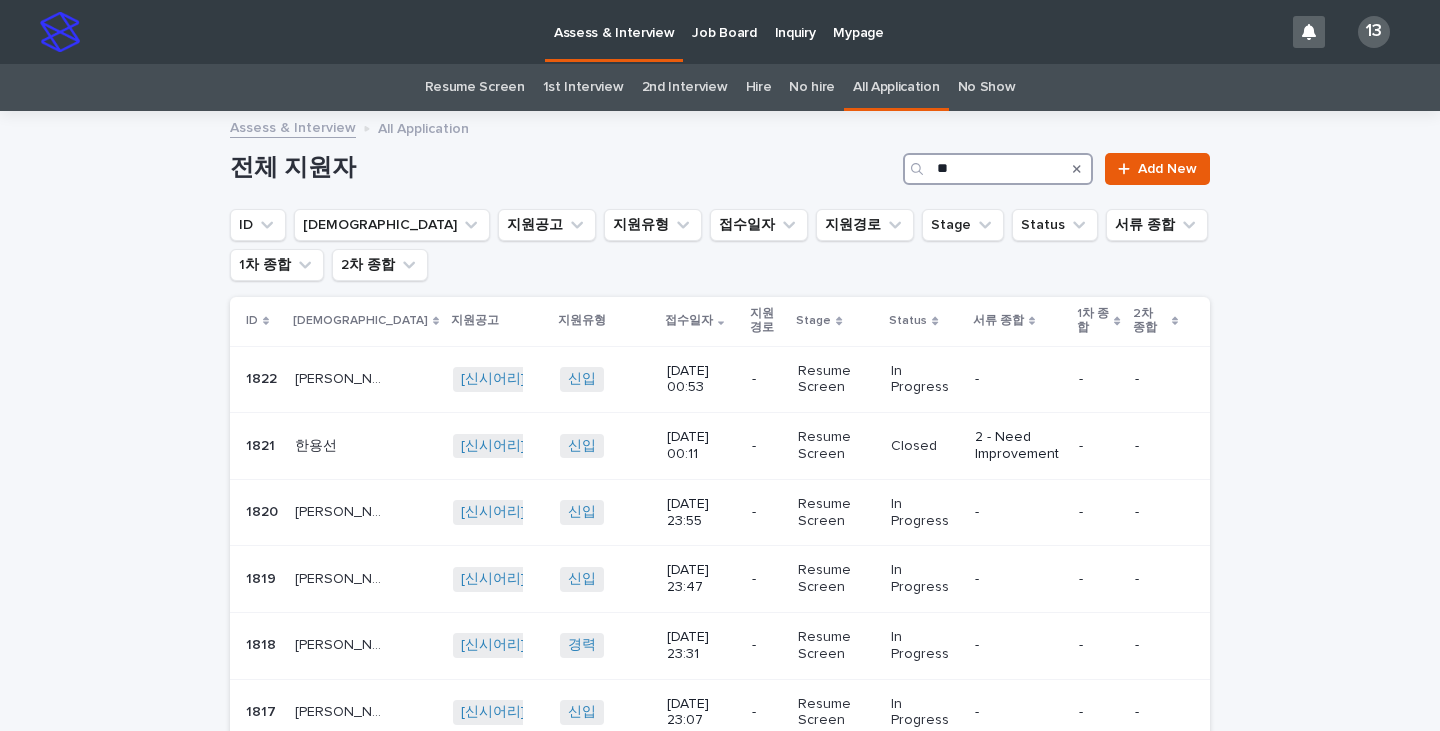 type on "*" 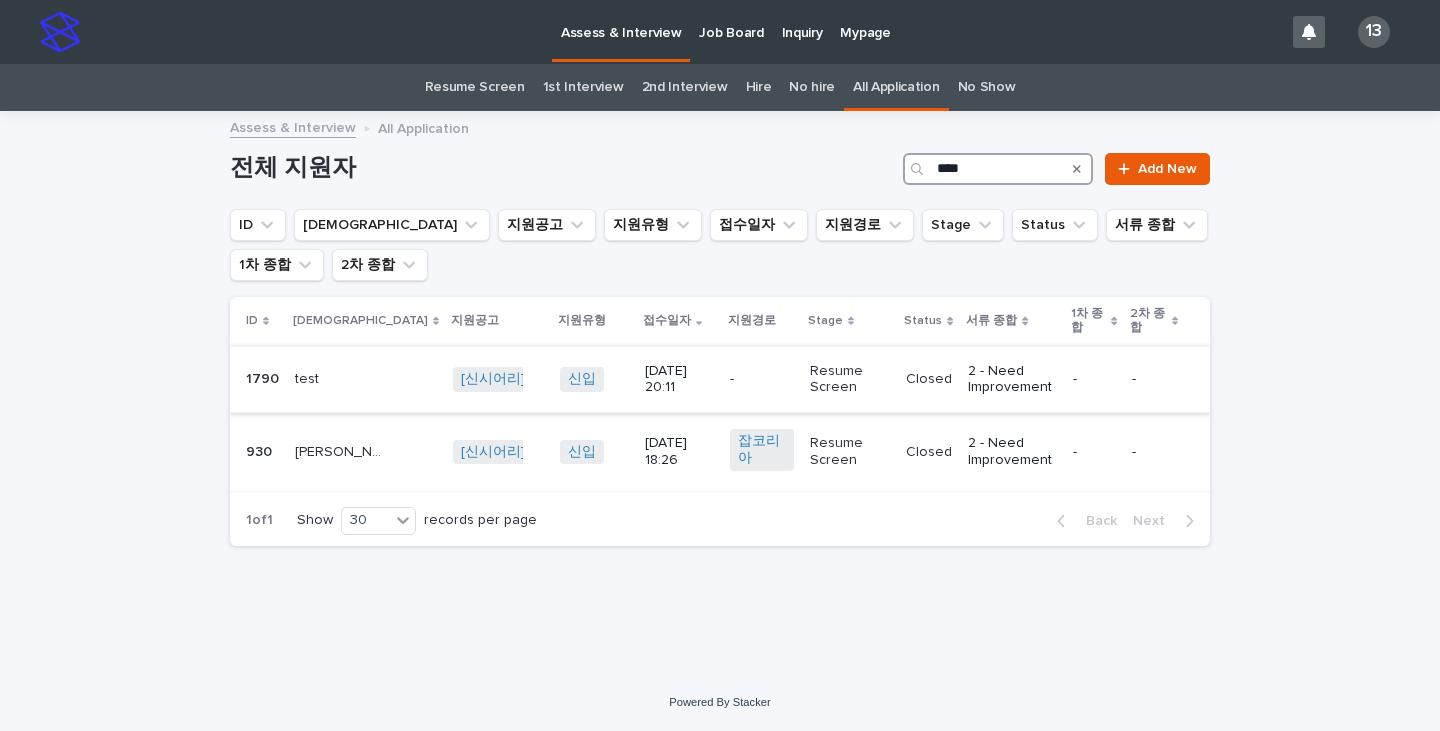 type on "****" 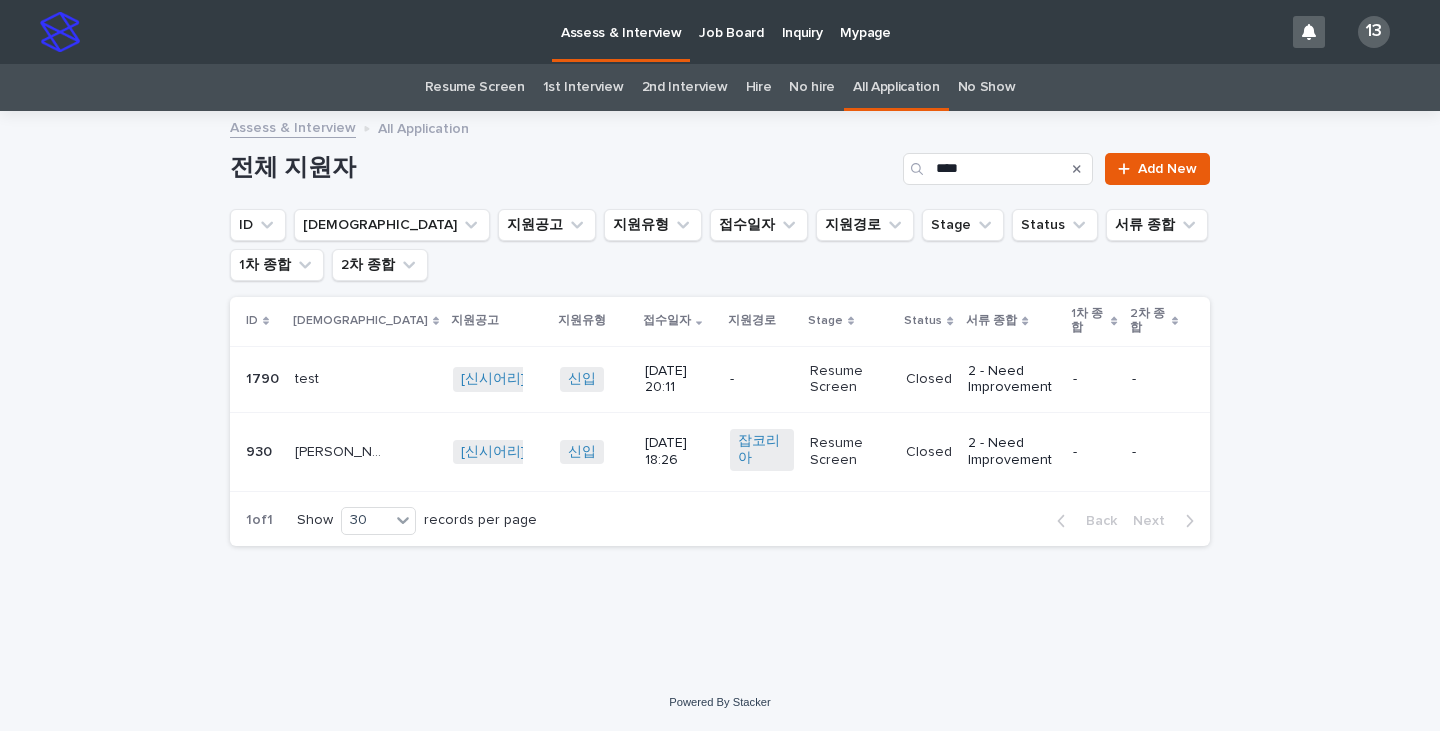 click on "[DATE] 20:11" at bounding box center (679, 380) 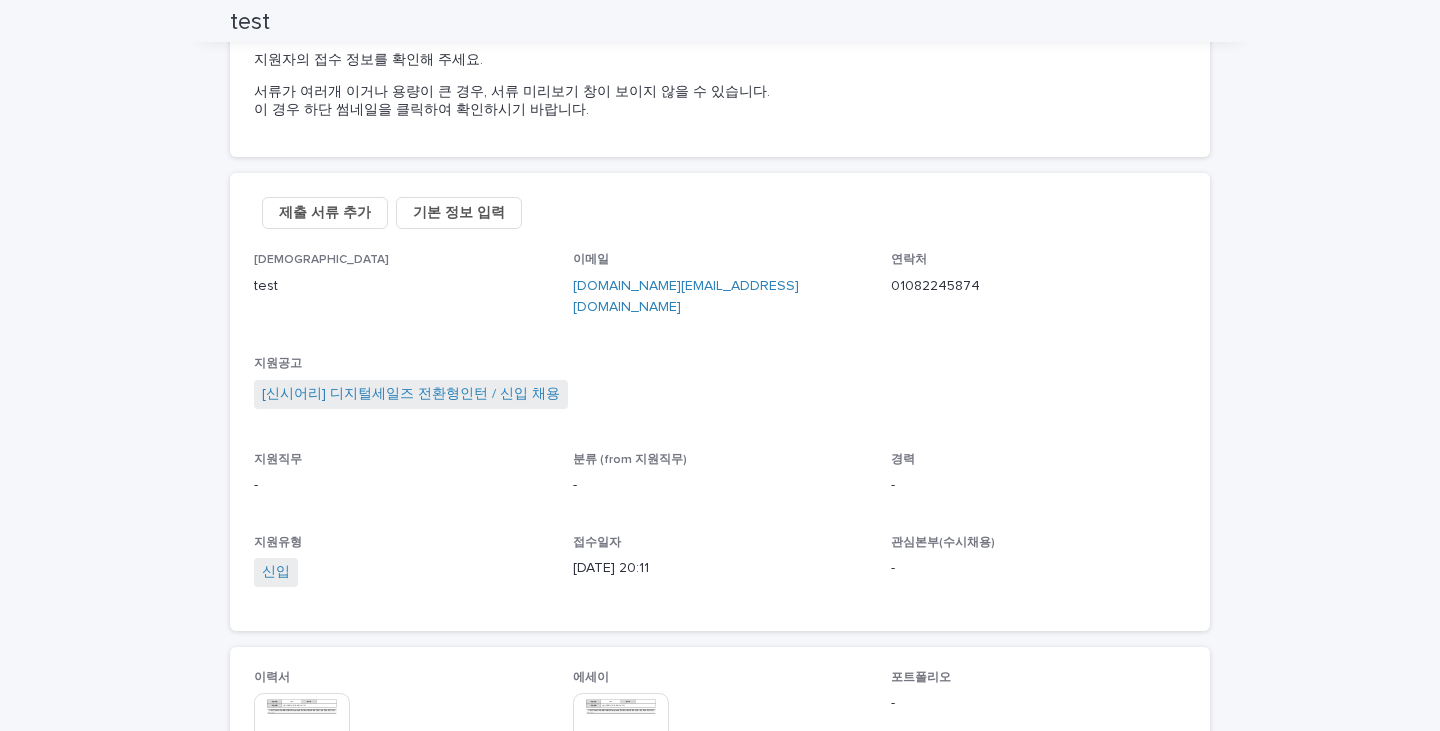 scroll, scrollTop: 0, scrollLeft: 0, axis: both 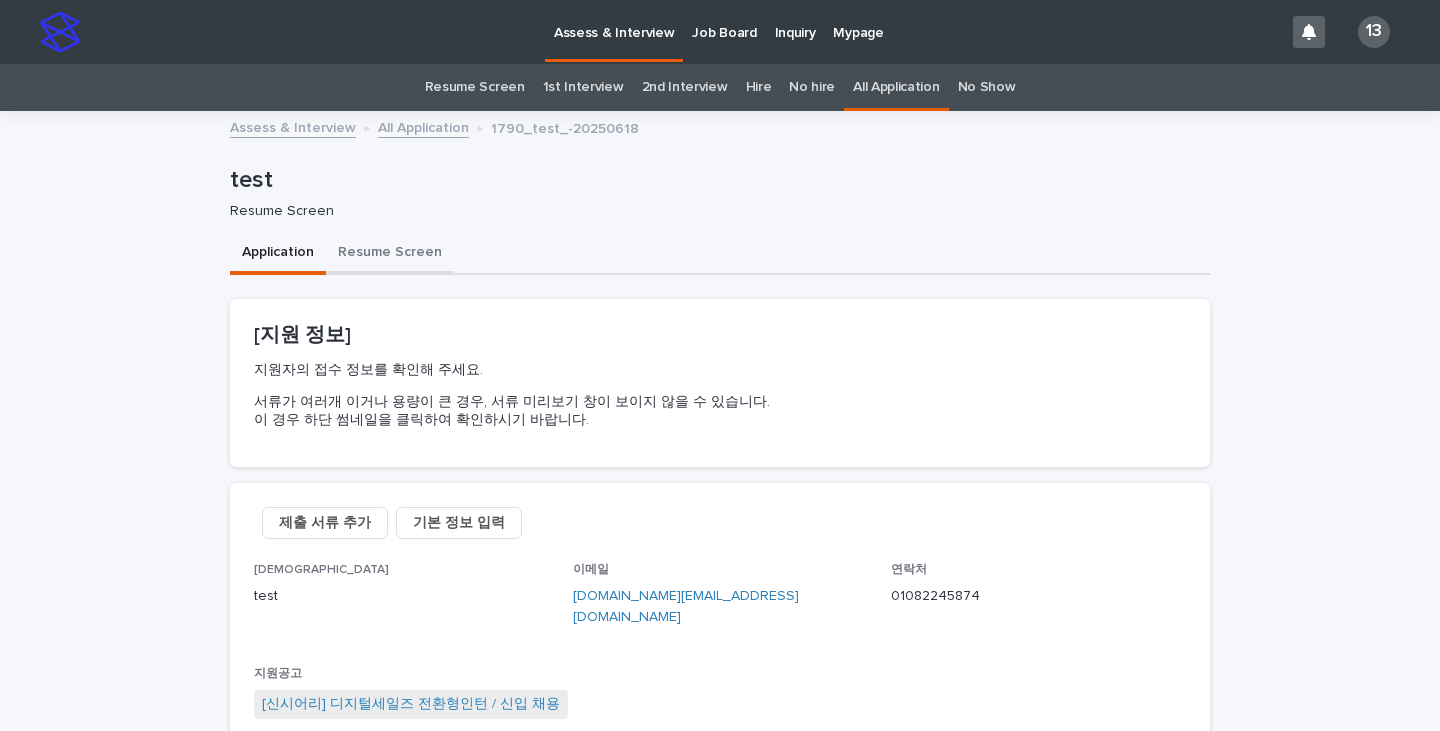 click on "Resume Screen" at bounding box center [390, 254] 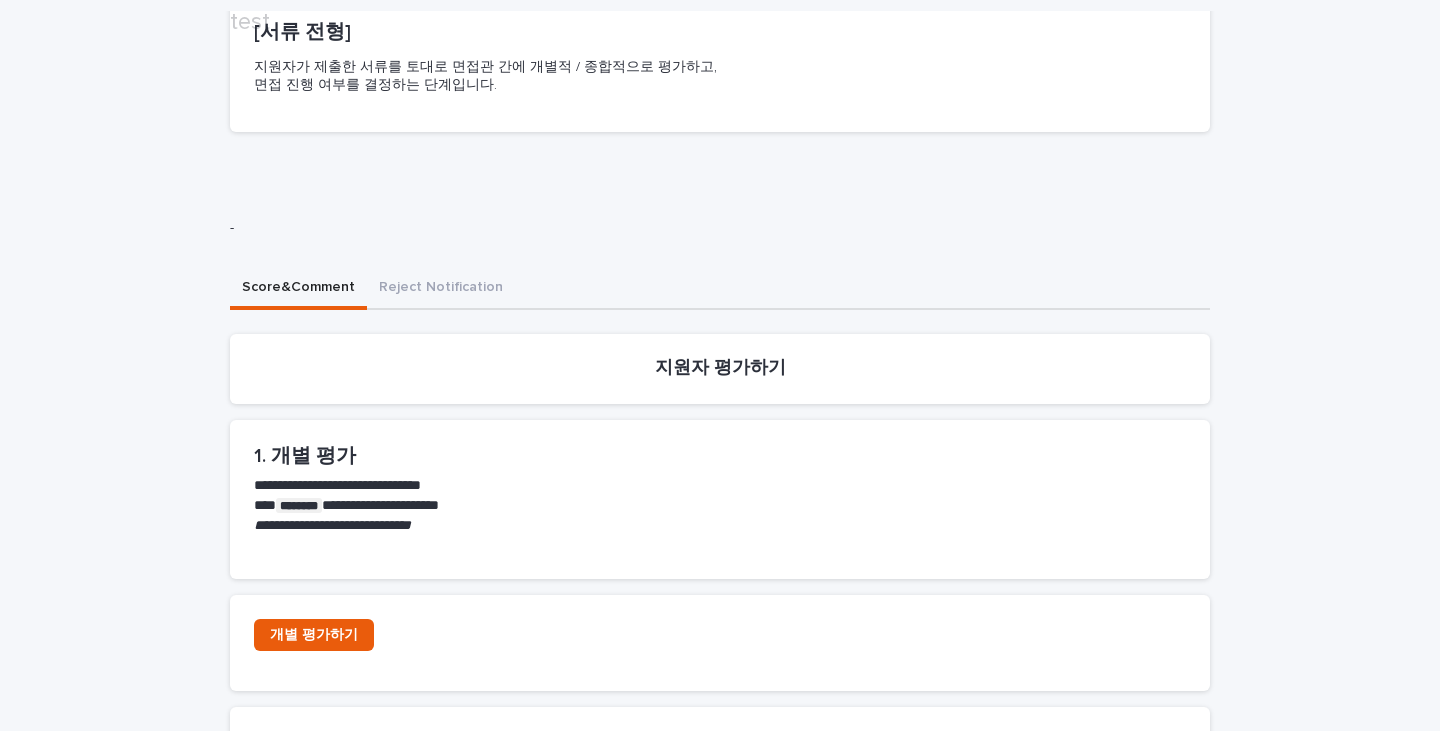 scroll, scrollTop: 343, scrollLeft: 0, axis: vertical 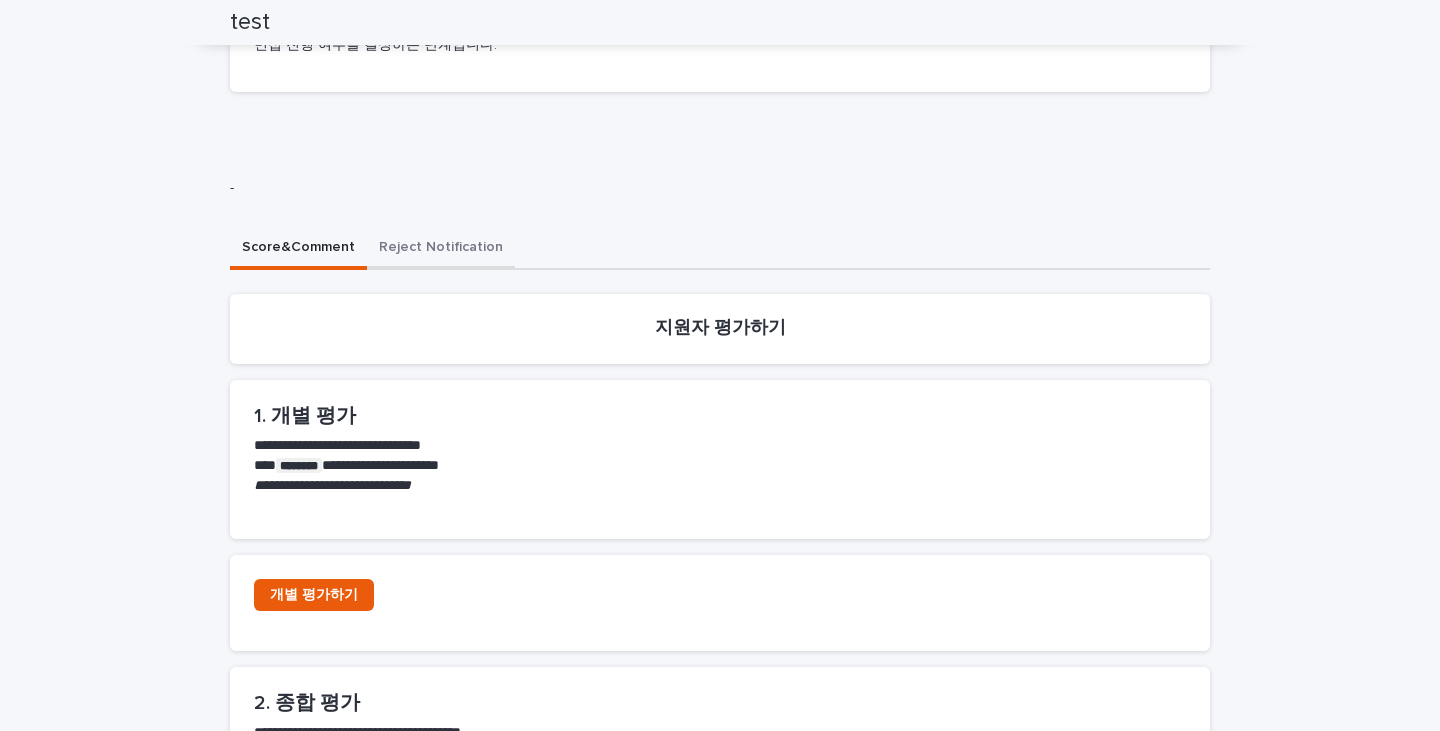 click on "**********" at bounding box center [720, 700] 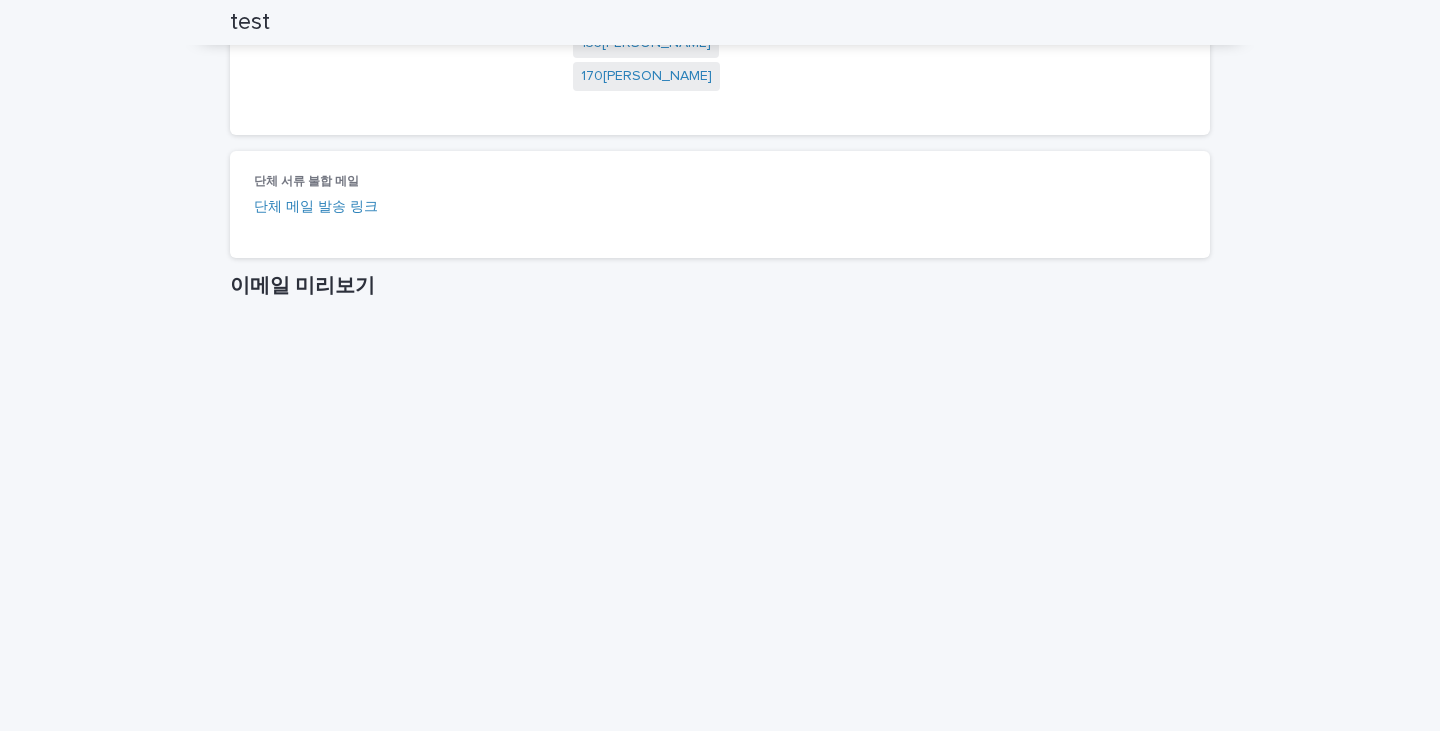 scroll, scrollTop: 1028, scrollLeft: 0, axis: vertical 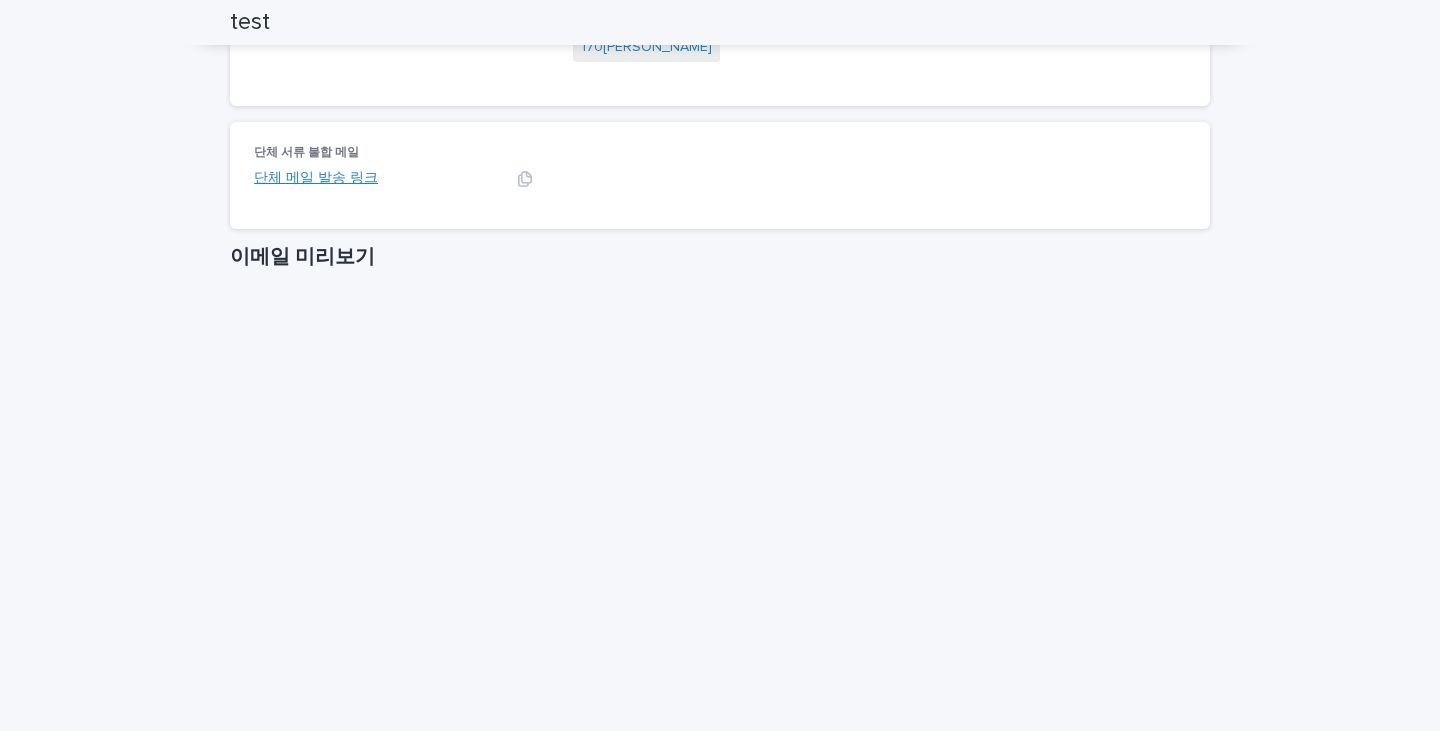 click on "단체 메일 발송 링크" at bounding box center (316, 178) 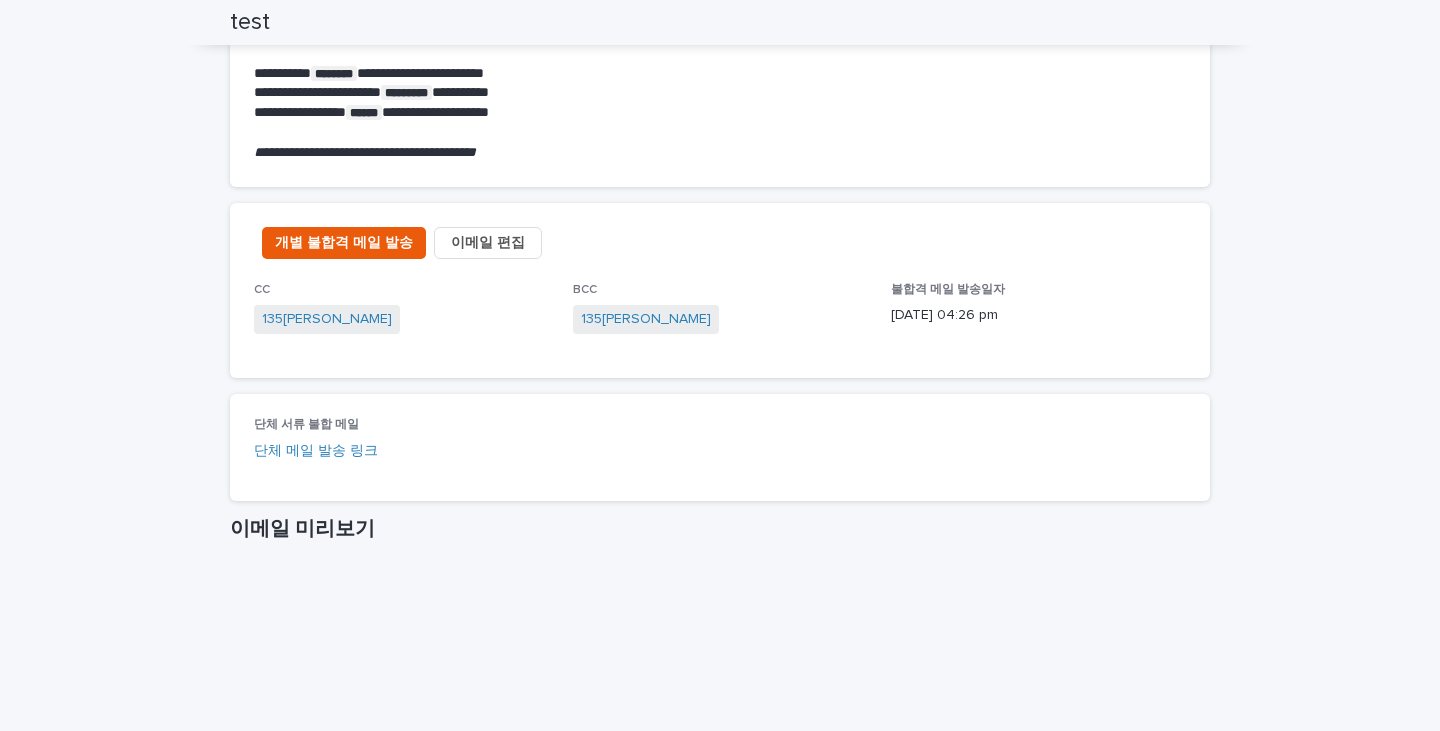 scroll, scrollTop: 725, scrollLeft: 0, axis: vertical 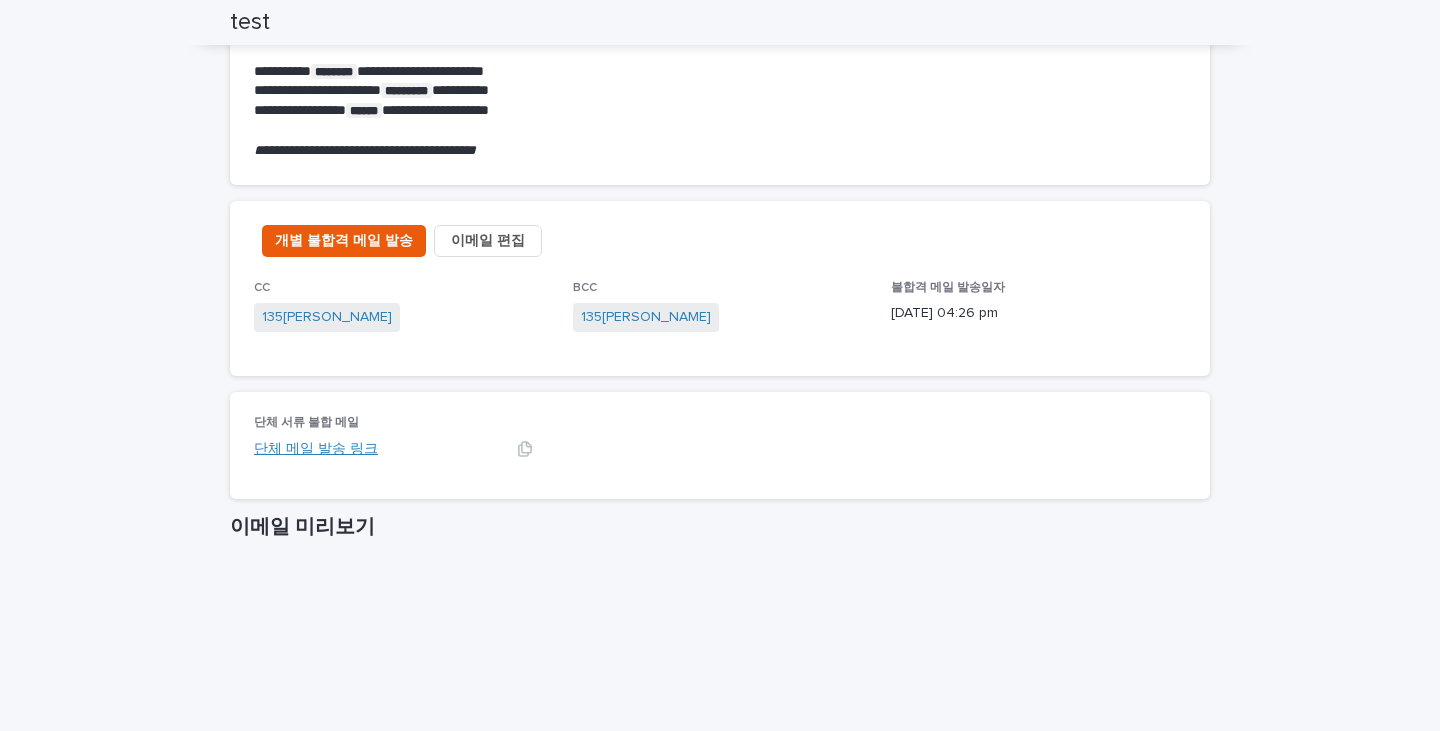 click on "단체 메일 발송 링크" at bounding box center [316, 449] 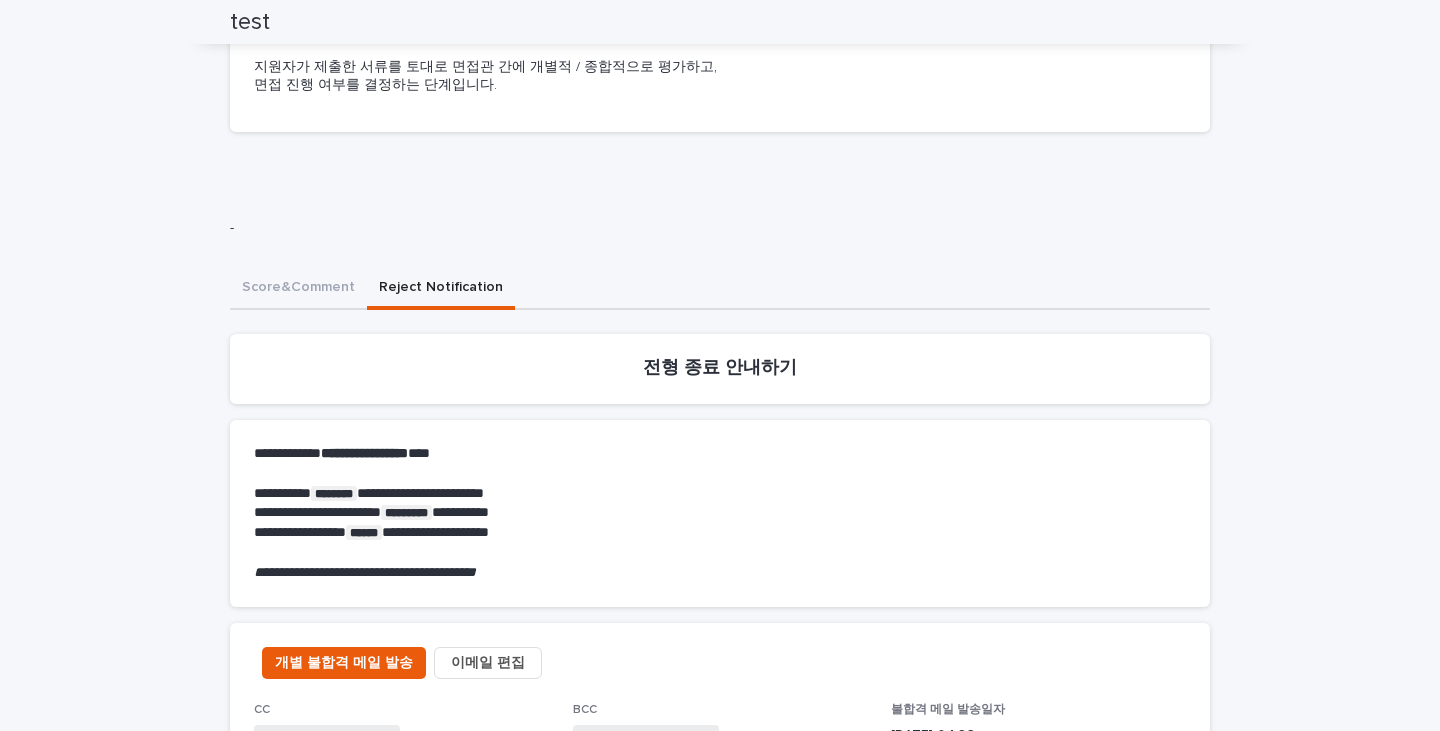 scroll, scrollTop: 0, scrollLeft: 0, axis: both 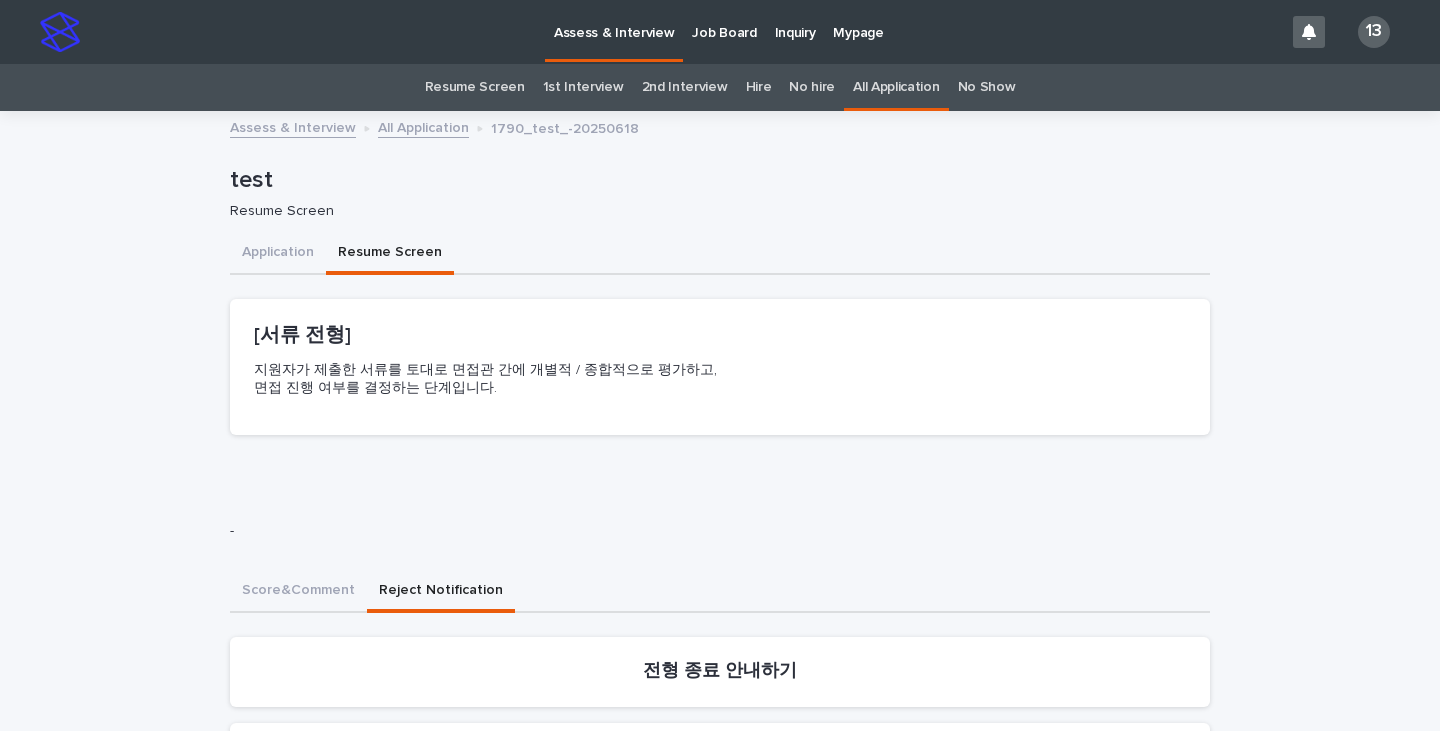 click on "All Application" at bounding box center [423, 126] 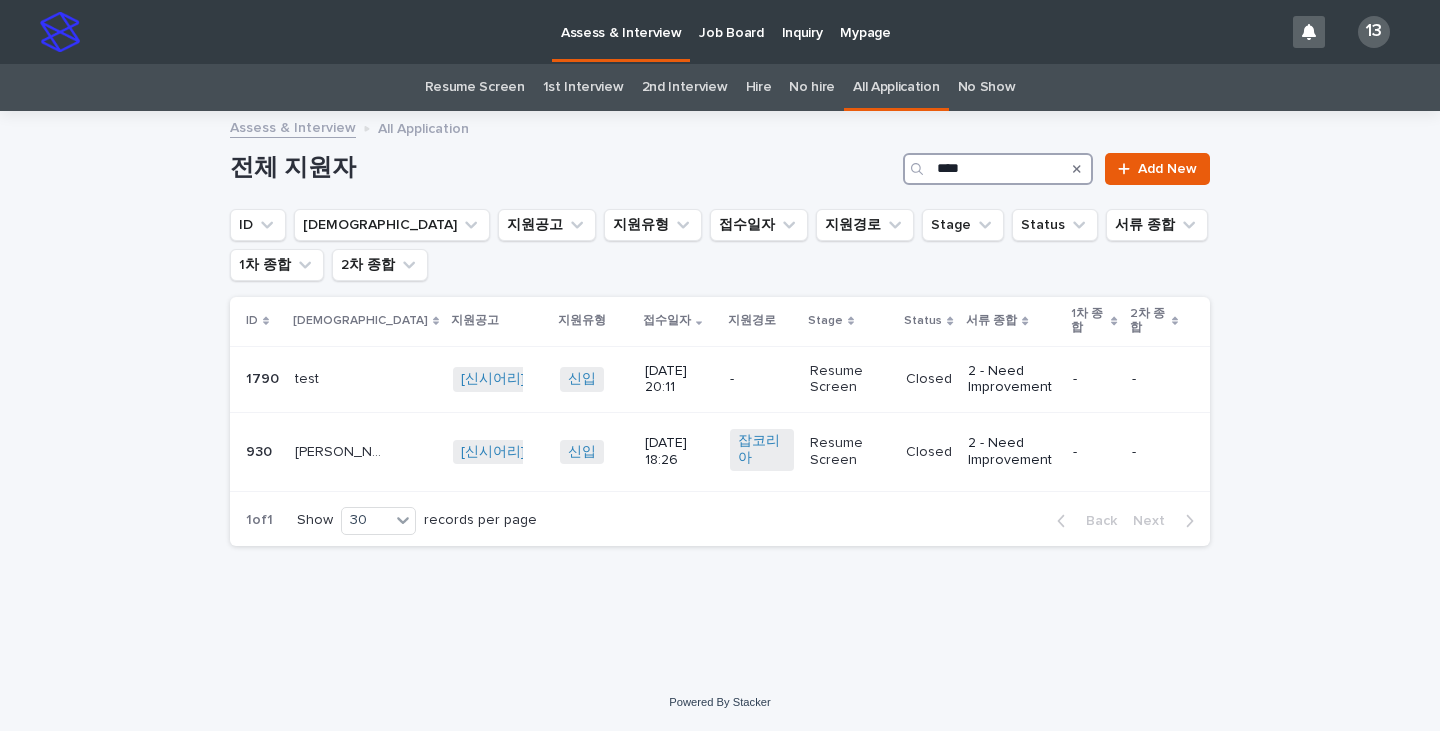 click on "****" at bounding box center (998, 169) 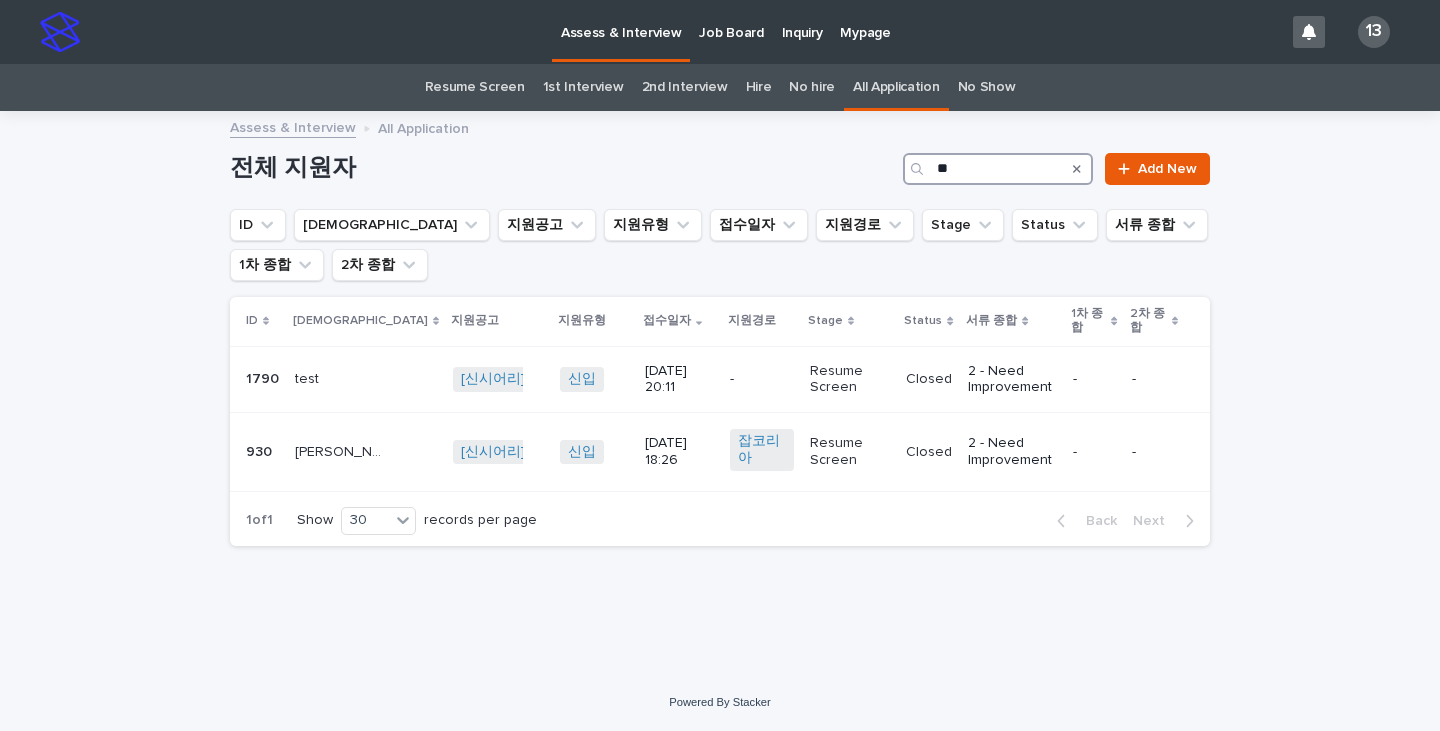 type on "*" 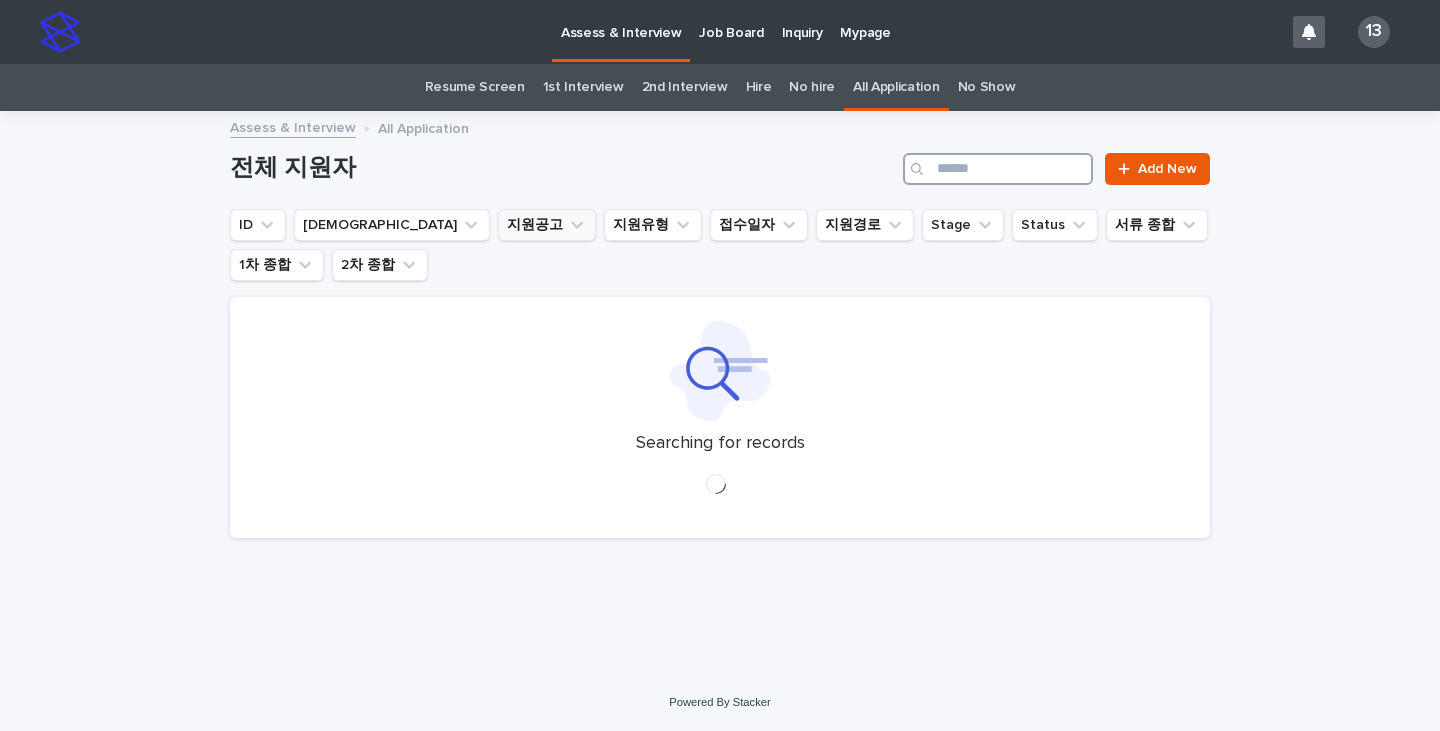 type 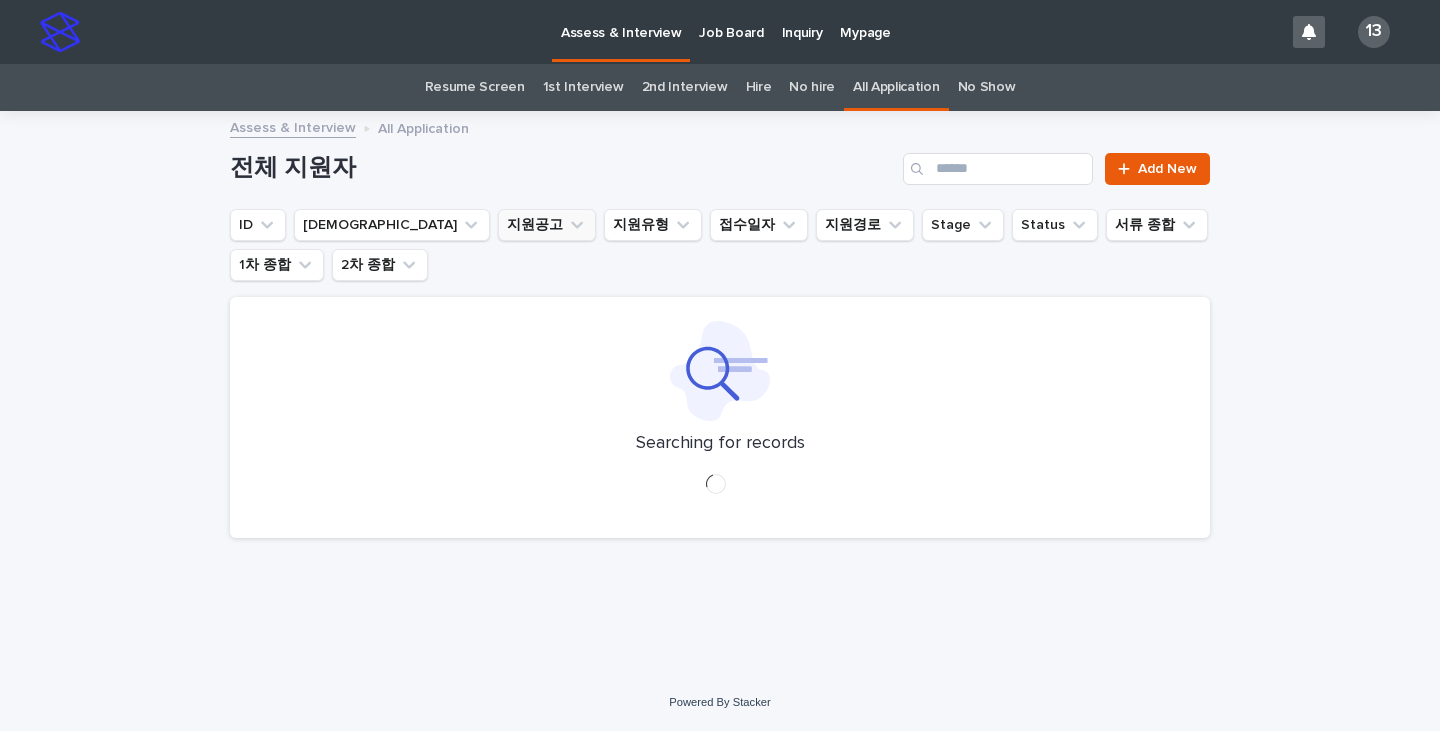 click on "지원공고" at bounding box center (547, 225) 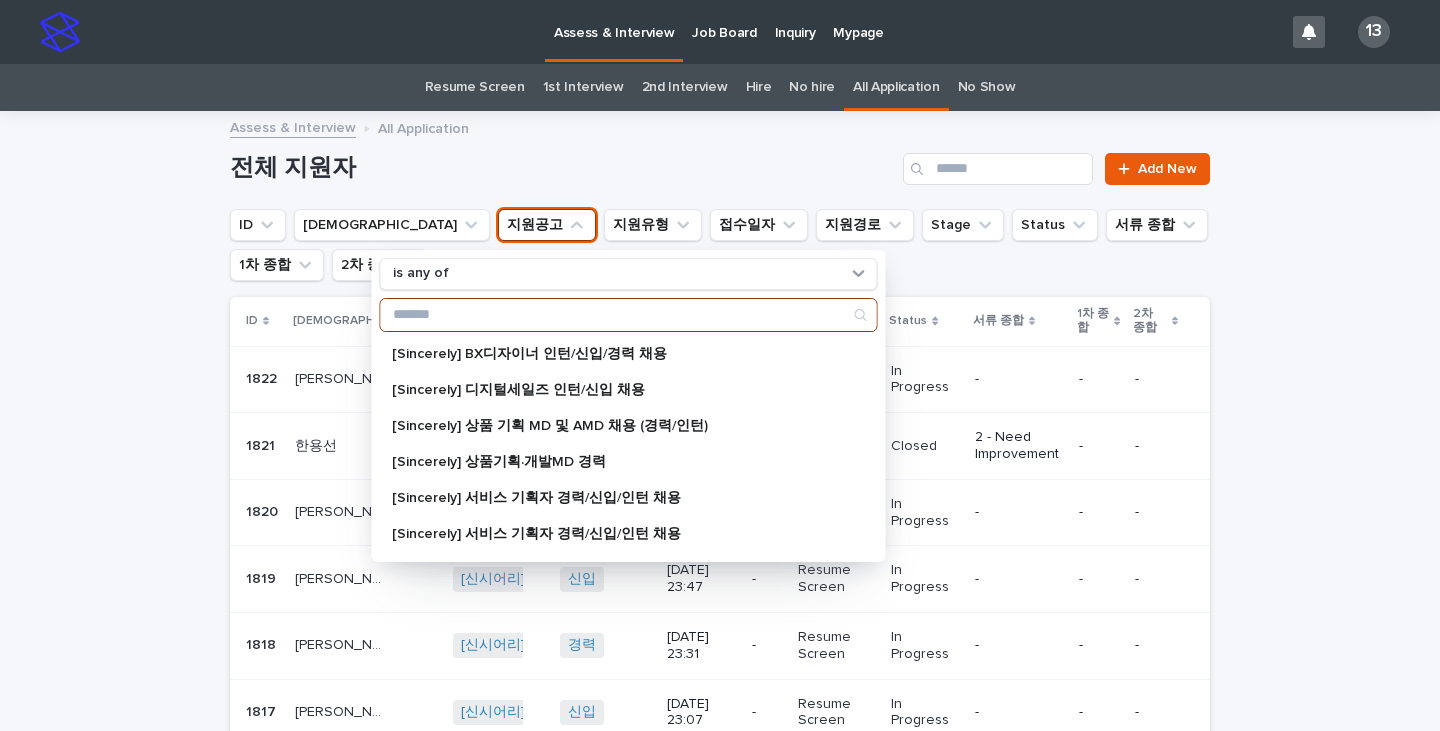click at bounding box center [629, 315] 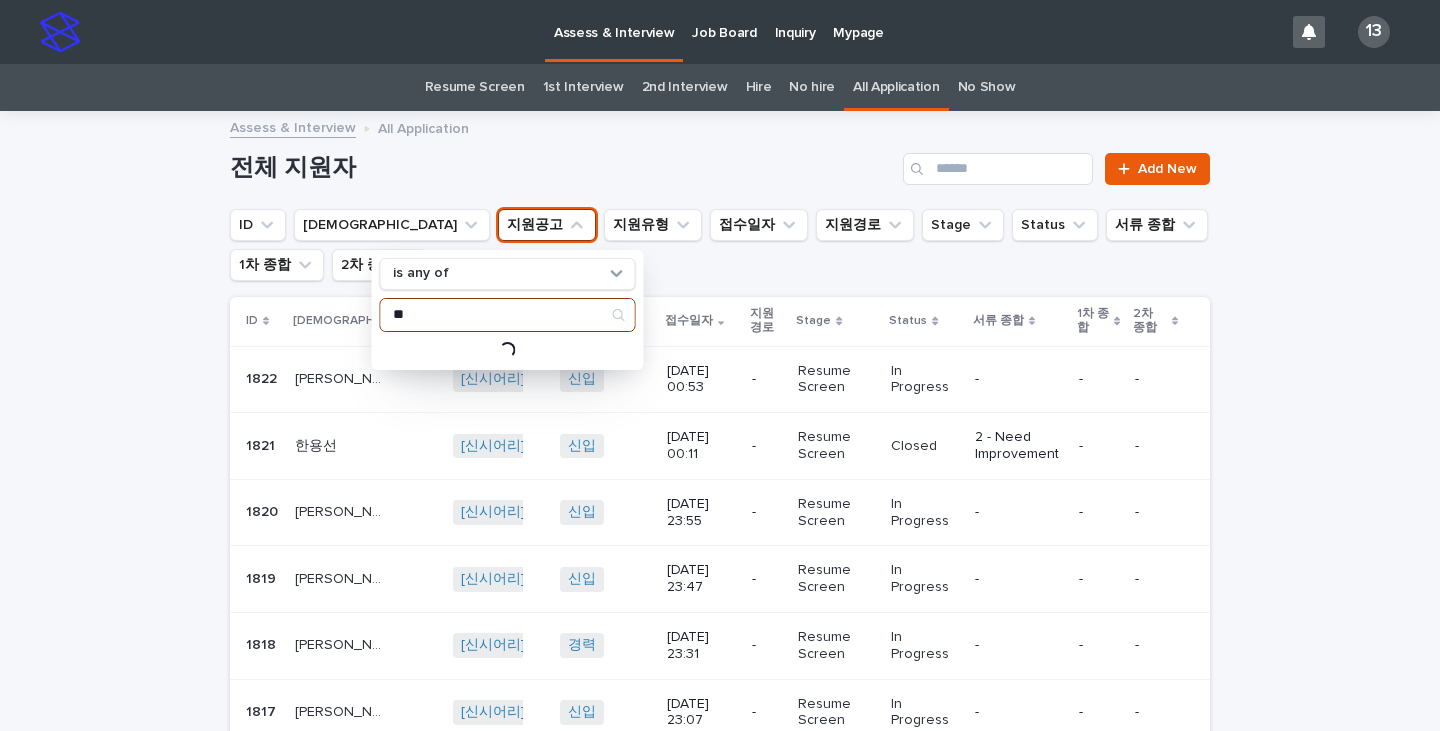 type on "*" 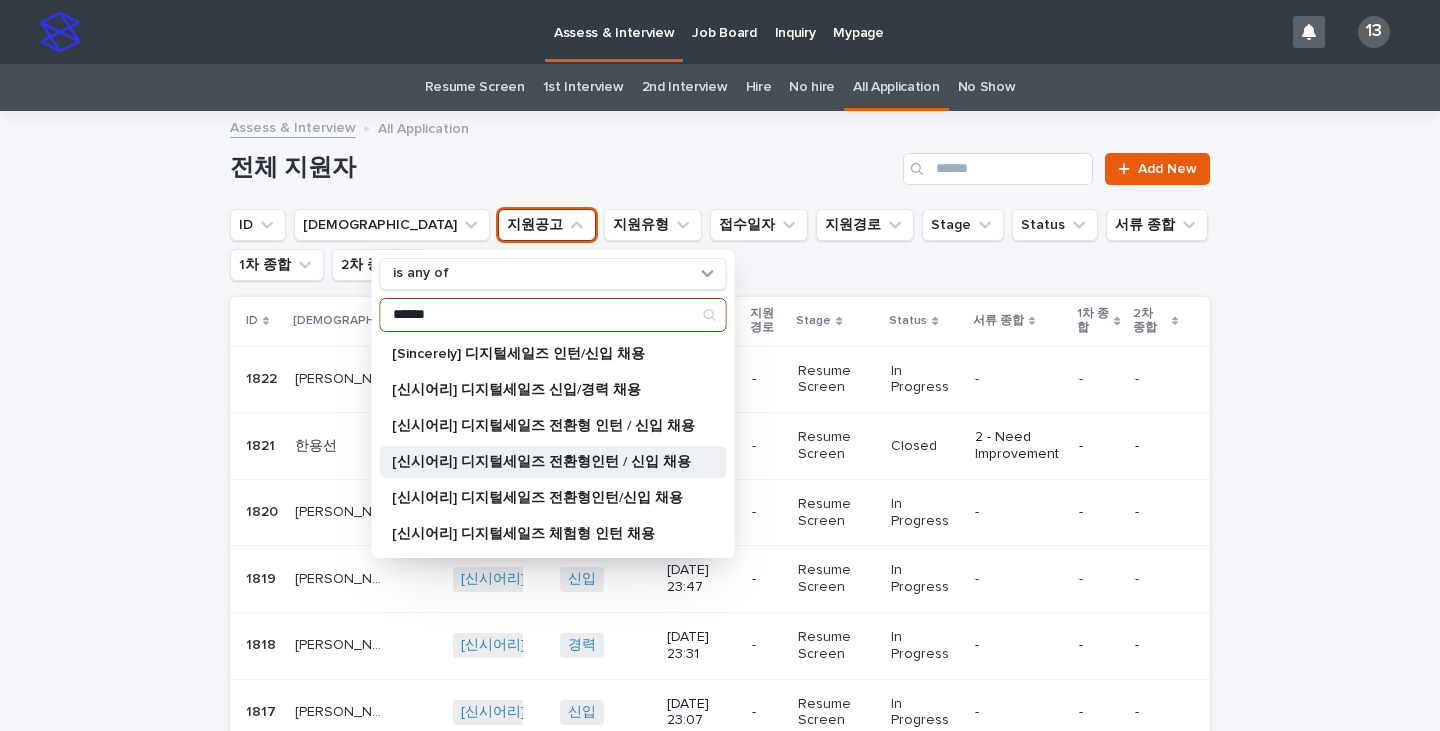 type on "******" 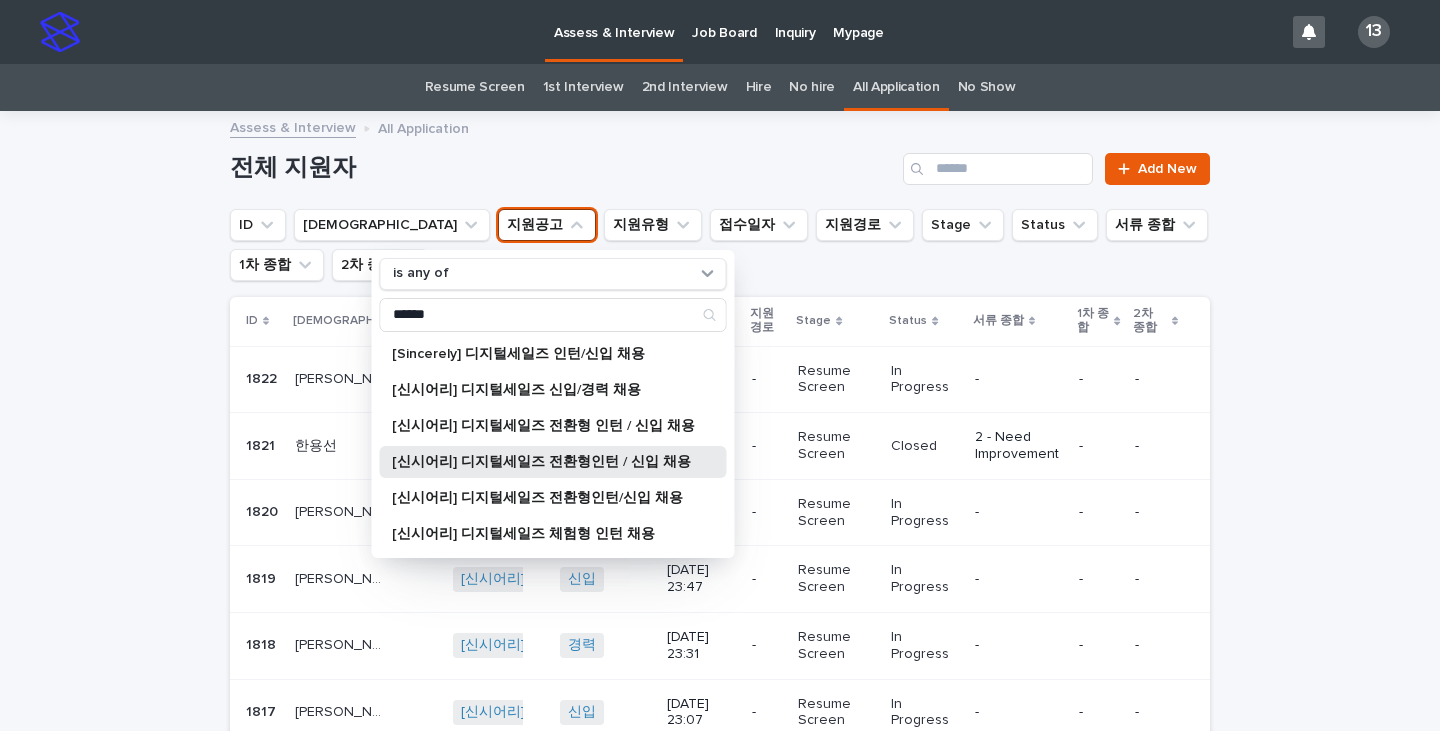click on "[신시어리] 디지털세일즈 전환형인턴 / 신입 채용" at bounding box center (543, 462) 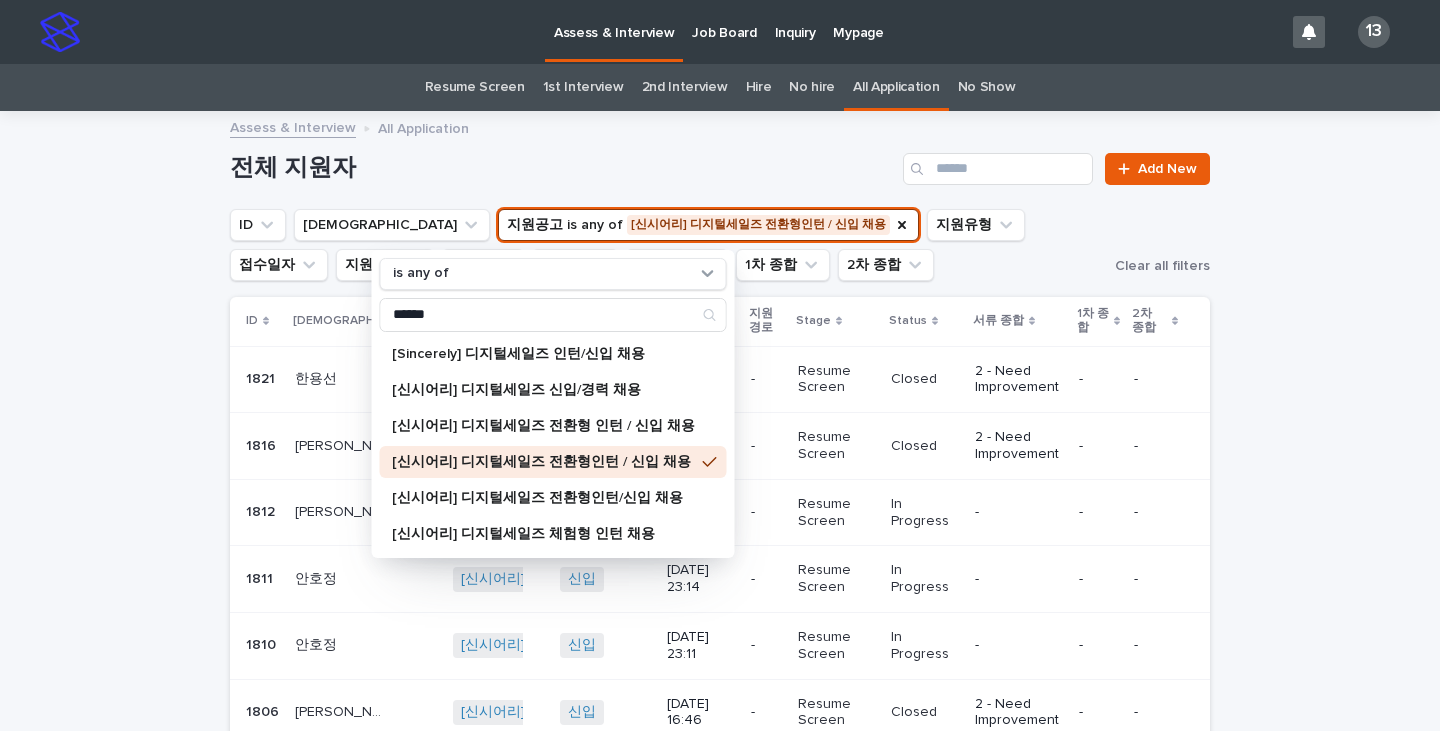 click on "Loading... Saving… Loading... Saving… 전체 지원자 Add New ID 성함 지원공고 is any of [신시어리] 디지털세일즈 전환형인턴 / 신입 채용 is any of ****** [Sincerely] 디지털세일즈 인턴/신입 채용 [신시어리] 디지털세일즈 신입/경력 채용 [신시어리] 디지털세일즈 전환형 인턴 / 신입 채용 [신시어리] 디지털세일즈 전환형인턴 / 신입 채용 [신시어리] 디지털세일즈 전환형인턴/신입 채용 [신시어리] 디지털세일즈 체험형 인턴 채용 지원유형 접수일자 지원경로 Stage Status 서류 종합 1차 종합 2차 종합 Clear all filters ID 성함 지원공고 지원유형 접수일자 지원경로 Stage Status 서류 종합 1차 종합 2차 종합 1821 1821   한용선  한용선    [신시어리] 디지털세일즈 전환형인턴 / 신입 채용   + 0 신입   + 0 [DATE] 00:11 - Resume Screen Closed 2 - Need Improvement - - 1816 1816   [PERSON_NAME] [PERSON_NAME]     + 0 인턴   + 0 - Resume Screen" at bounding box center (720, 648) 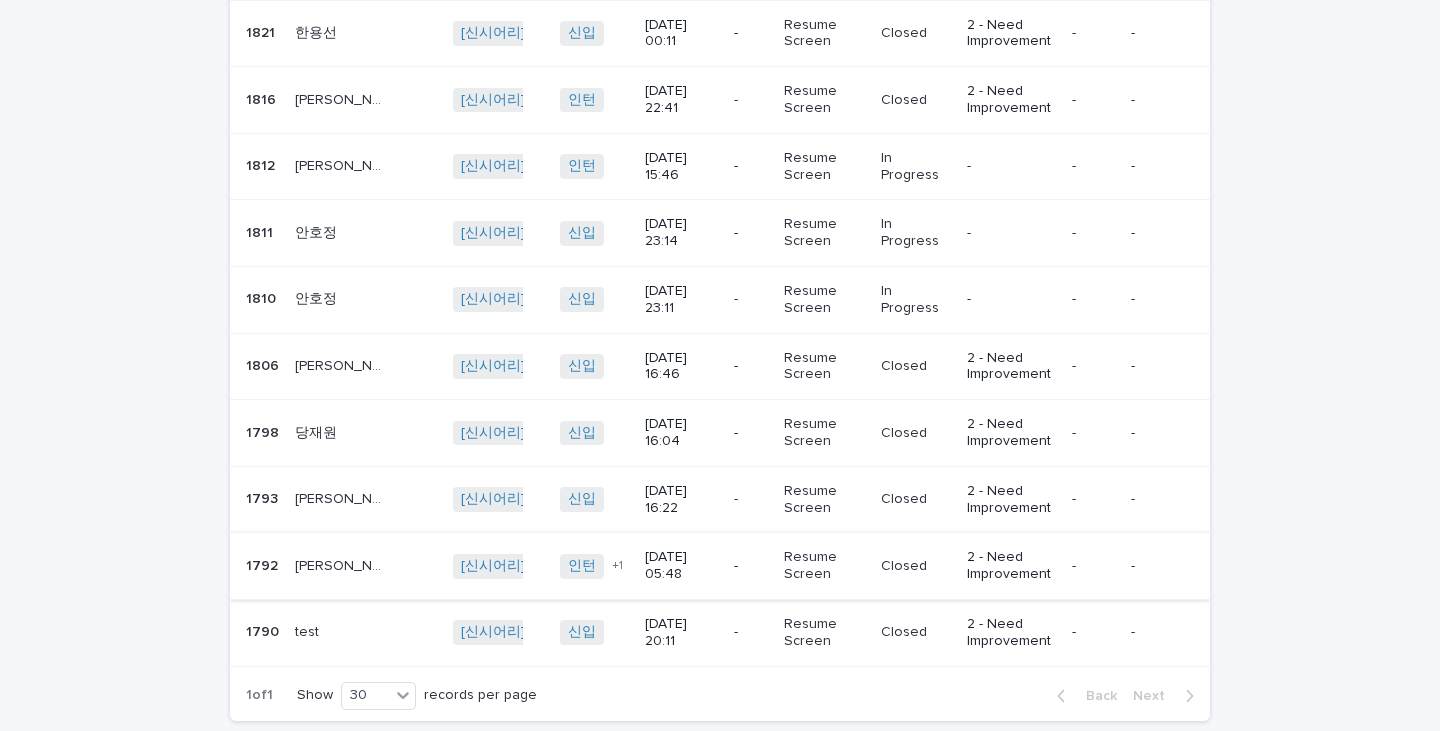 scroll, scrollTop: 345, scrollLeft: 0, axis: vertical 